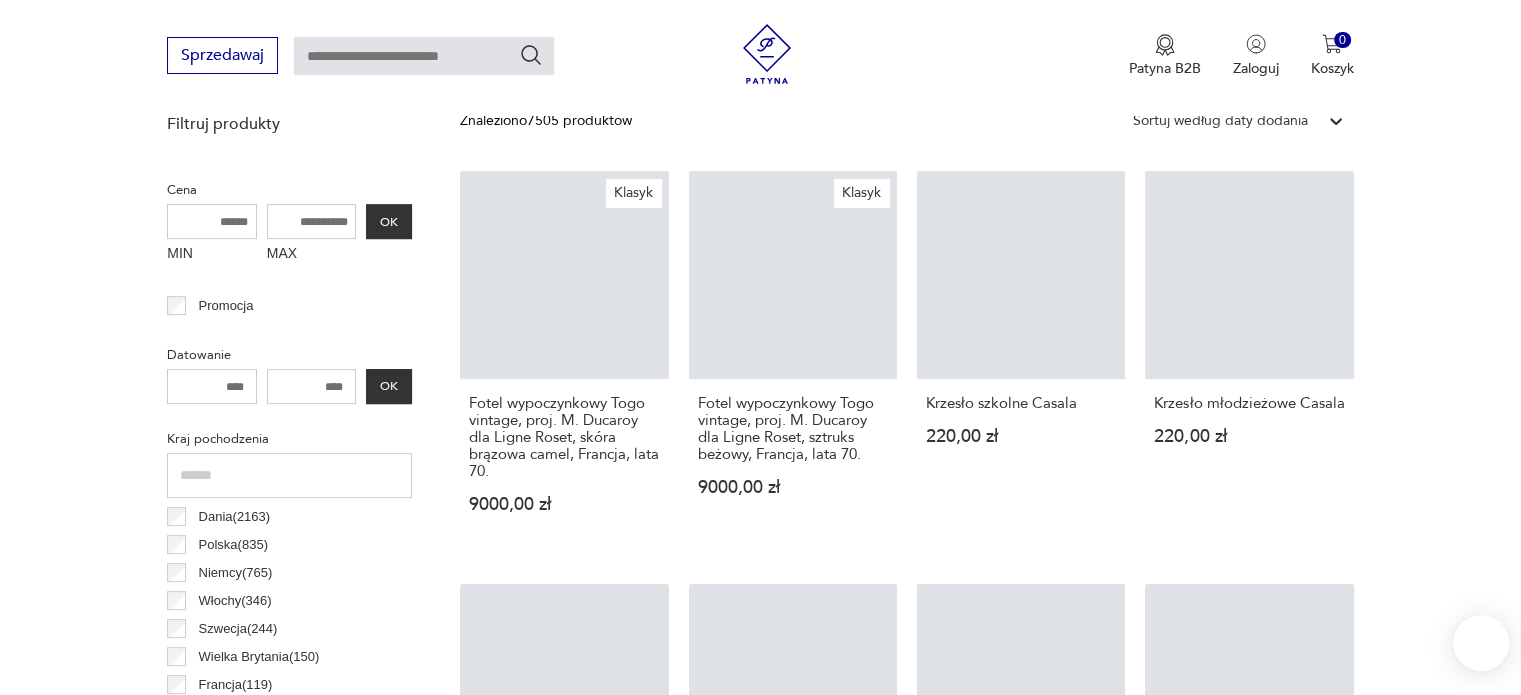 scroll, scrollTop: 0, scrollLeft: 0, axis: both 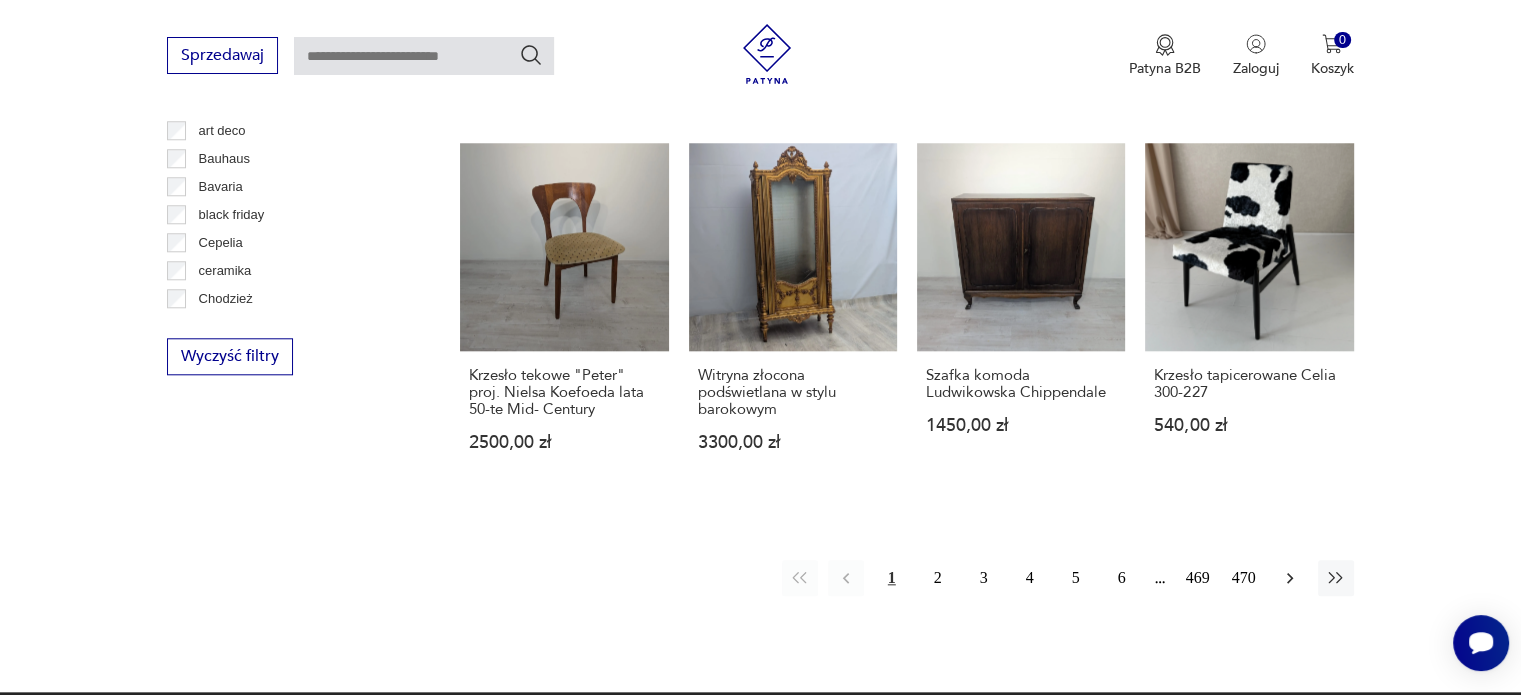 click 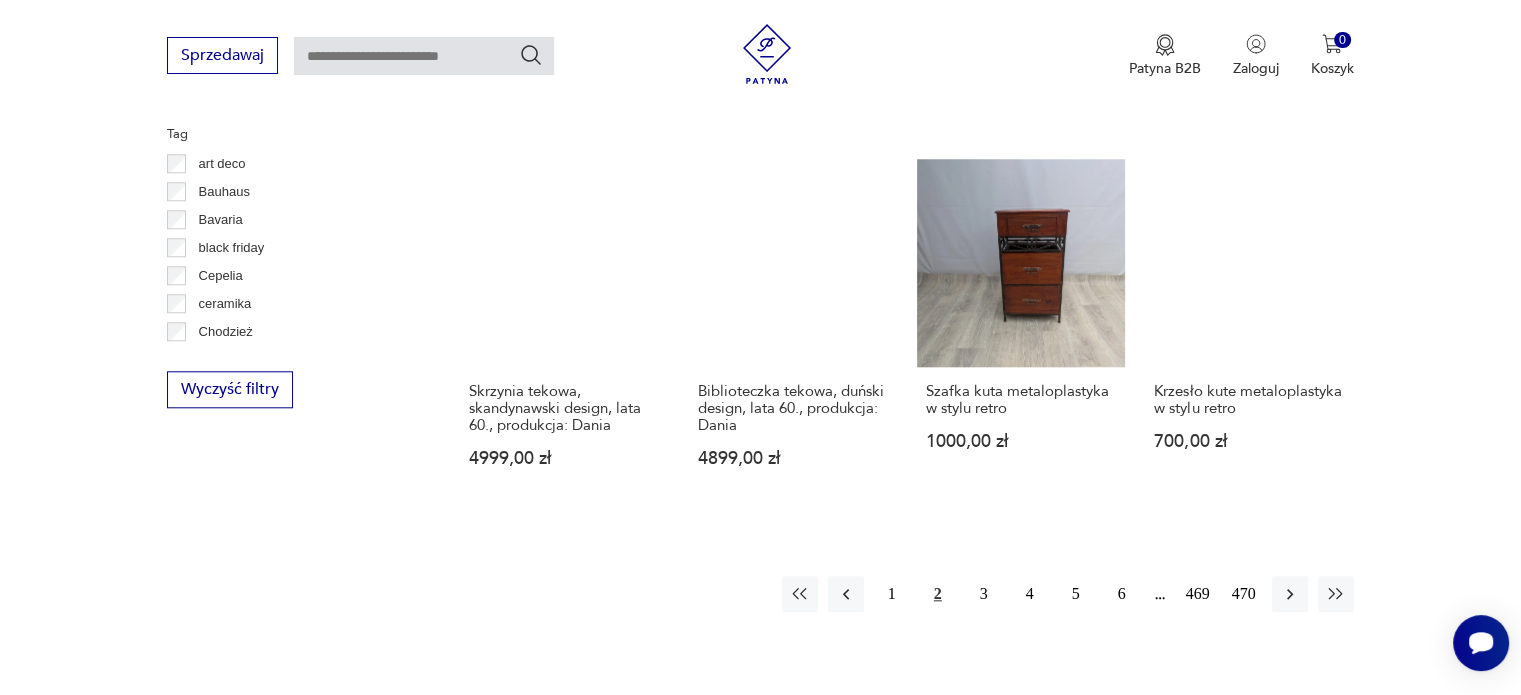 scroll, scrollTop: 1930, scrollLeft: 0, axis: vertical 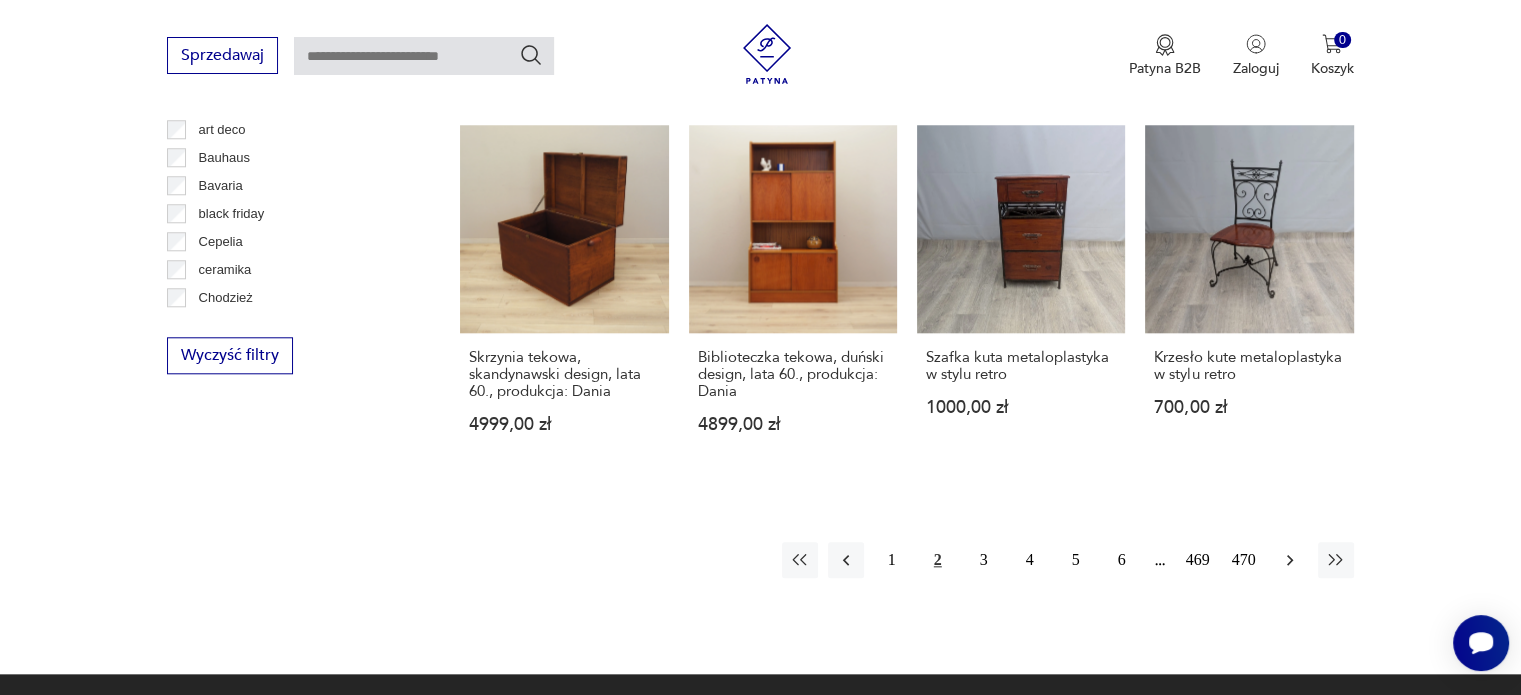 click 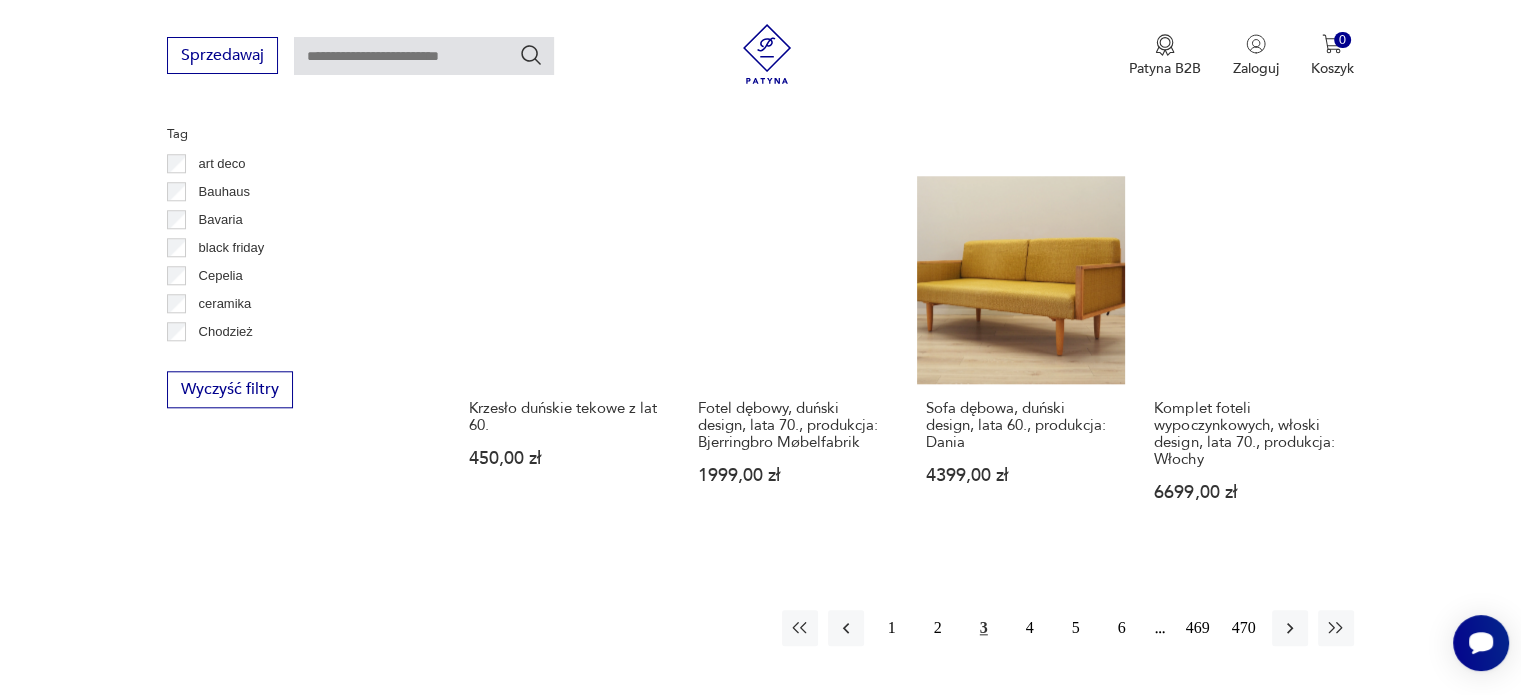 scroll, scrollTop: 1930, scrollLeft: 0, axis: vertical 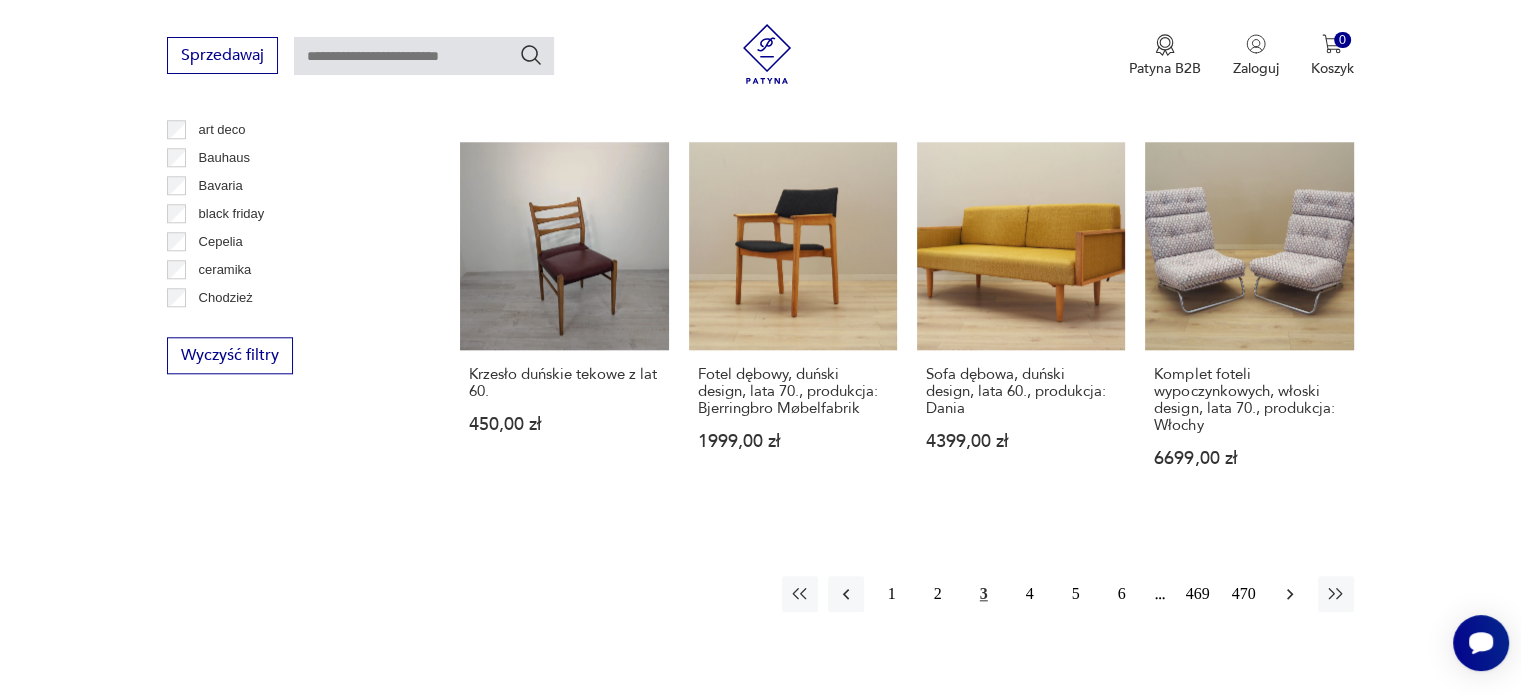 click 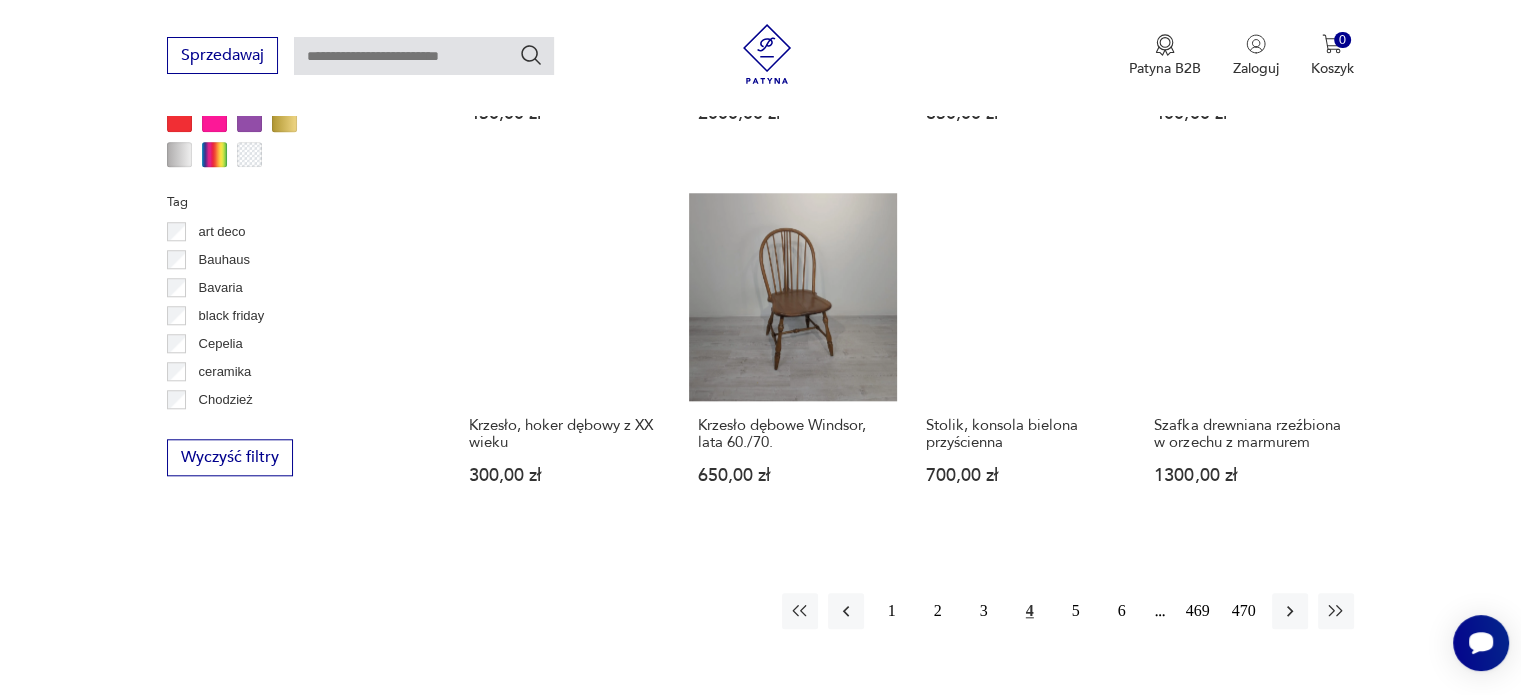 scroll, scrollTop: 1830, scrollLeft: 0, axis: vertical 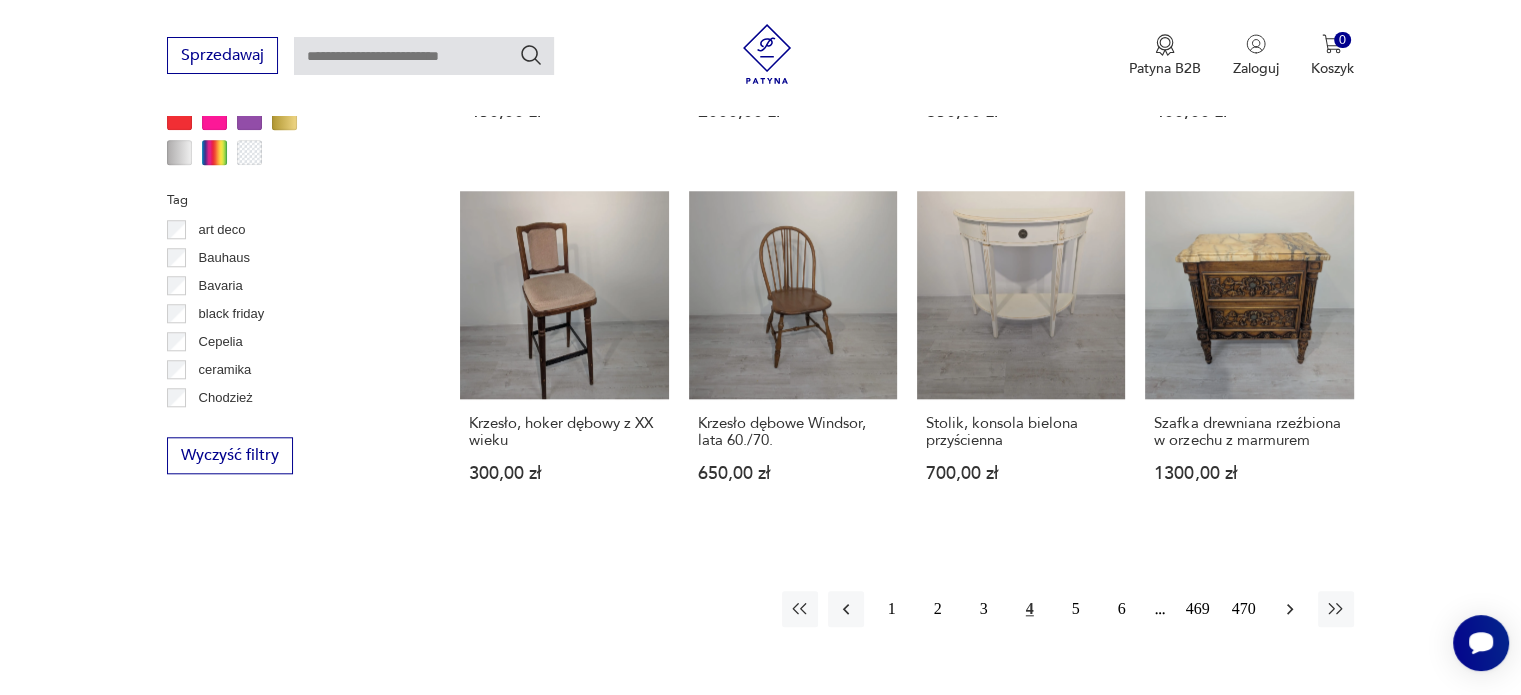 click 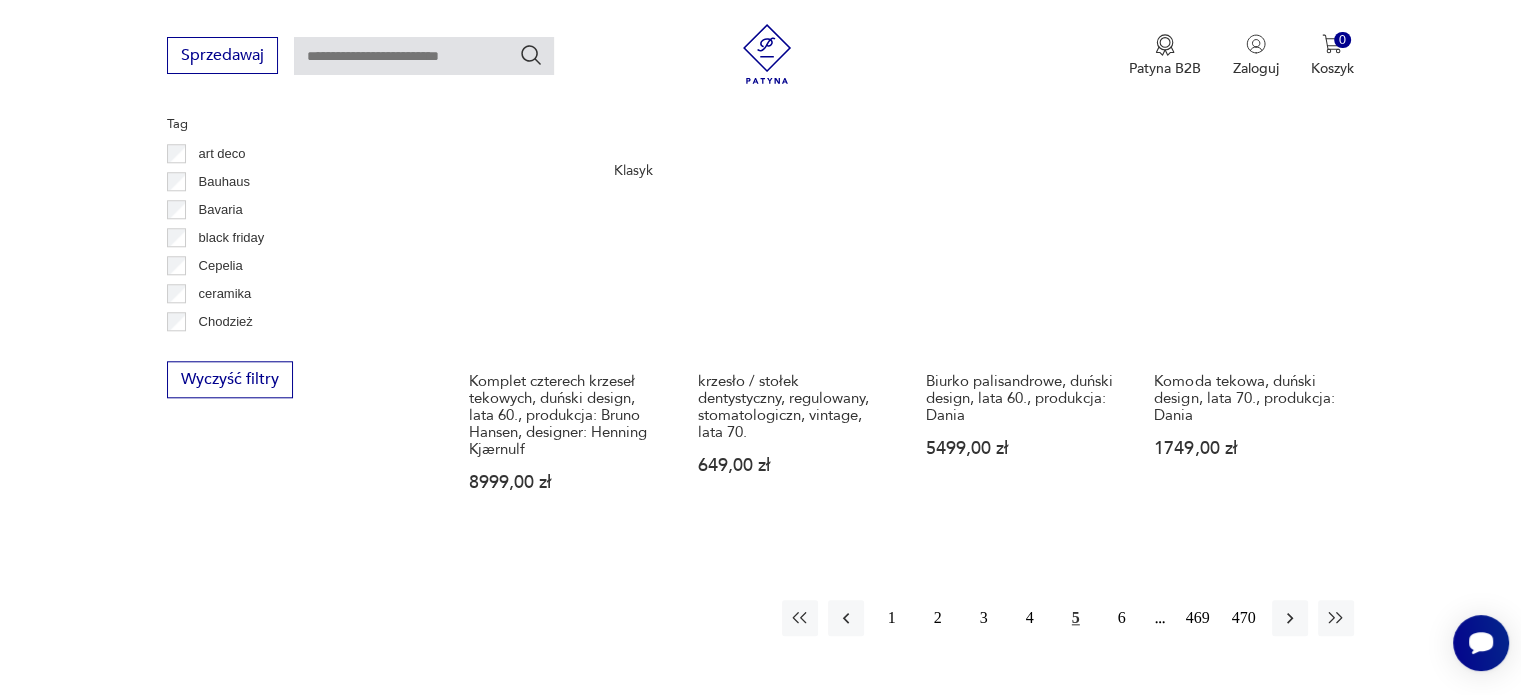 scroll, scrollTop: 1930, scrollLeft: 0, axis: vertical 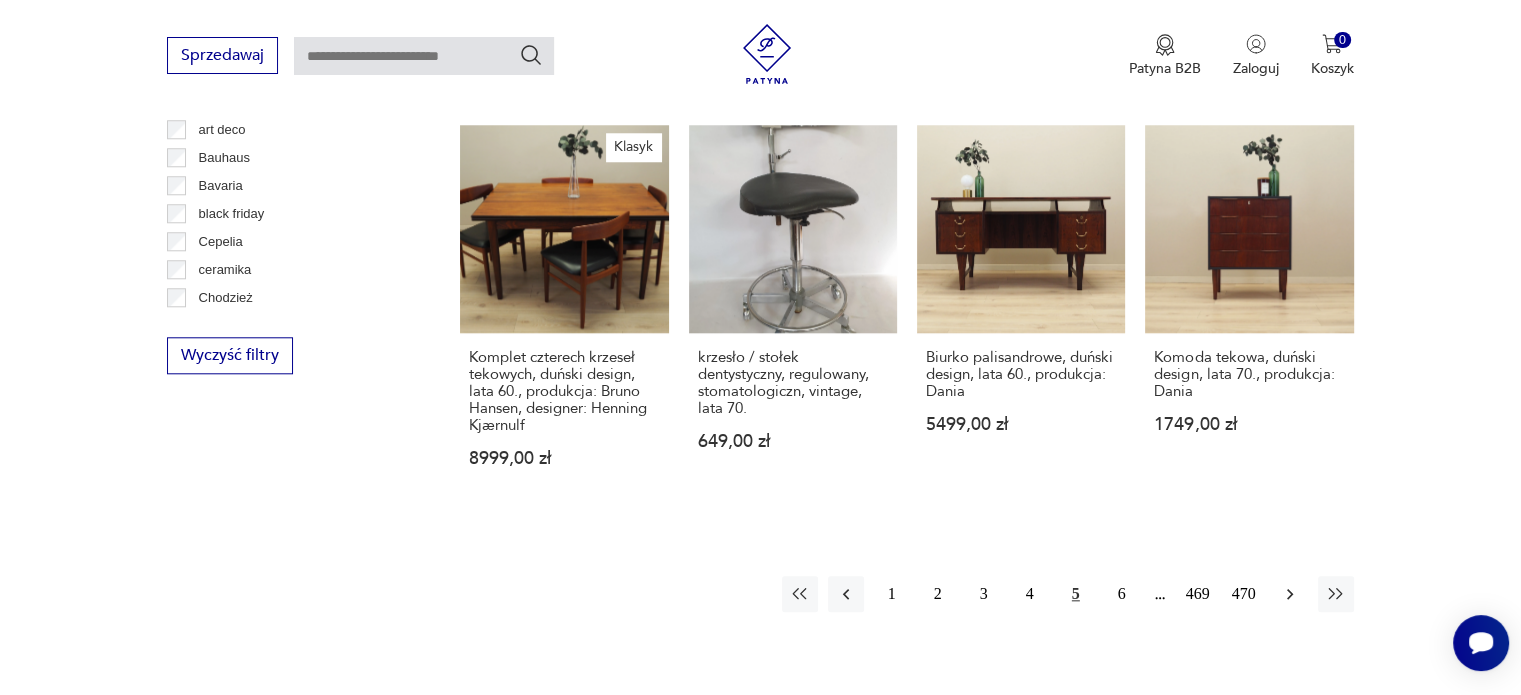 click 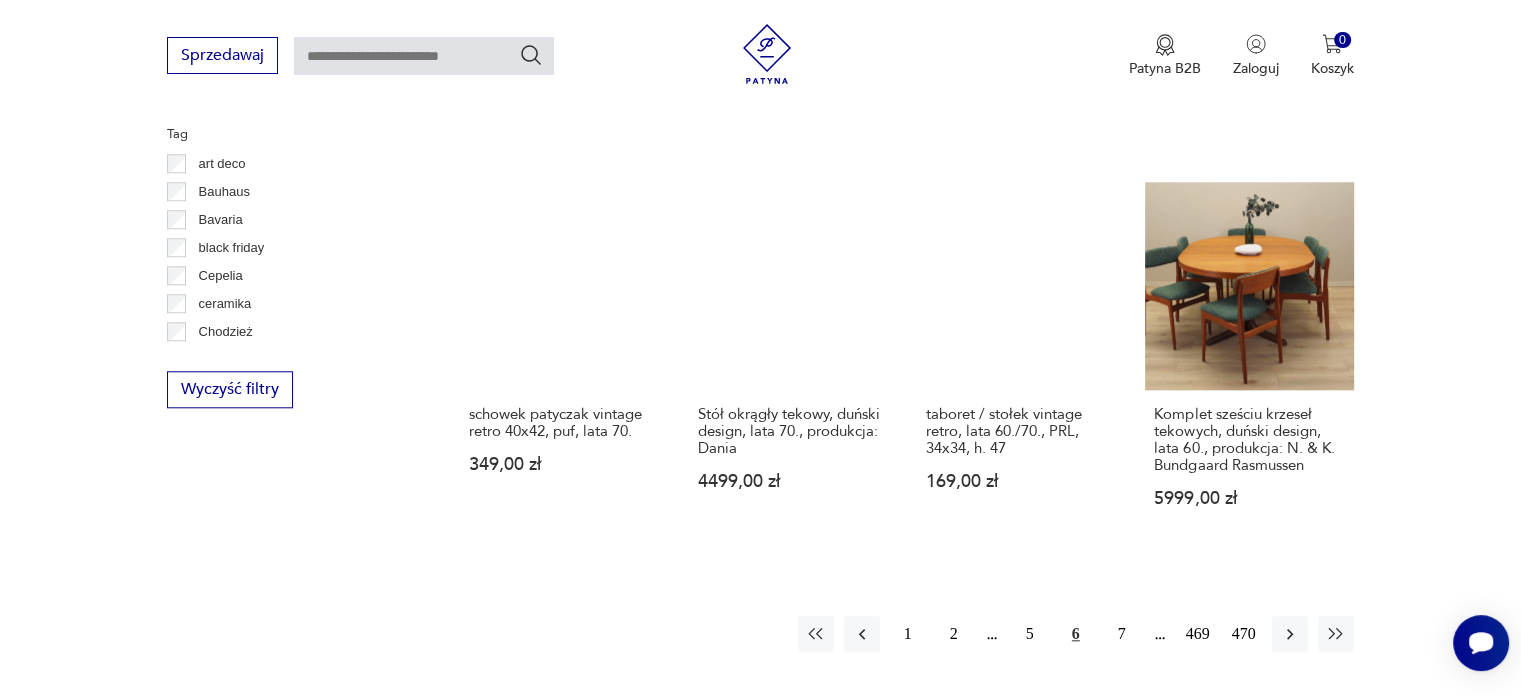 scroll, scrollTop: 1930, scrollLeft: 0, axis: vertical 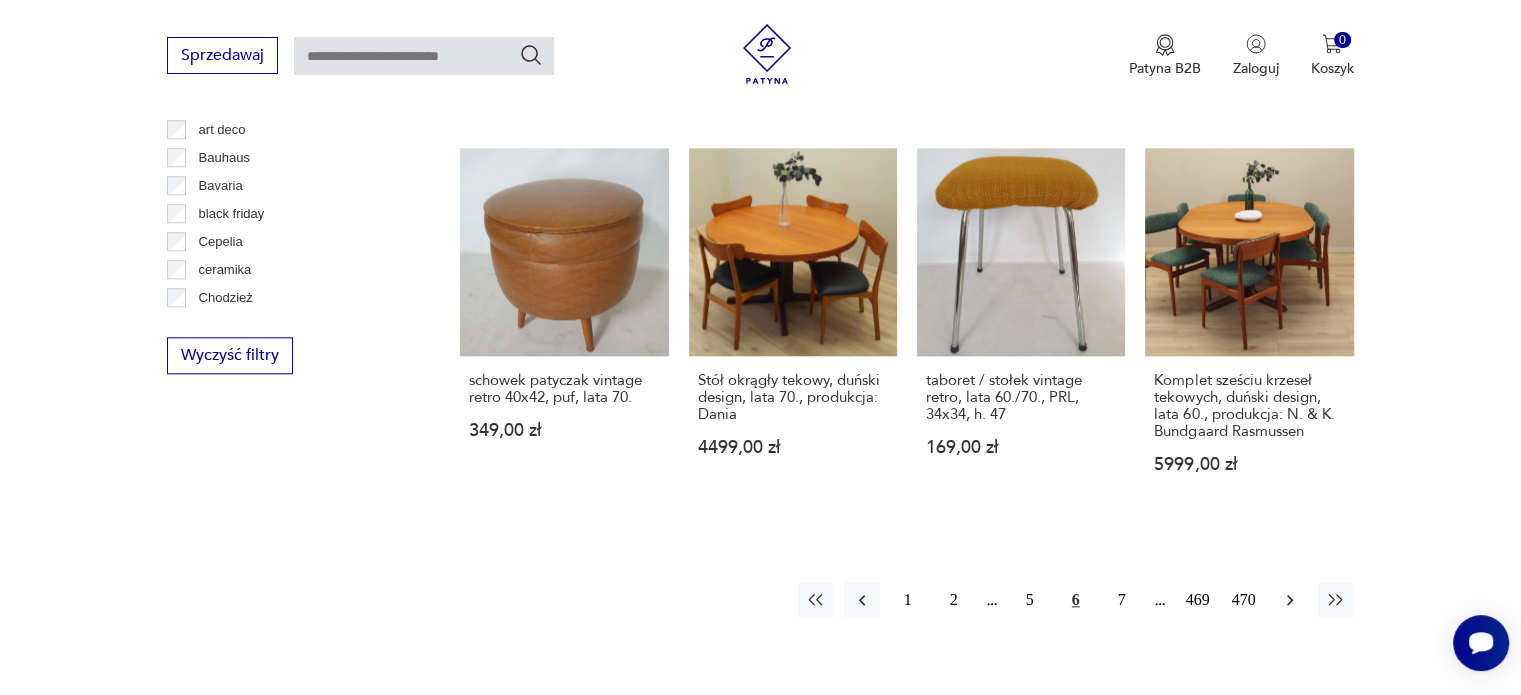 click 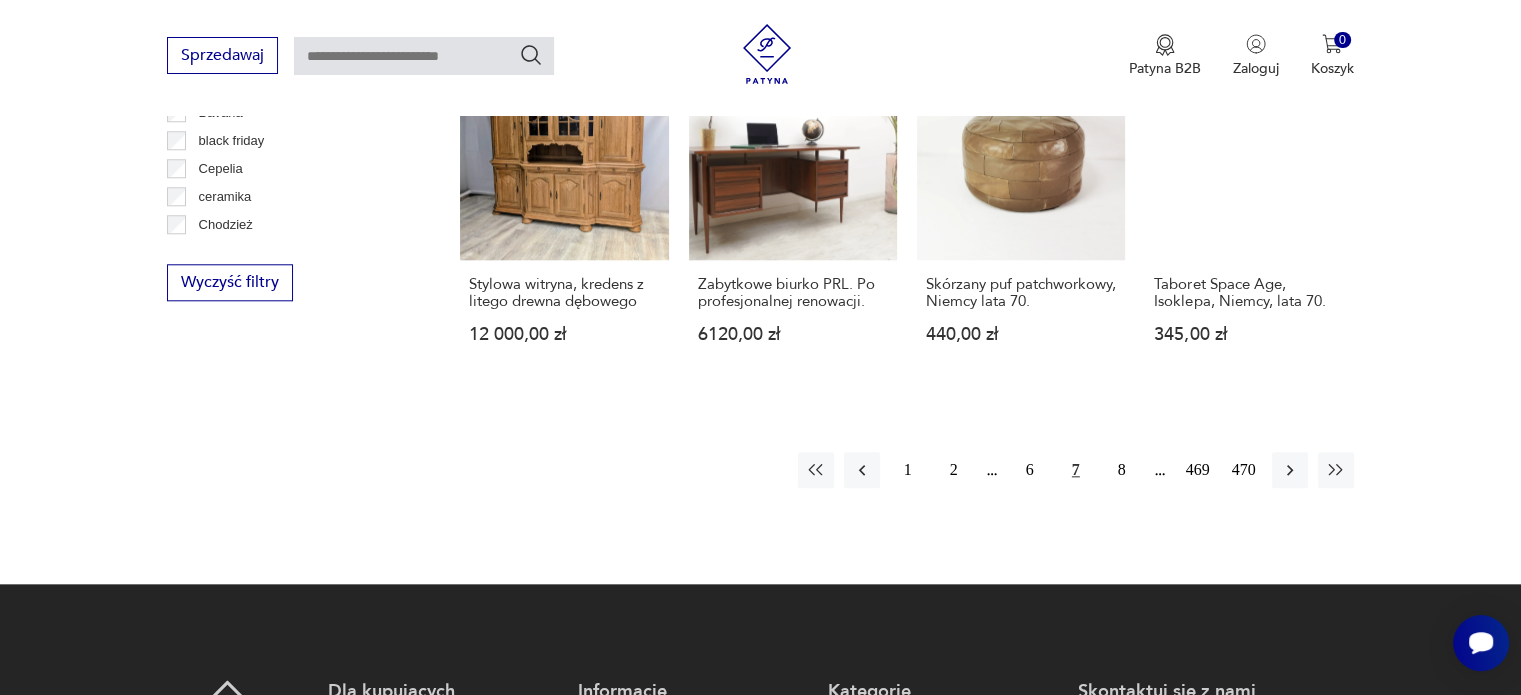 scroll, scrollTop: 2030, scrollLeft: 0, axis: vertical 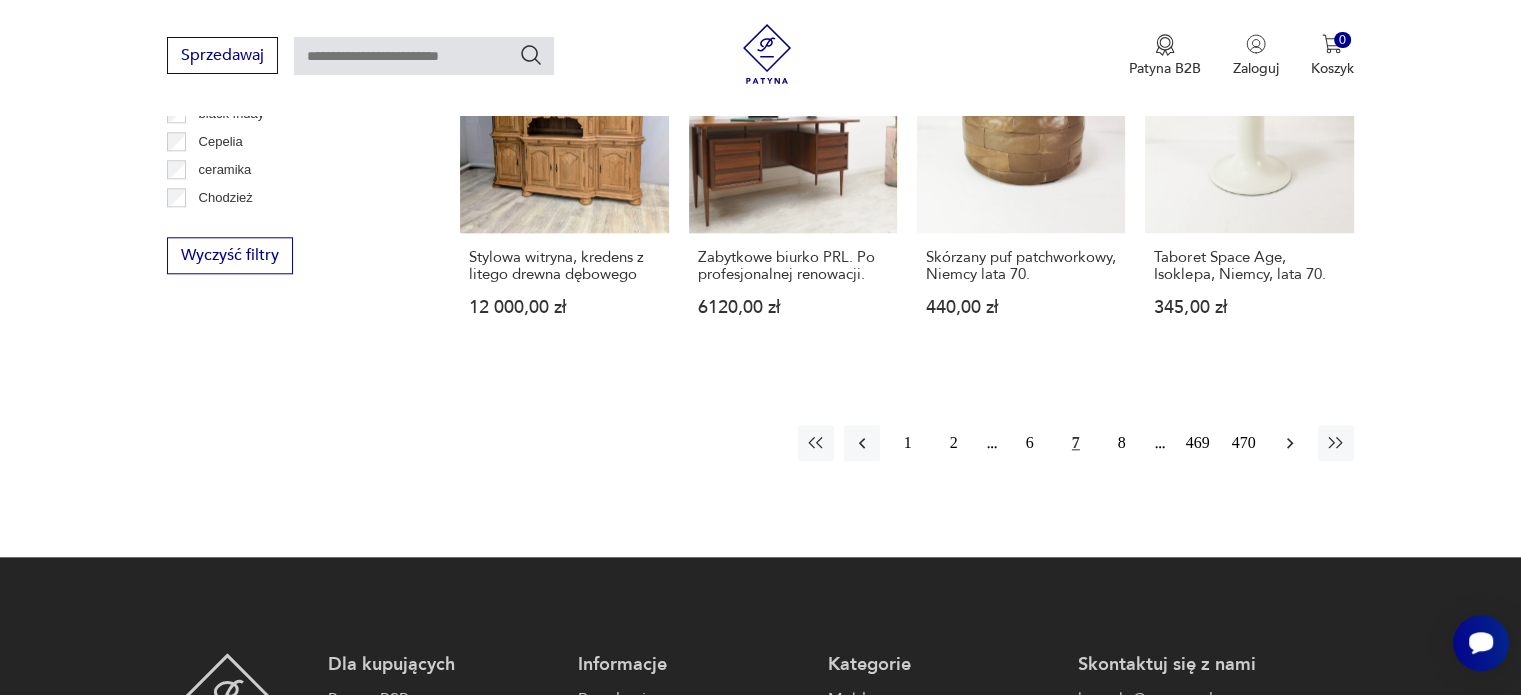 click 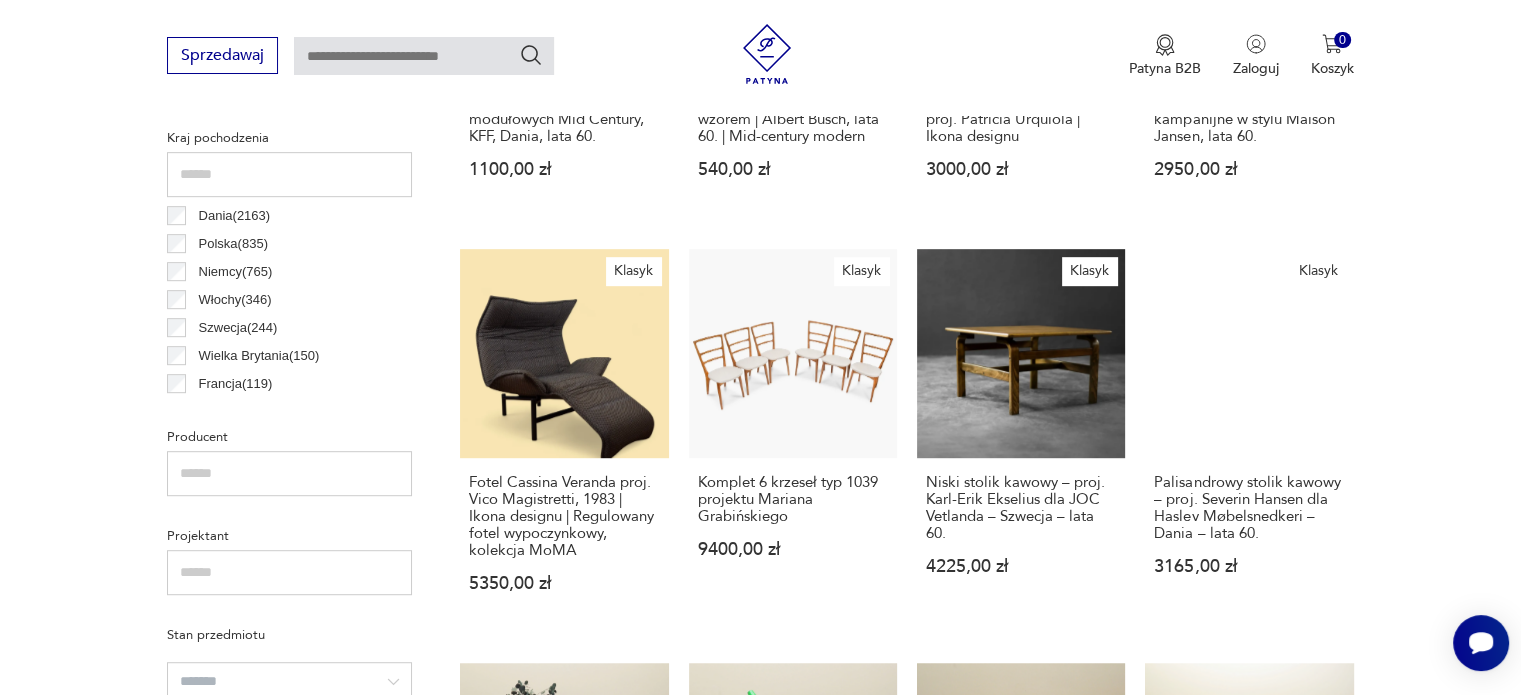 scroll, scrollTop: 1130, scrollLeft: 0, axis: vertical 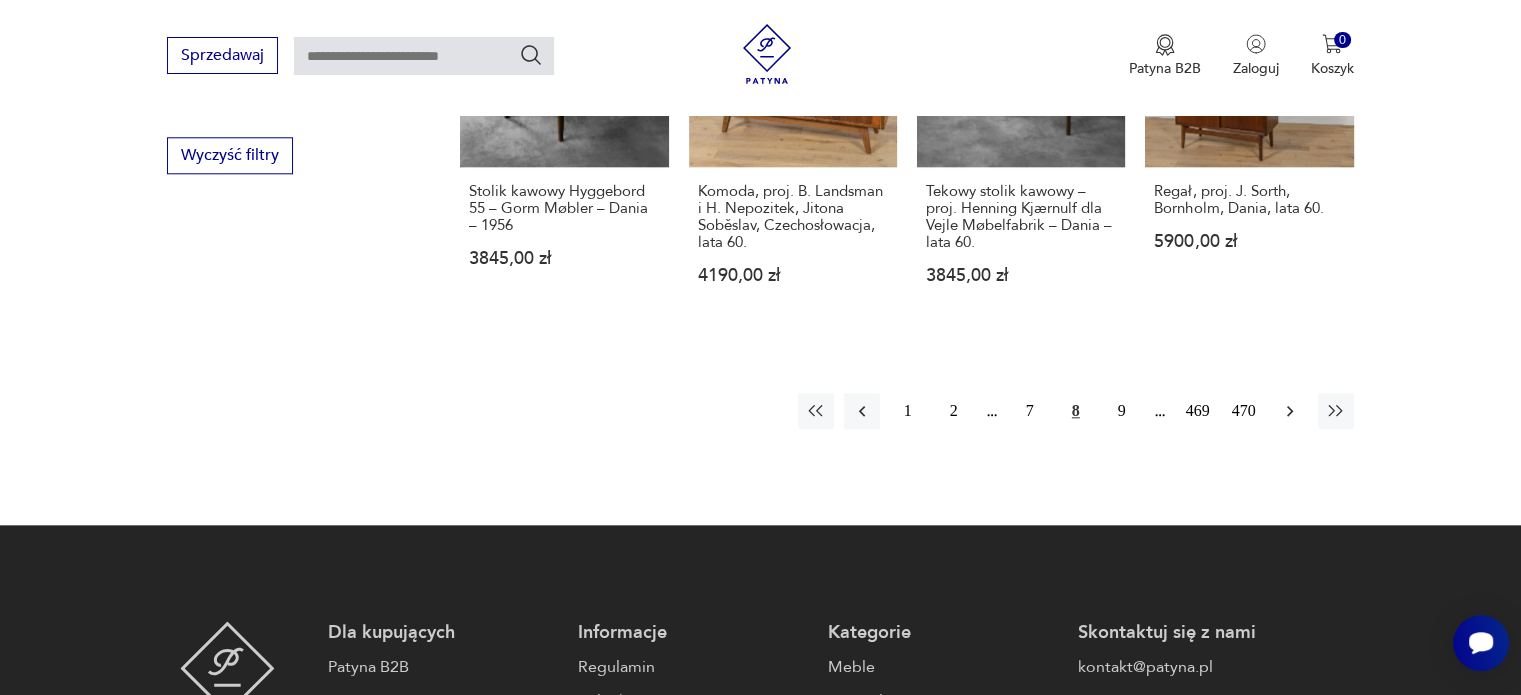 click 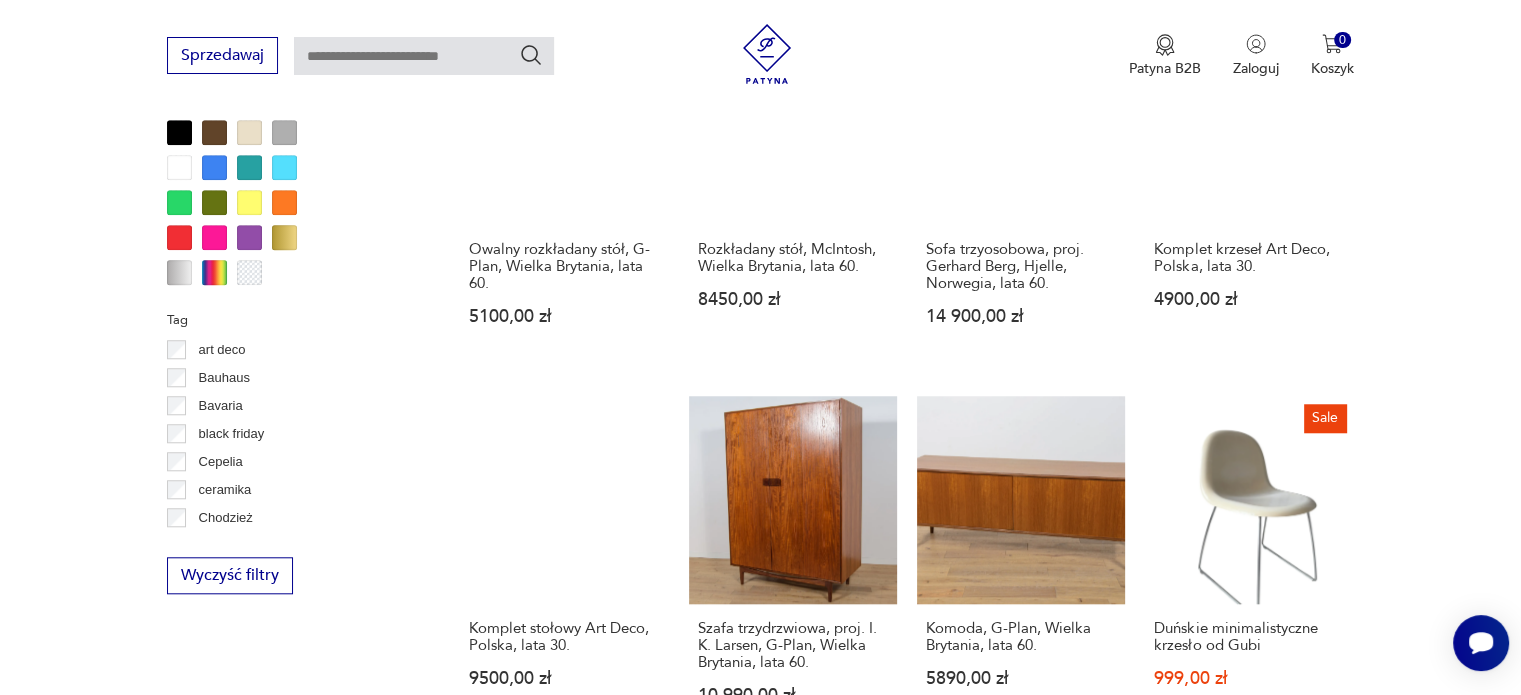 scroll, scrollTop: 1830, scrollLeft: 0, axis: vertical 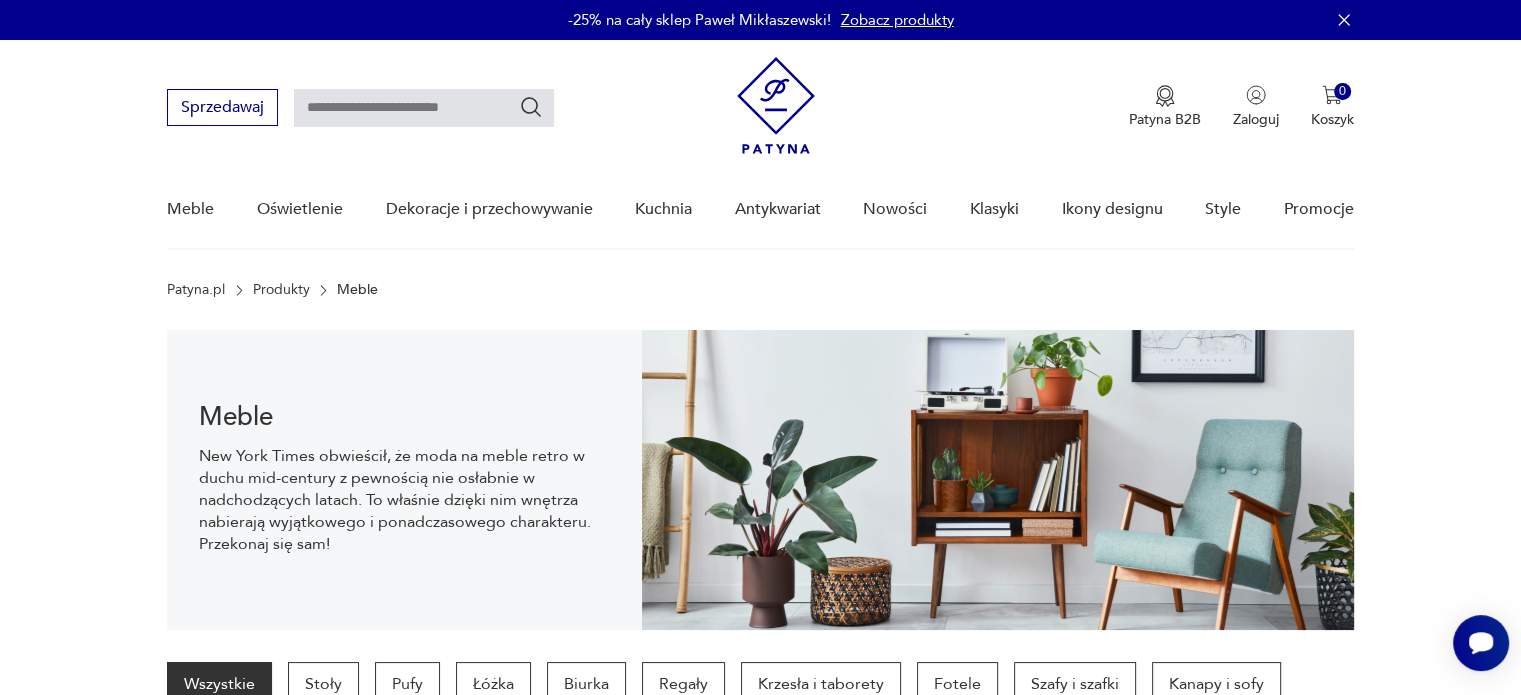 click at bounding box center [776, 105] 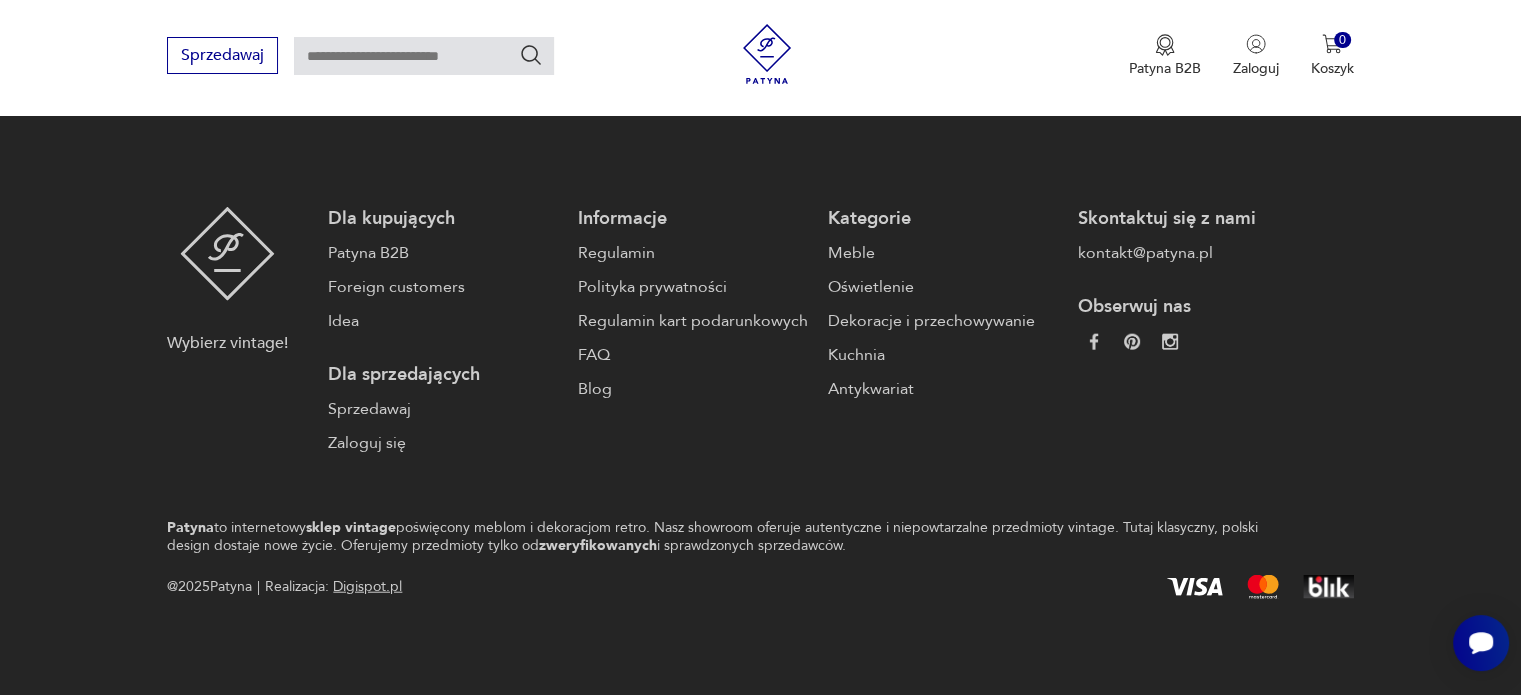 scroll, scrollTop: 4800, scrollLeft: 0, axis: vertical 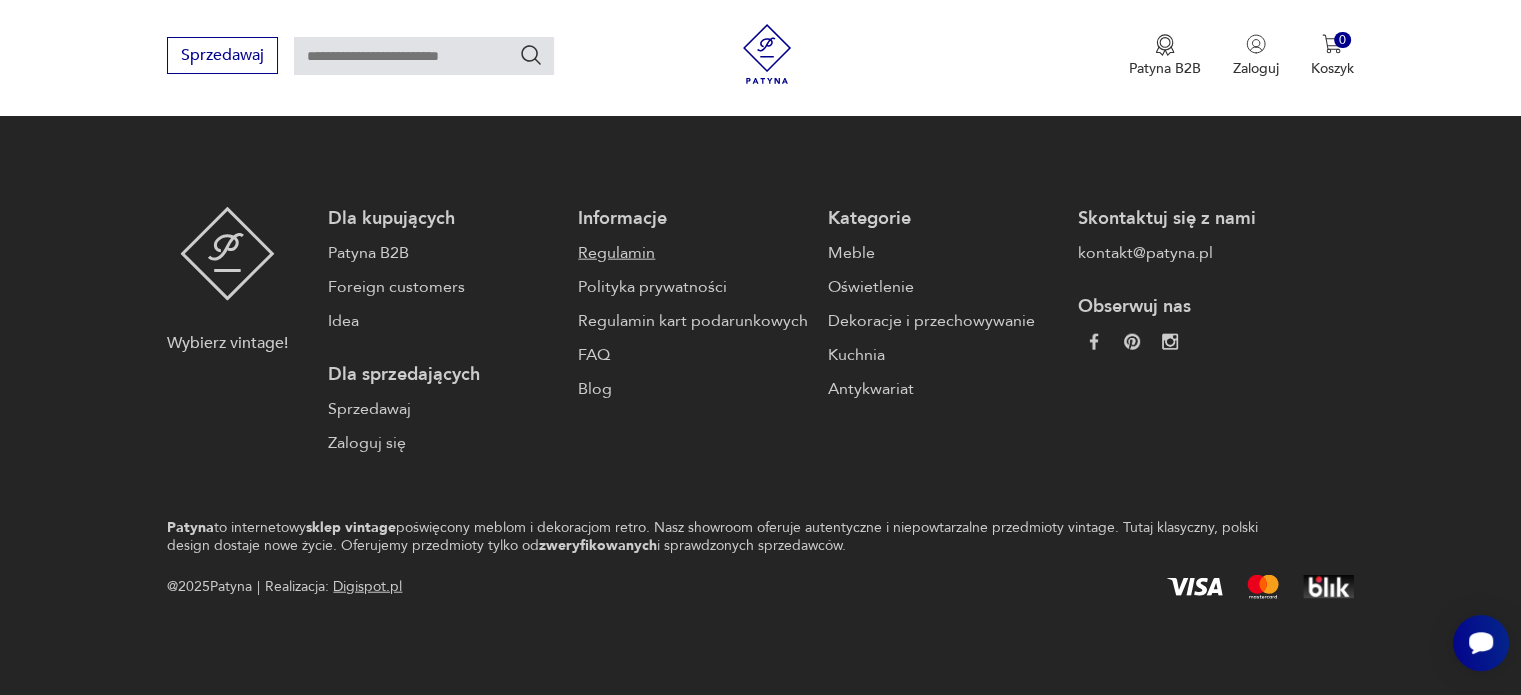 click on "Regulamin" at bounding box center [693, 253] 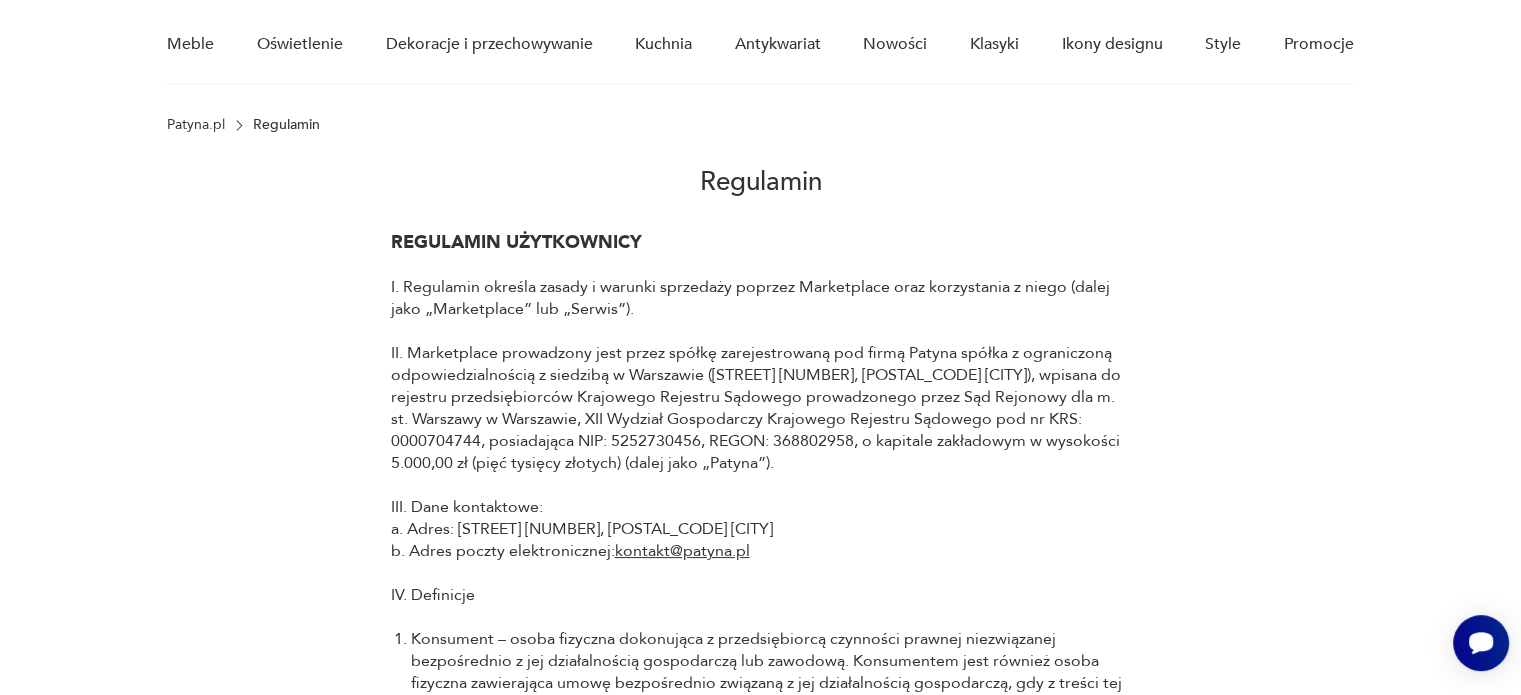 scroll, scrollTop: 200, scrollLeft: 0, axis: vertical 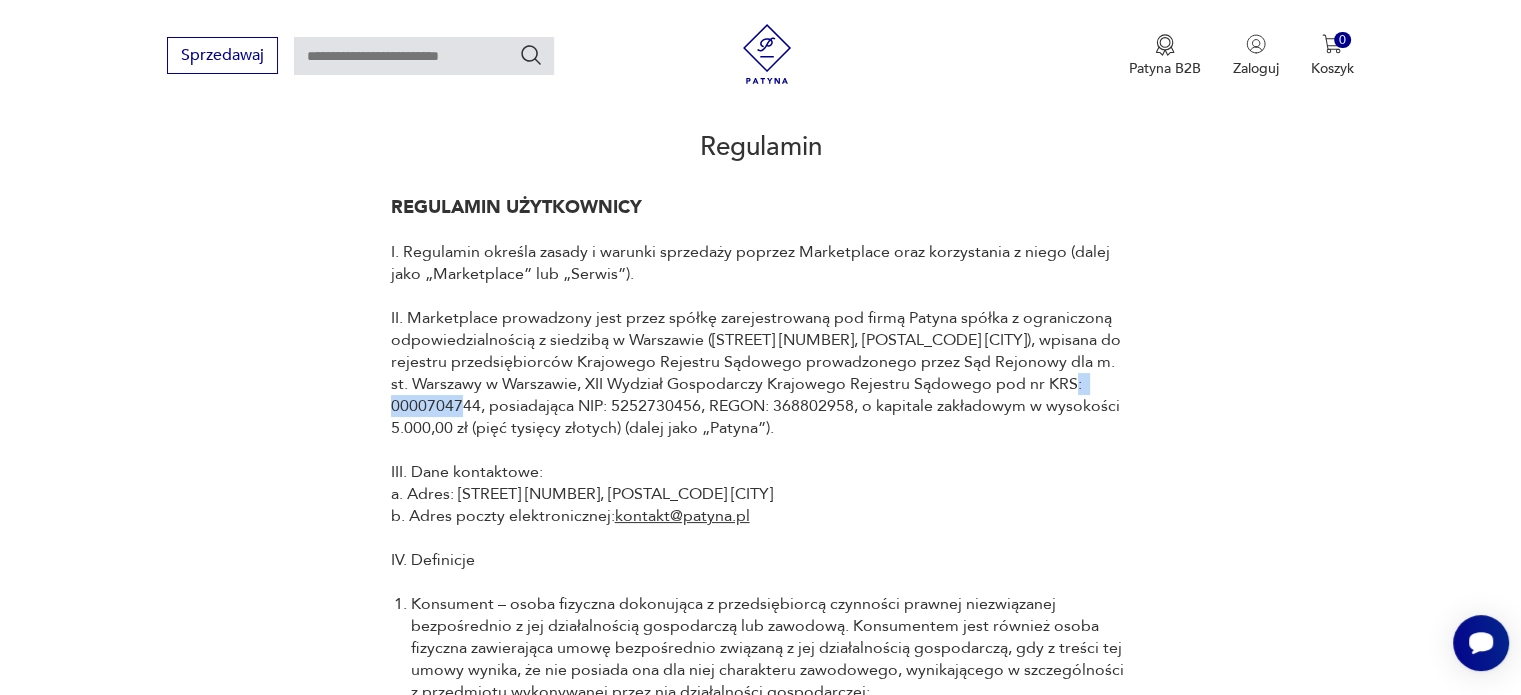 drag, startPoint x: 476, startPoint y: 405, endPoint x: 391, endPoint y: 404, distance: 85.00588 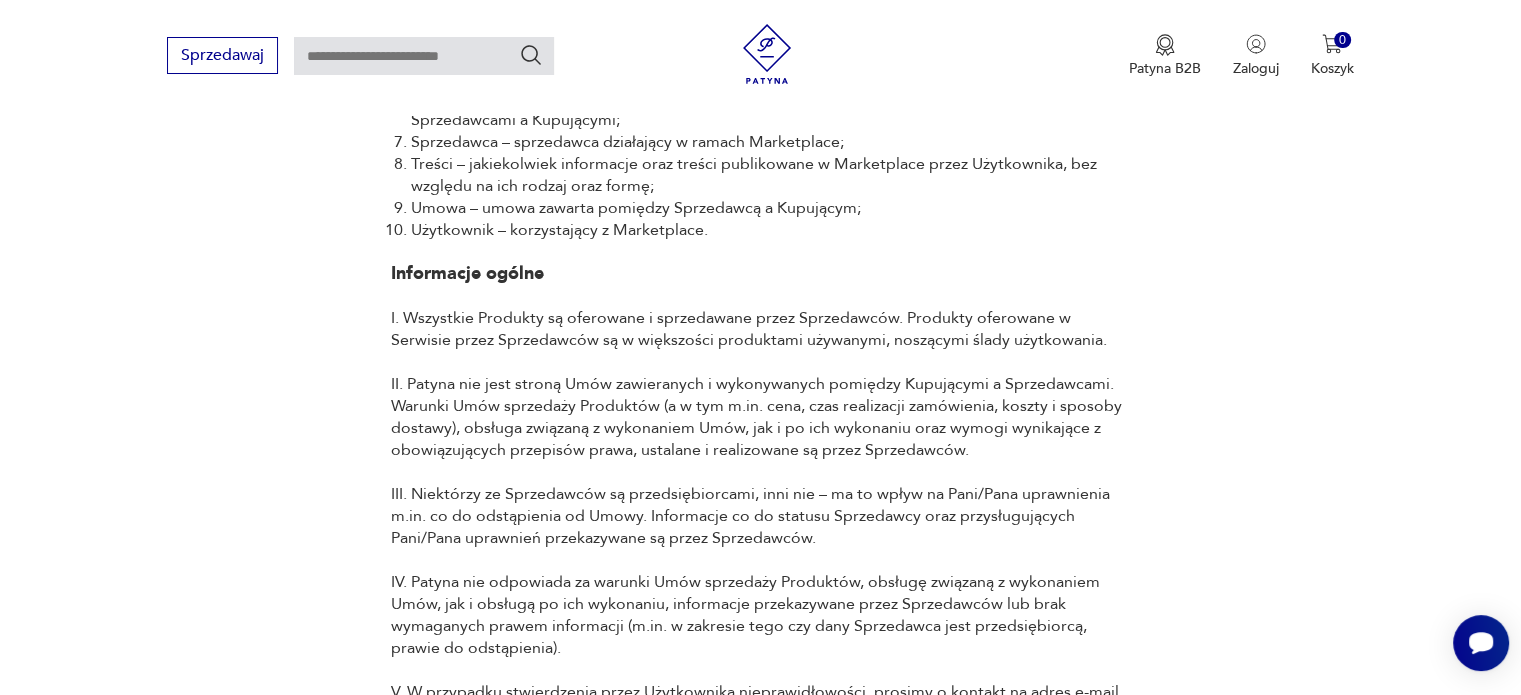 scroll, scrollTop: 1000, scrollLeft: 0, axis: vertical 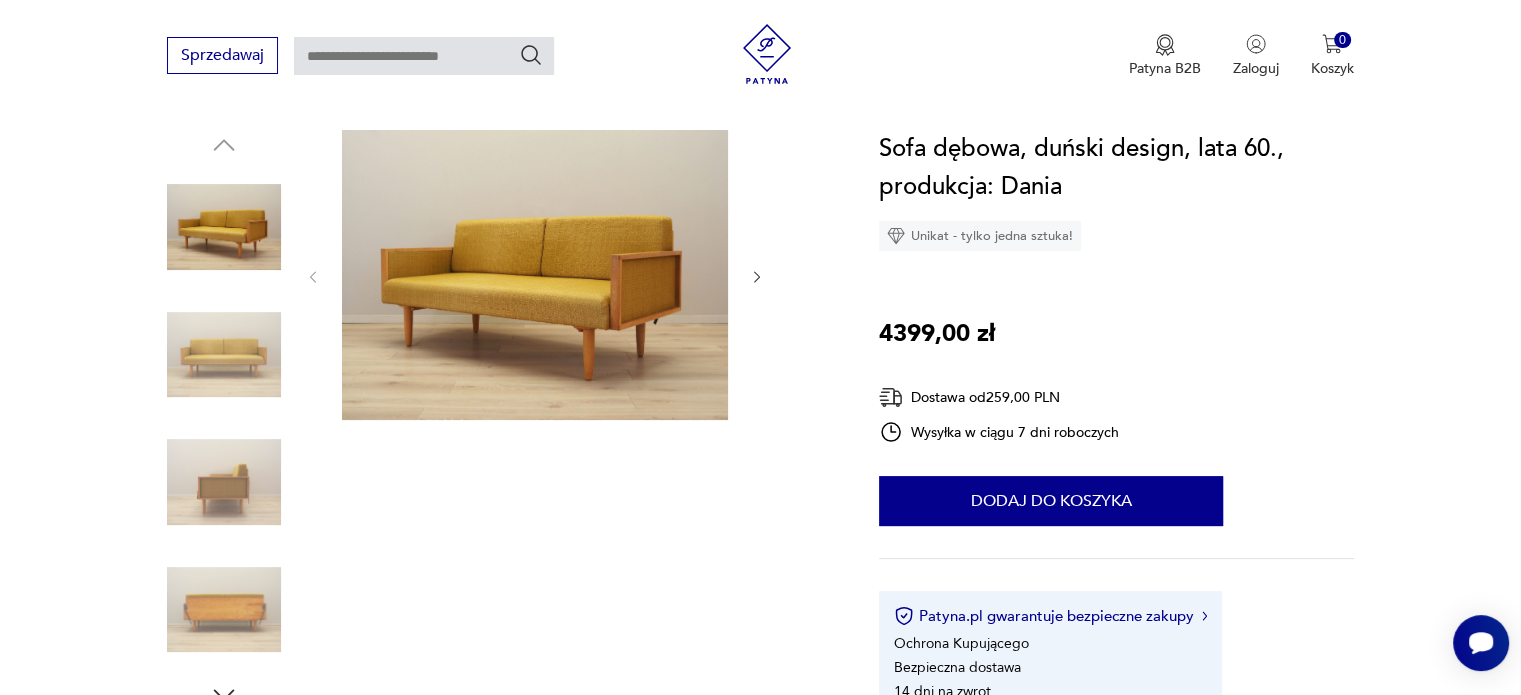 click 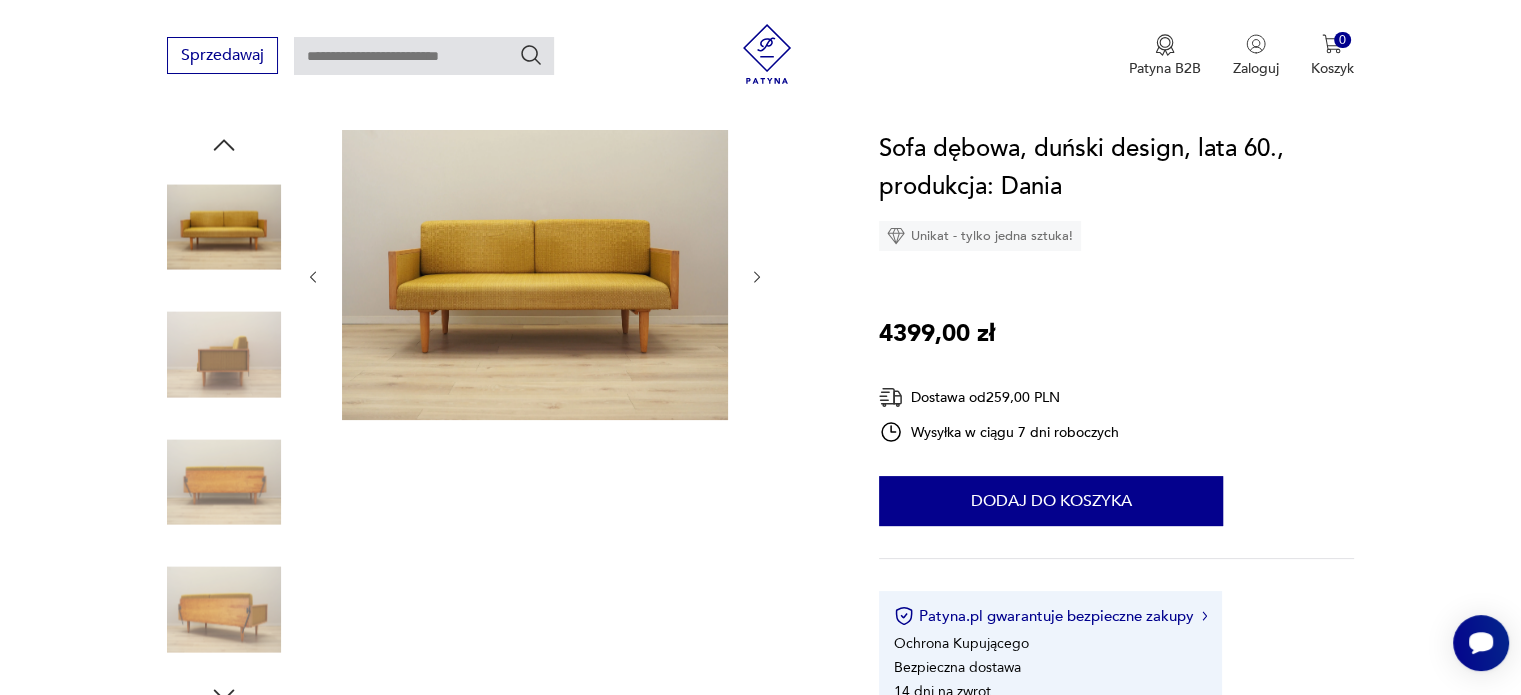 click 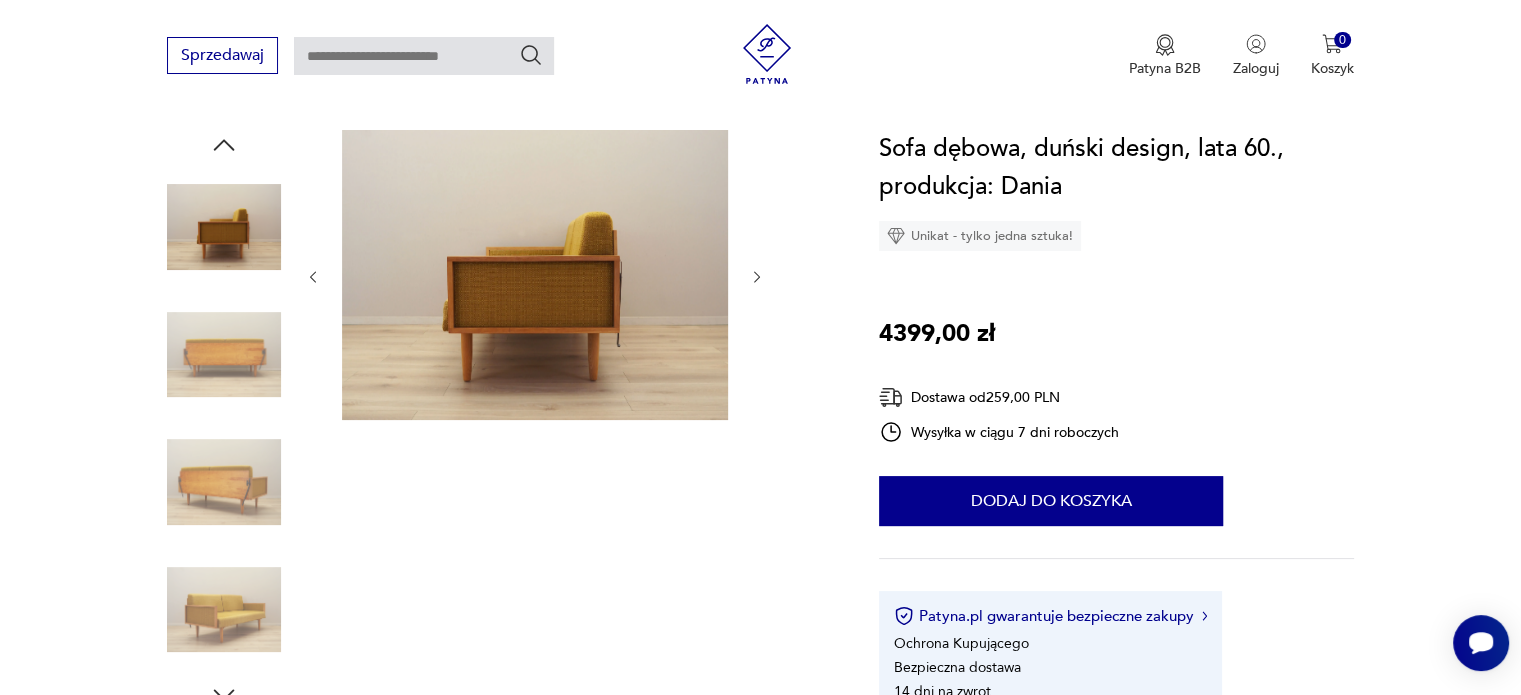 click 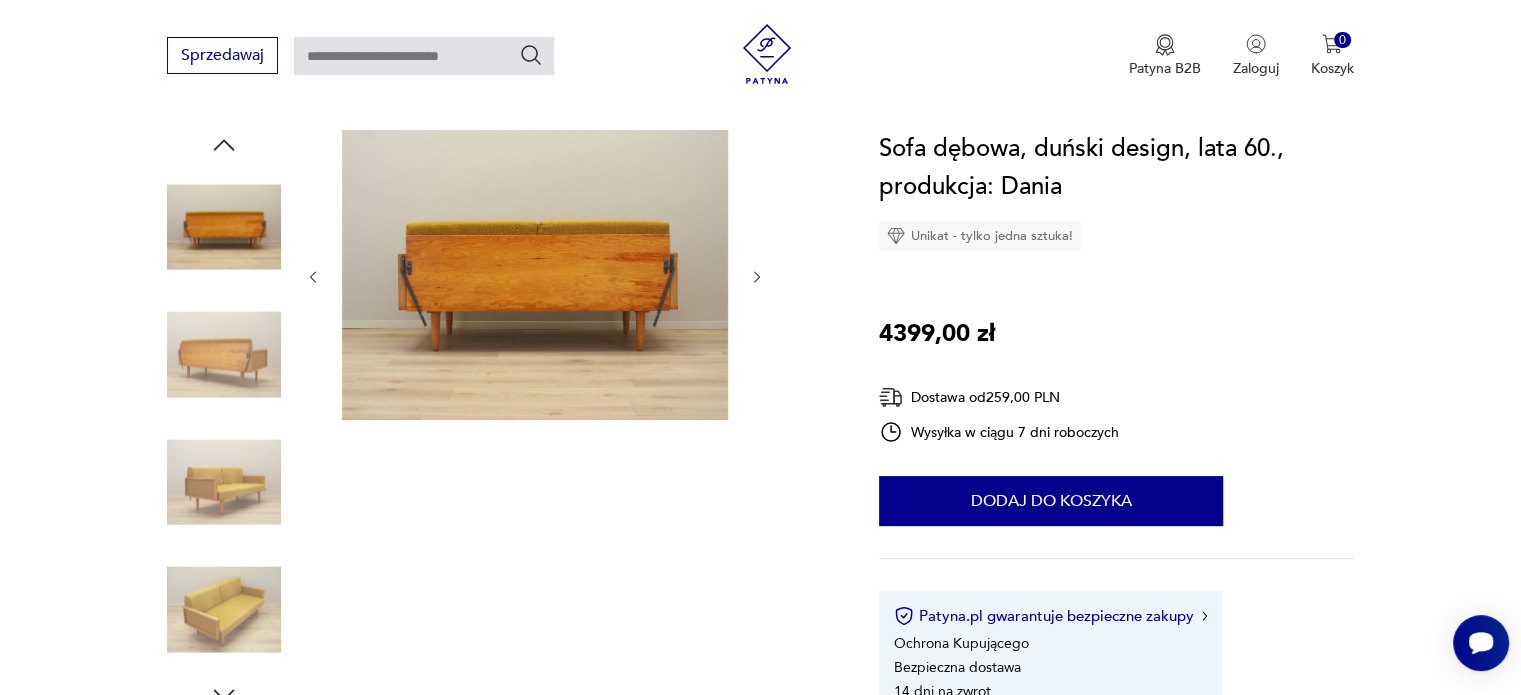 click 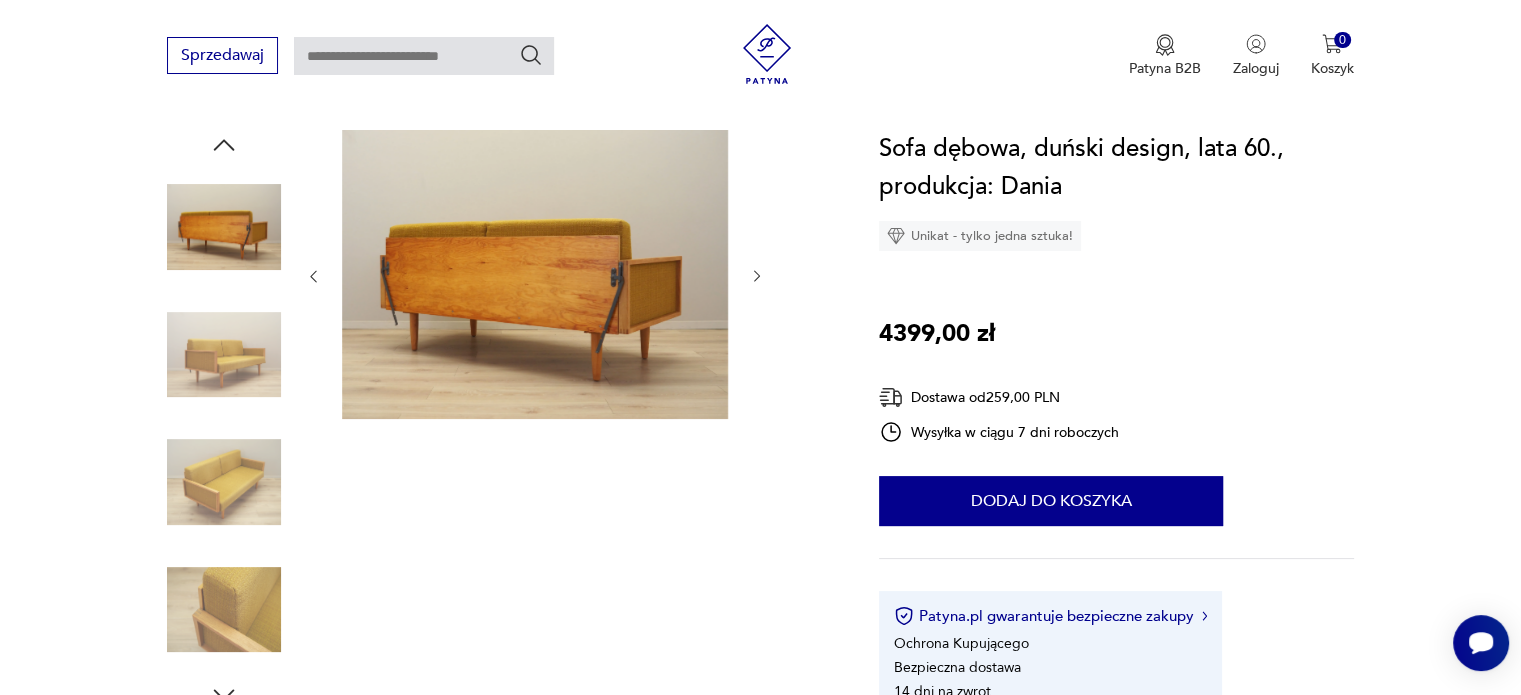 click 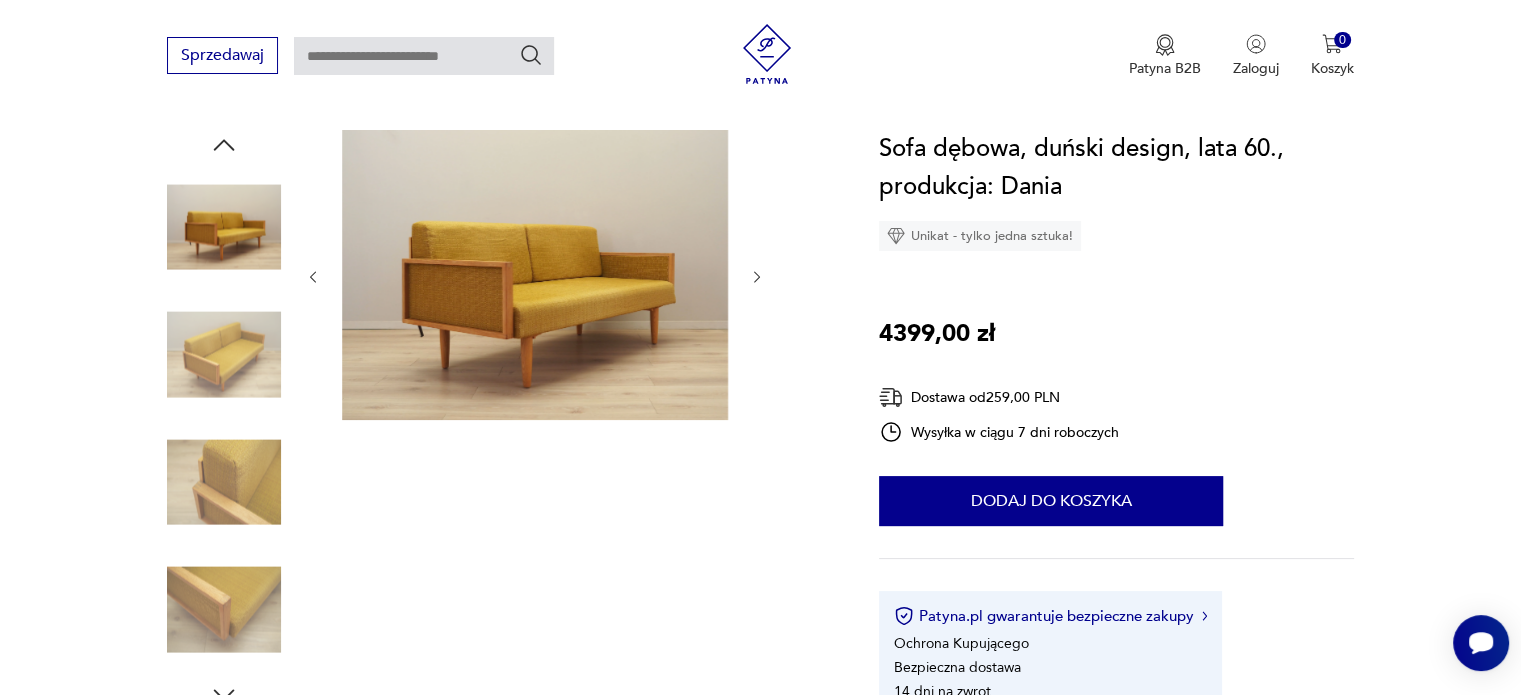 click 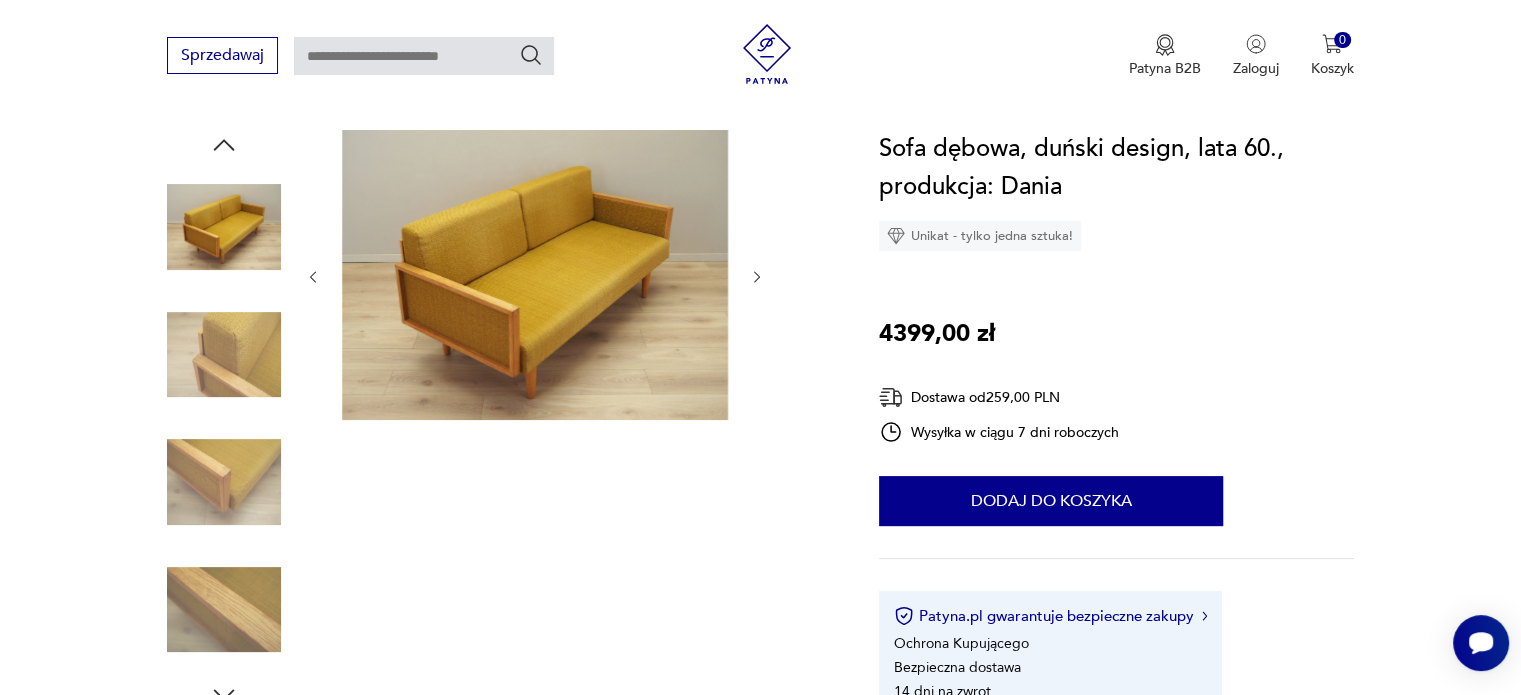 click 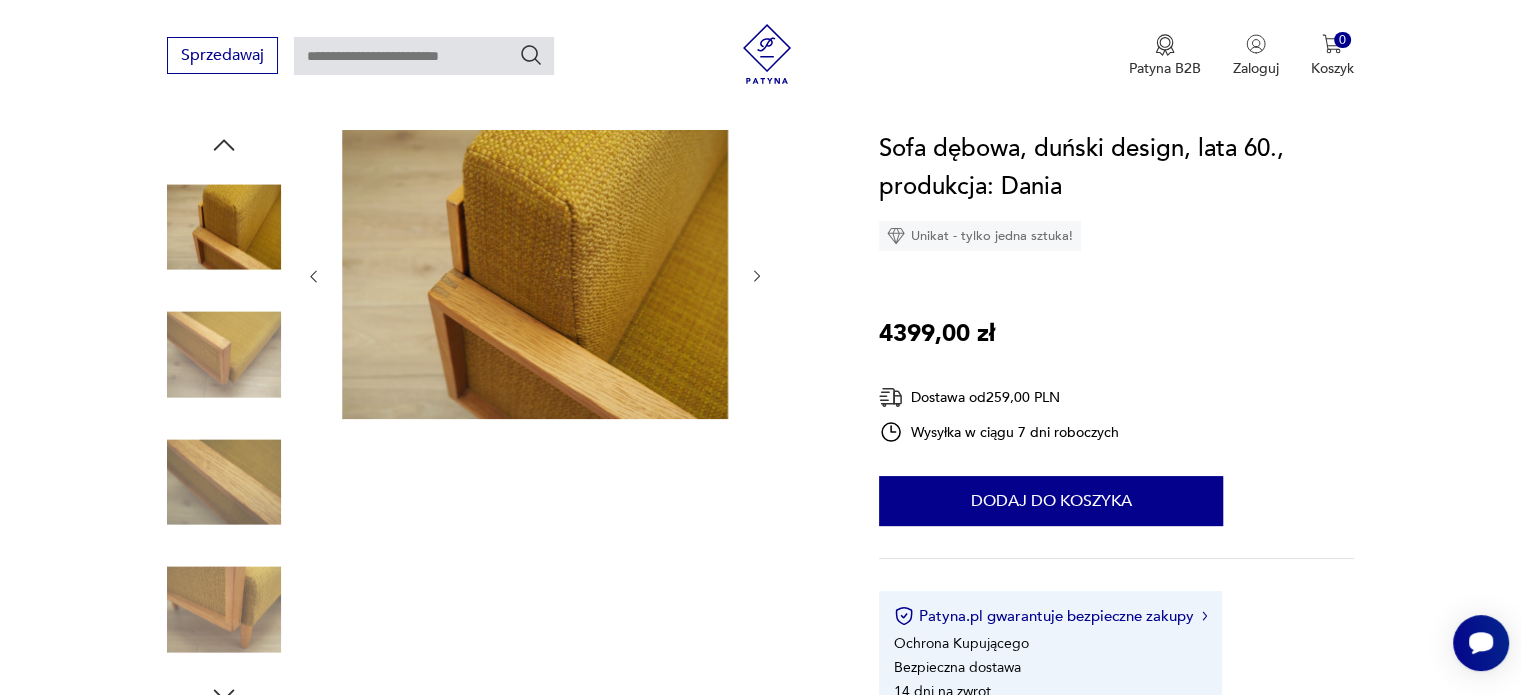 click 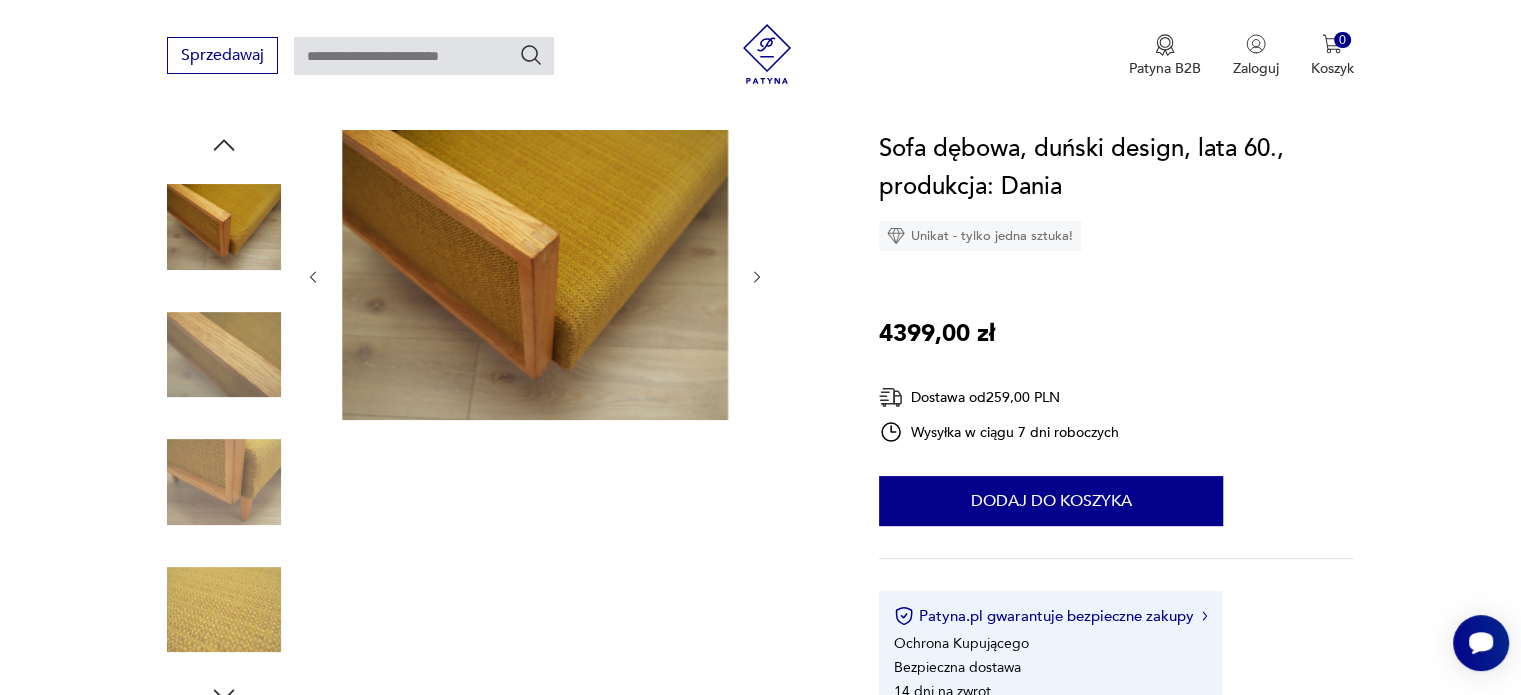 click 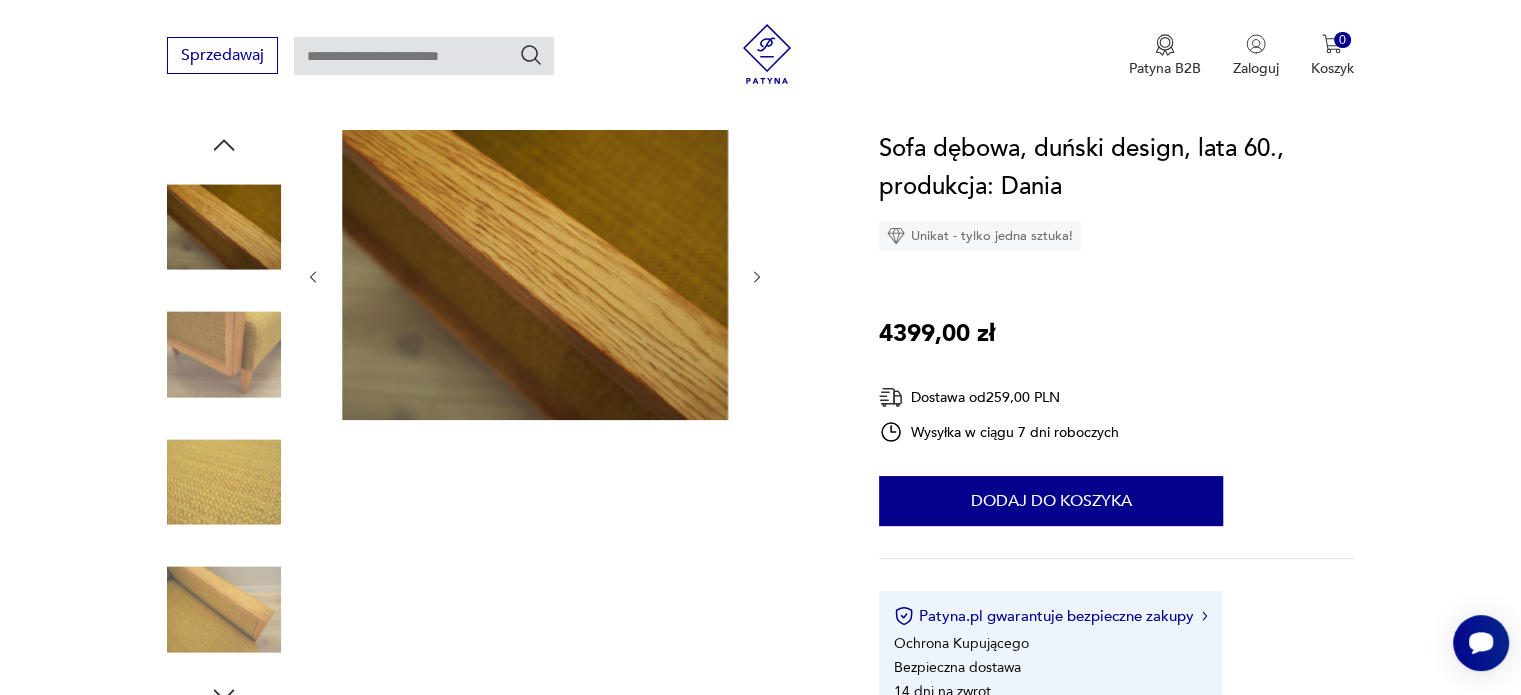 click 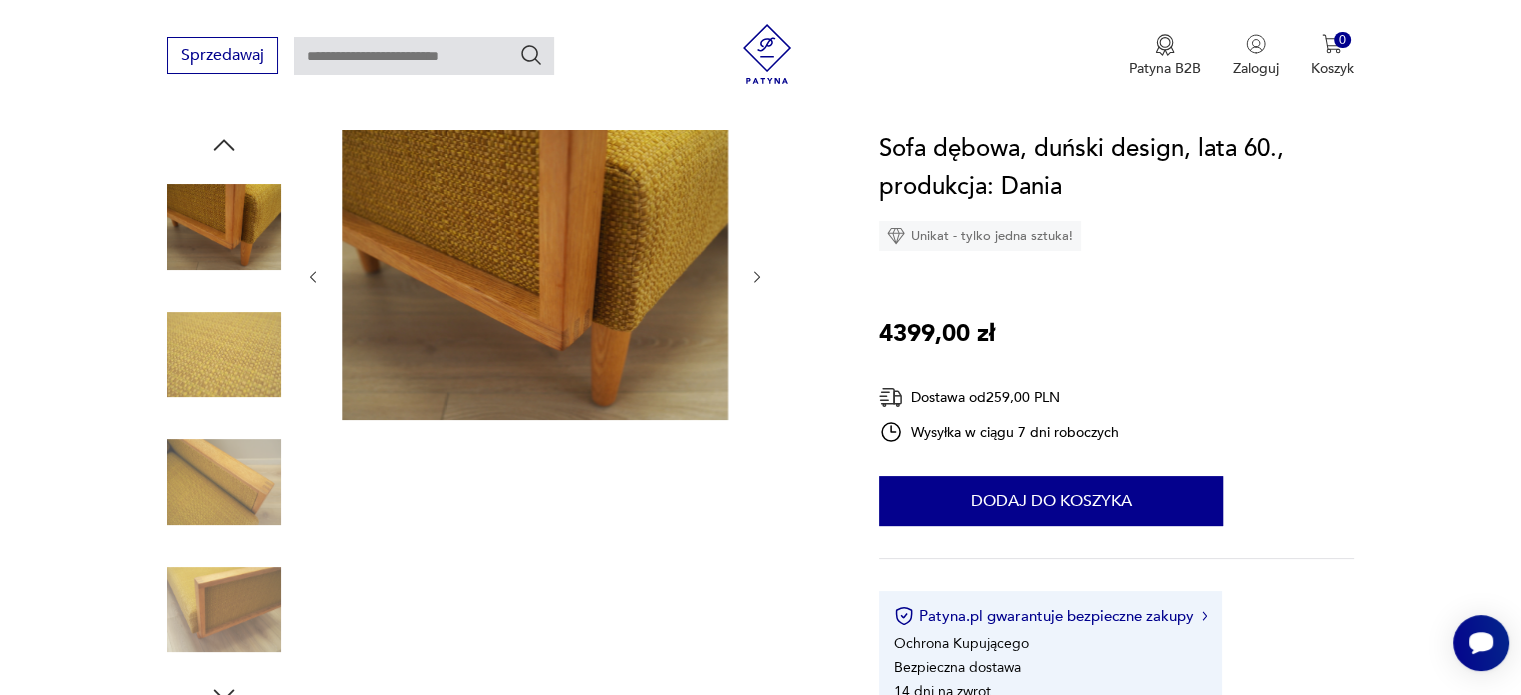 click 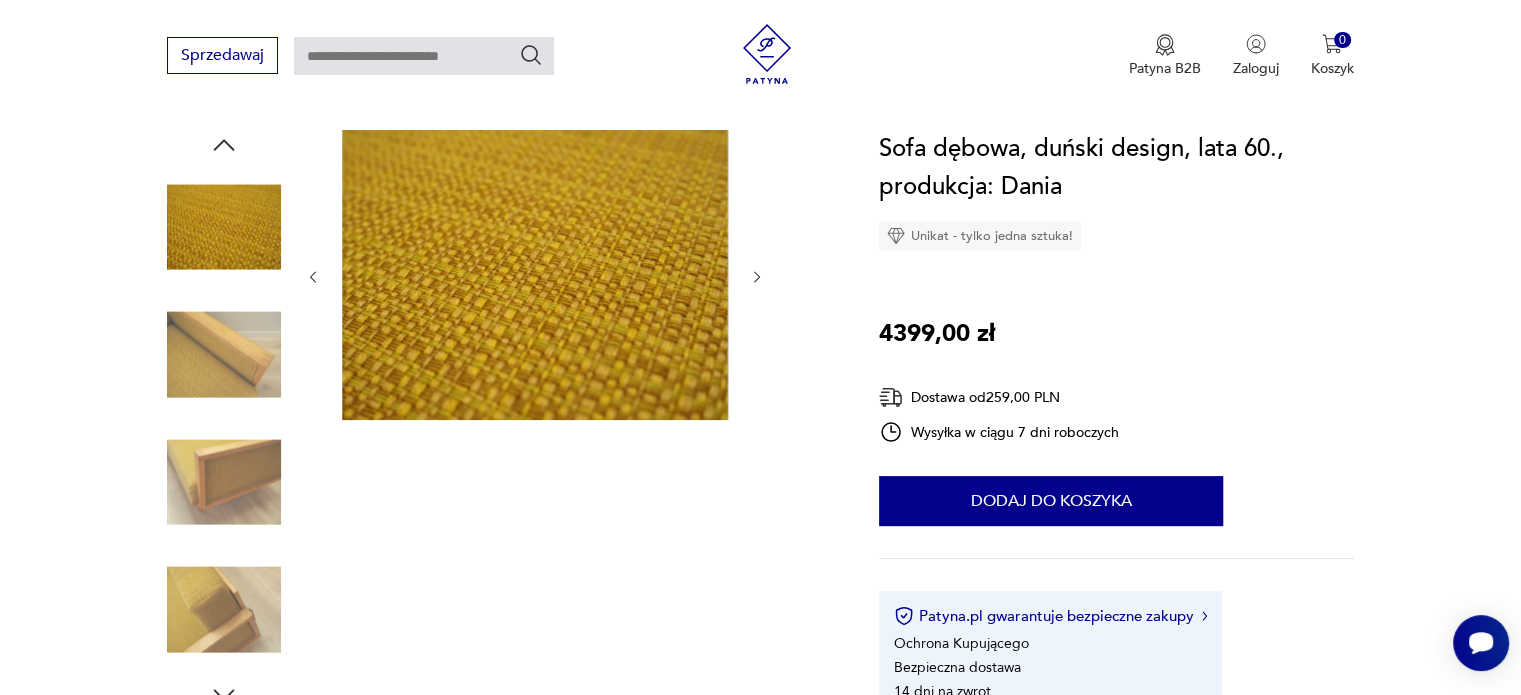 click 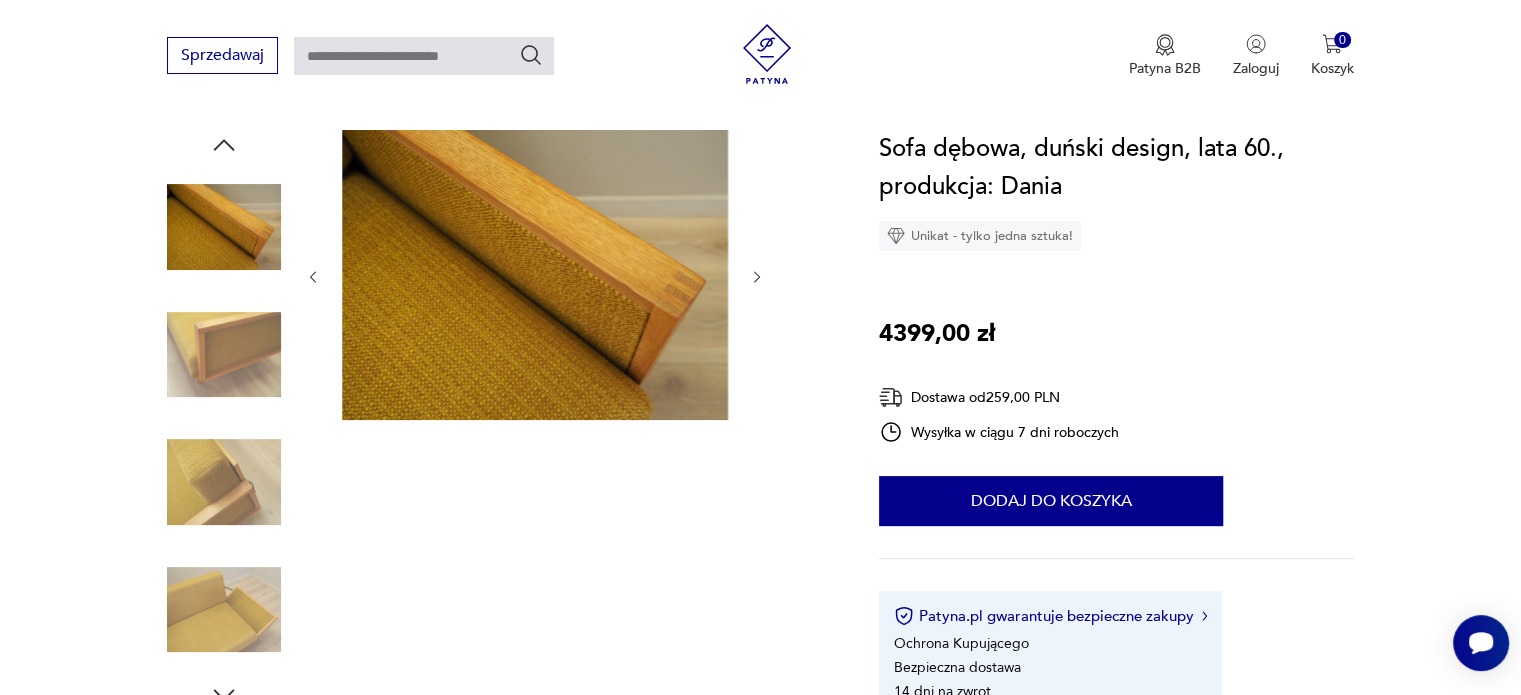 click 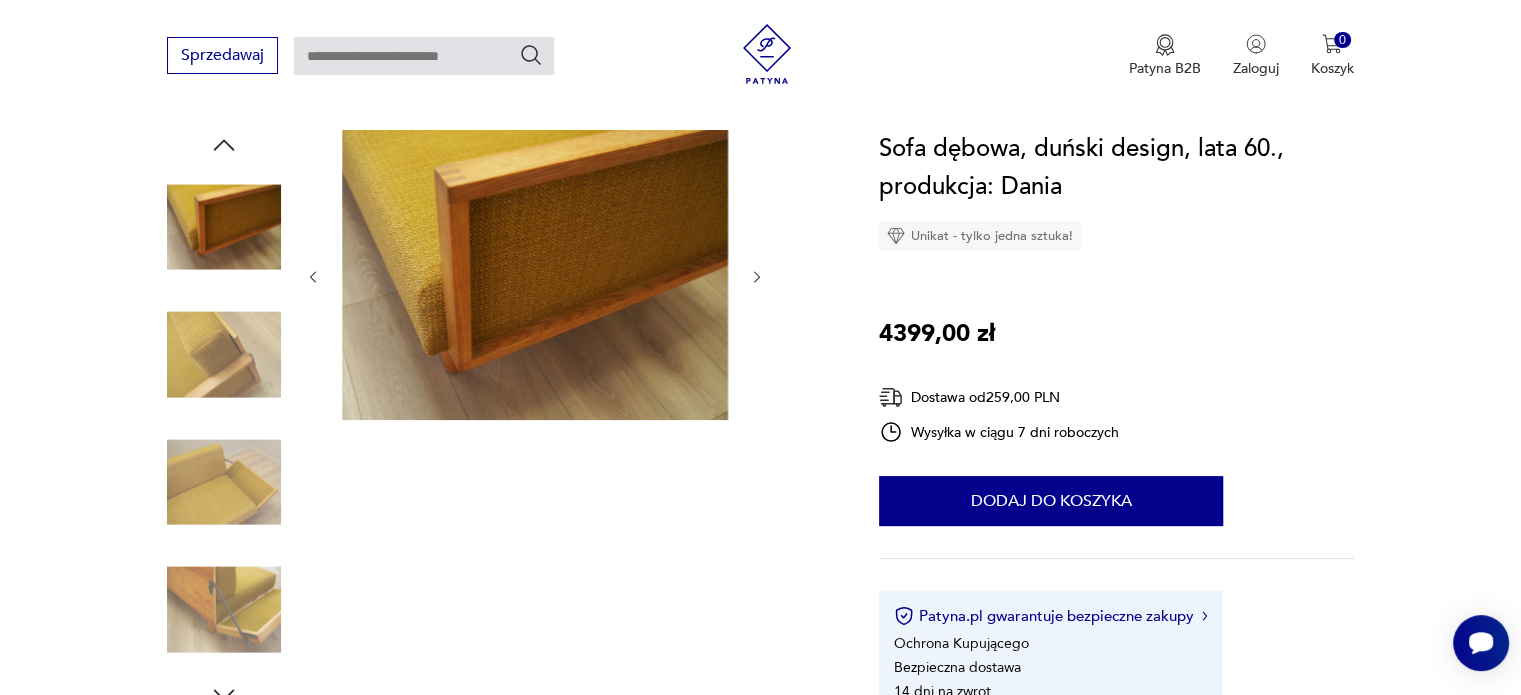 click 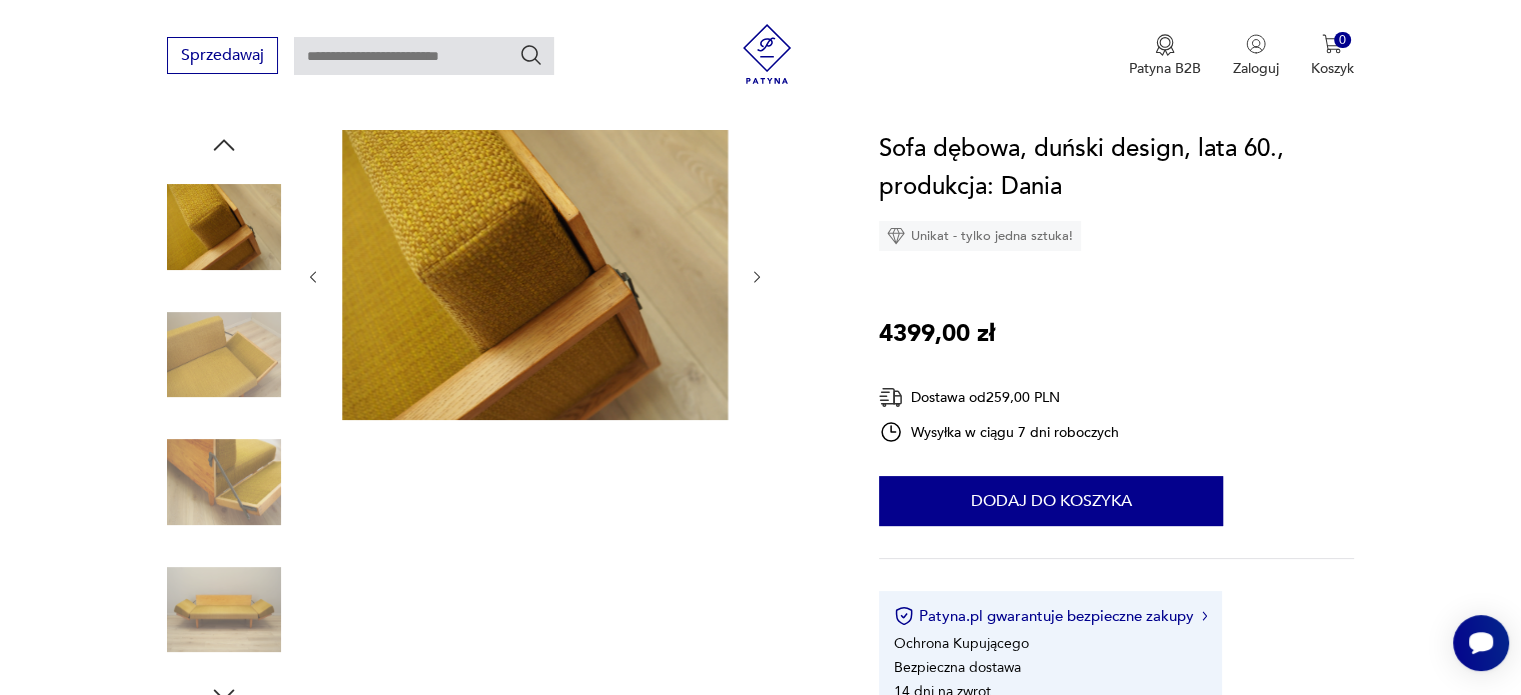 click 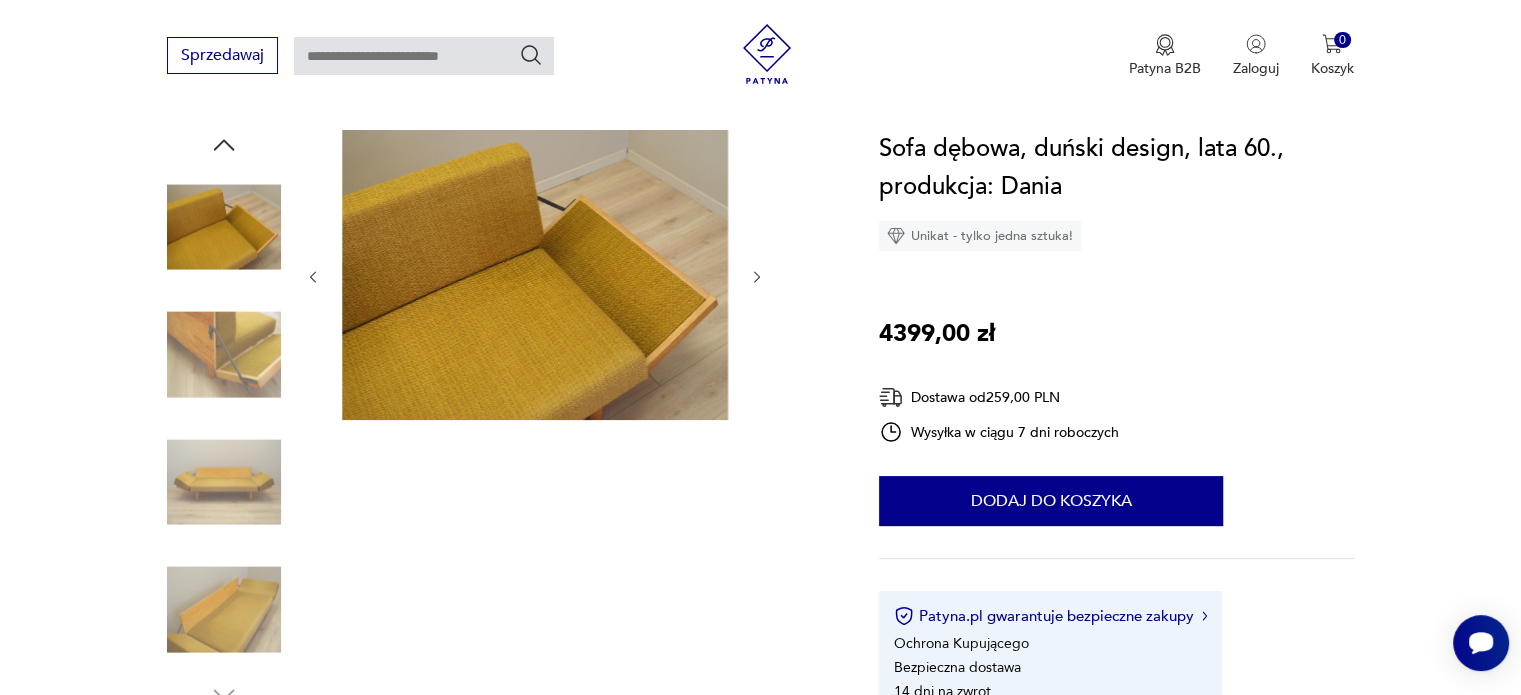 click 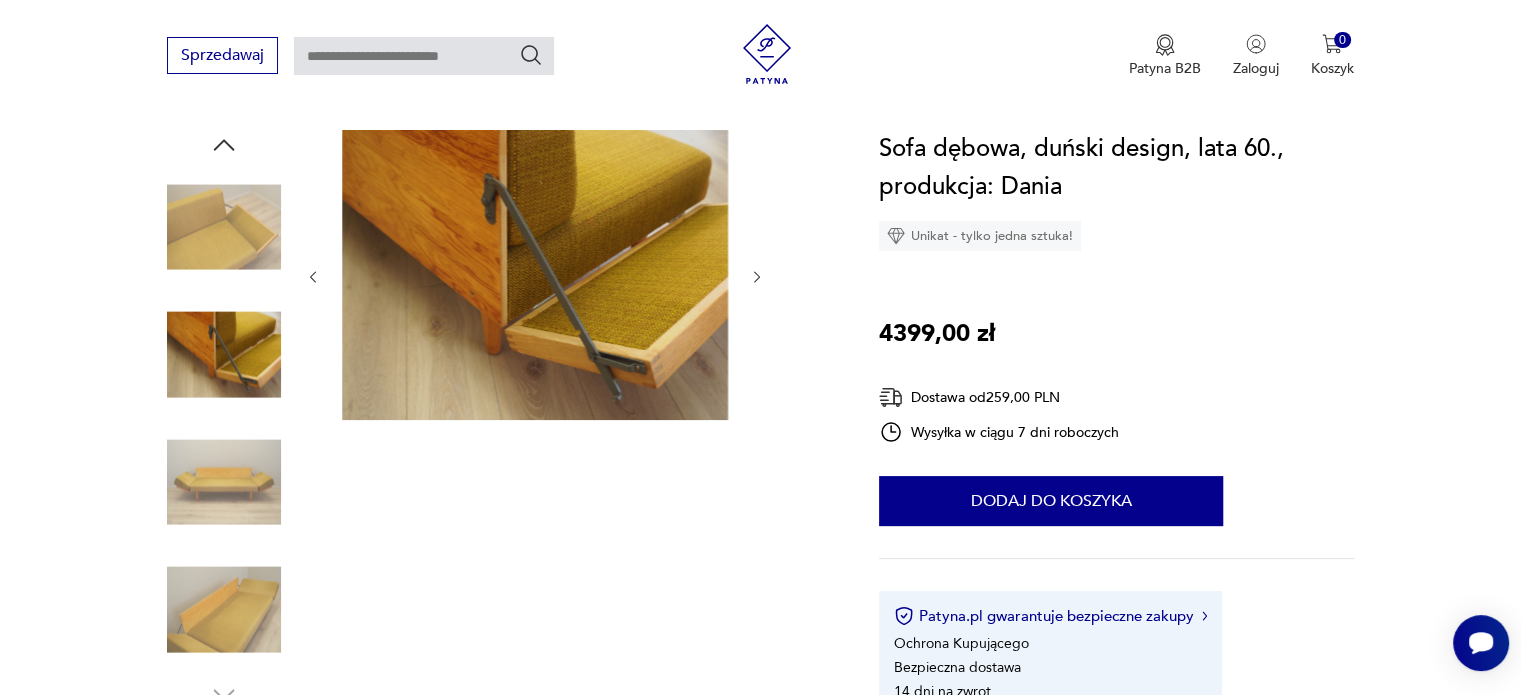 click 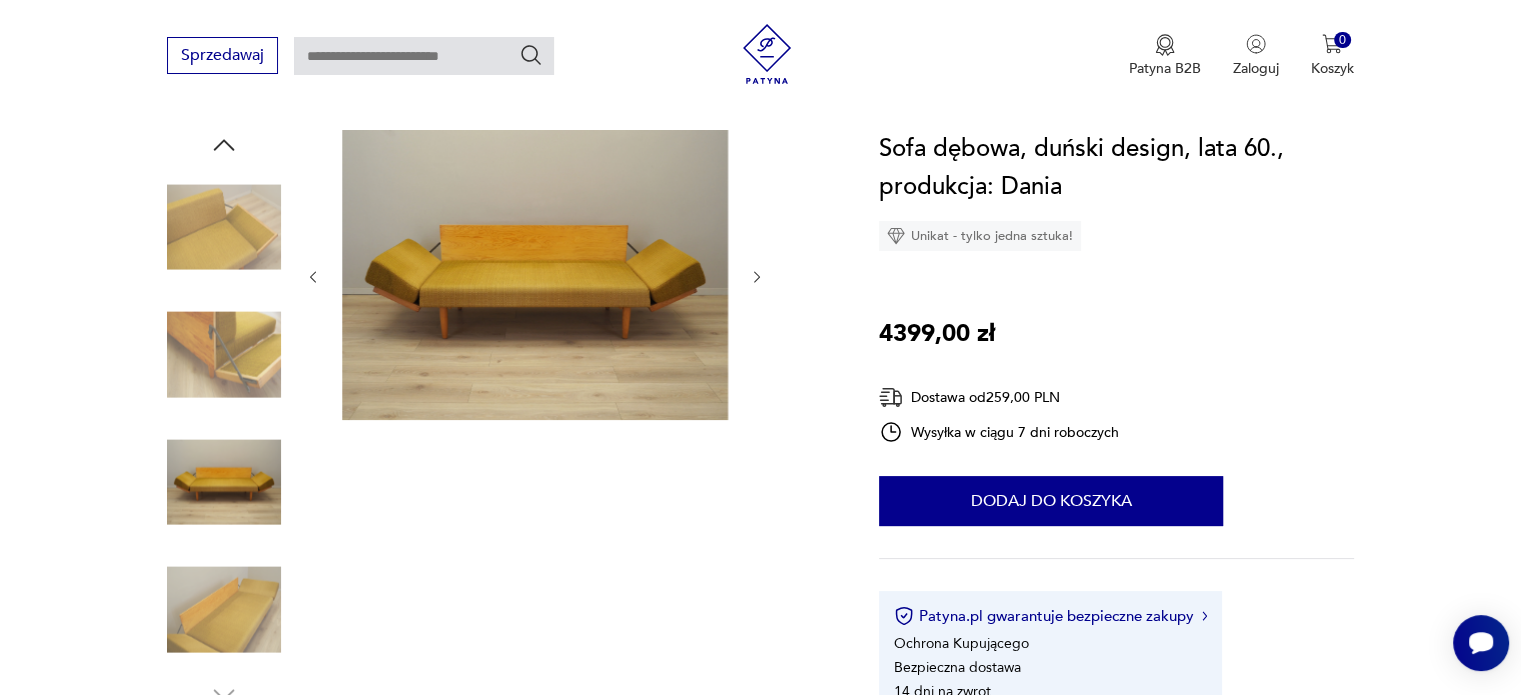 click 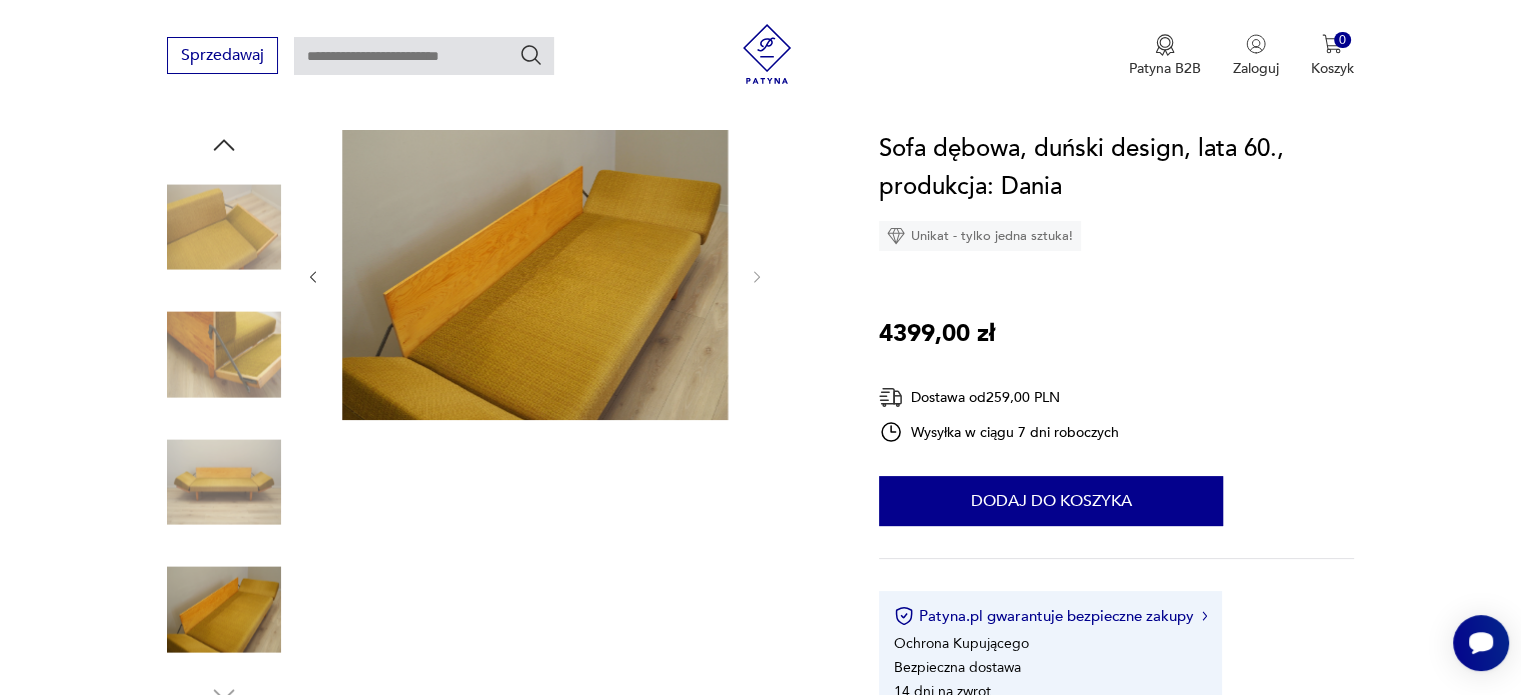 click 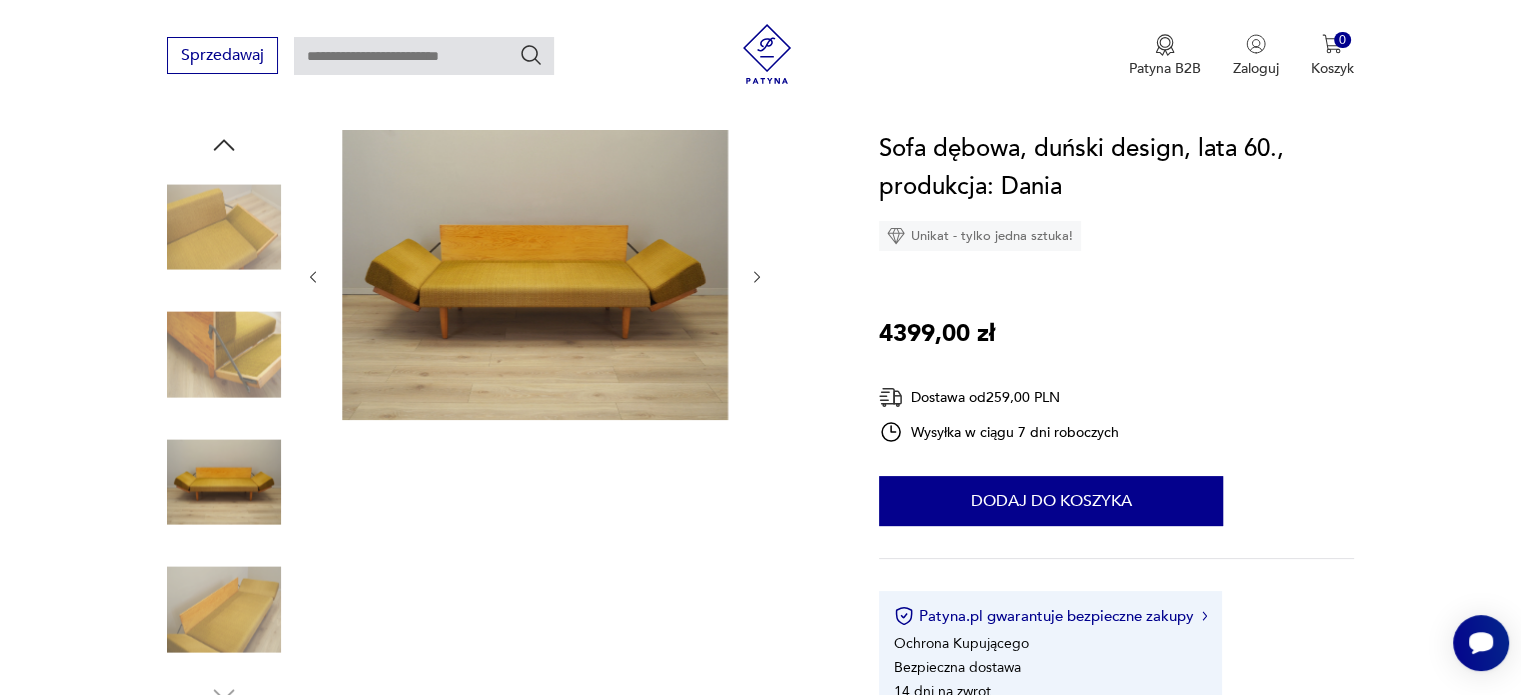 click 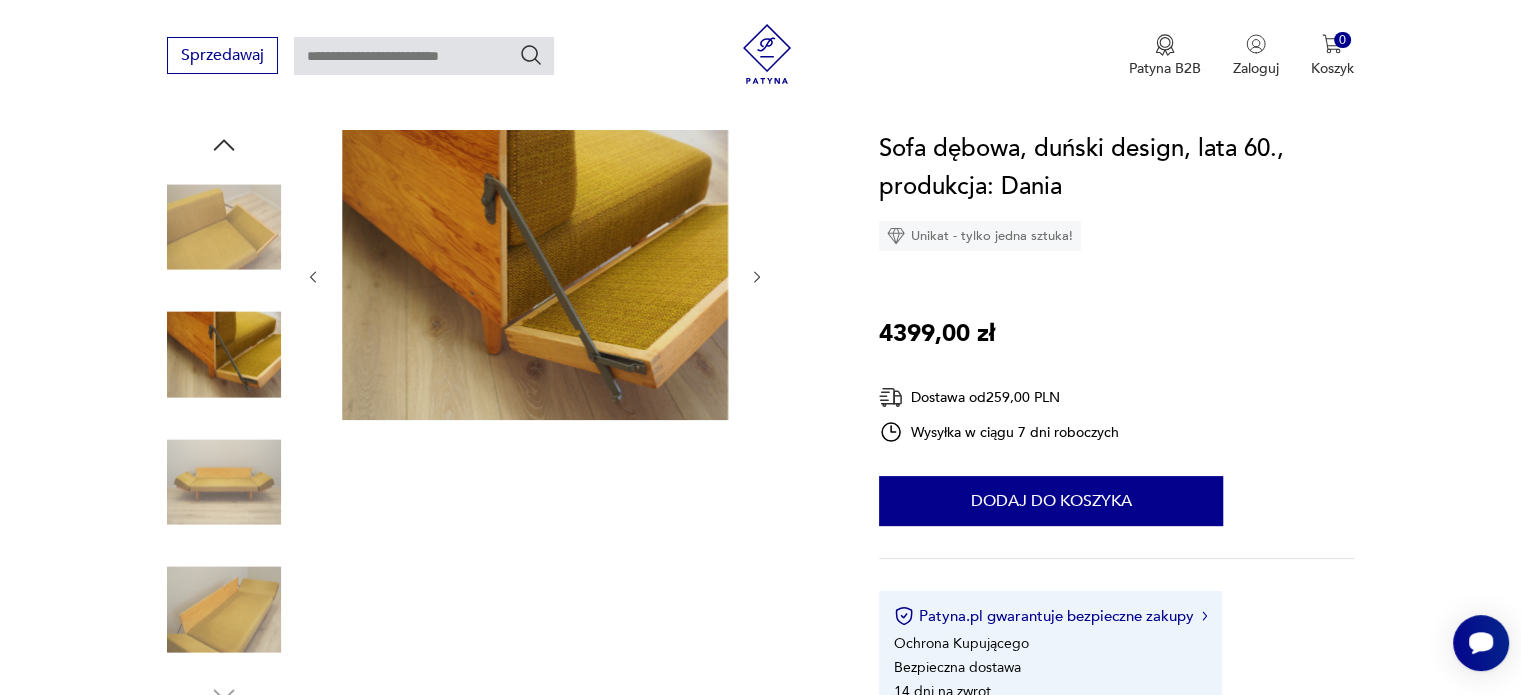 click 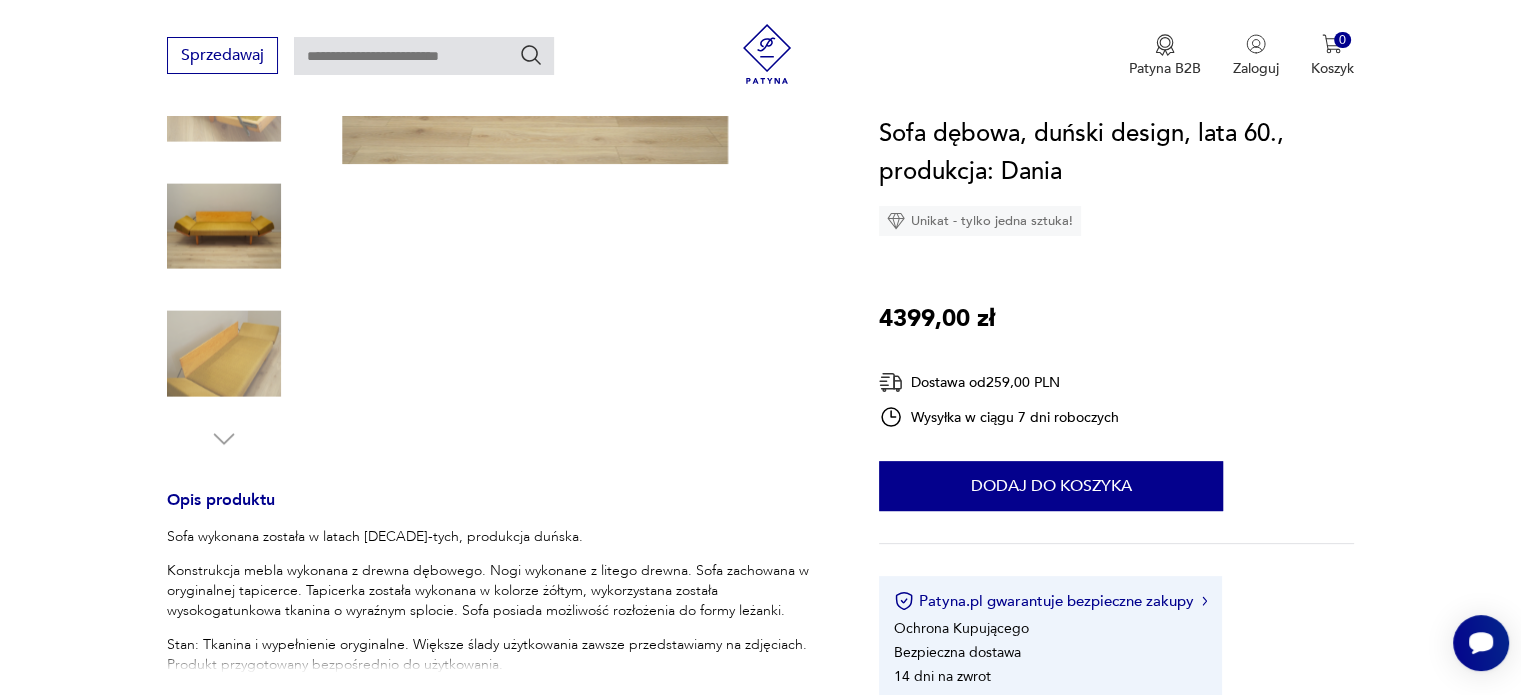 scroll, scrollTop: 900, scrollLeft: 0, axis: vertical 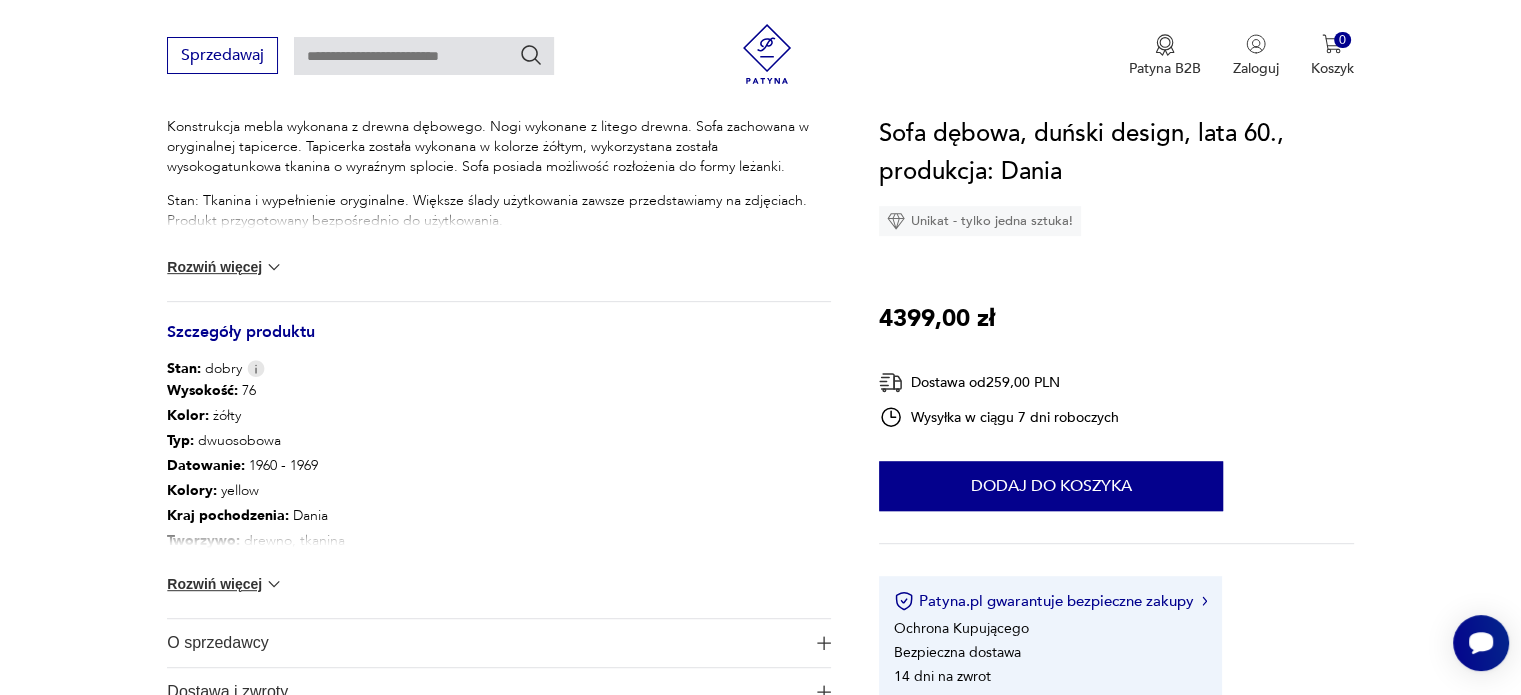 click on "Rozwiń więcej" at bounding box center [225, 267] 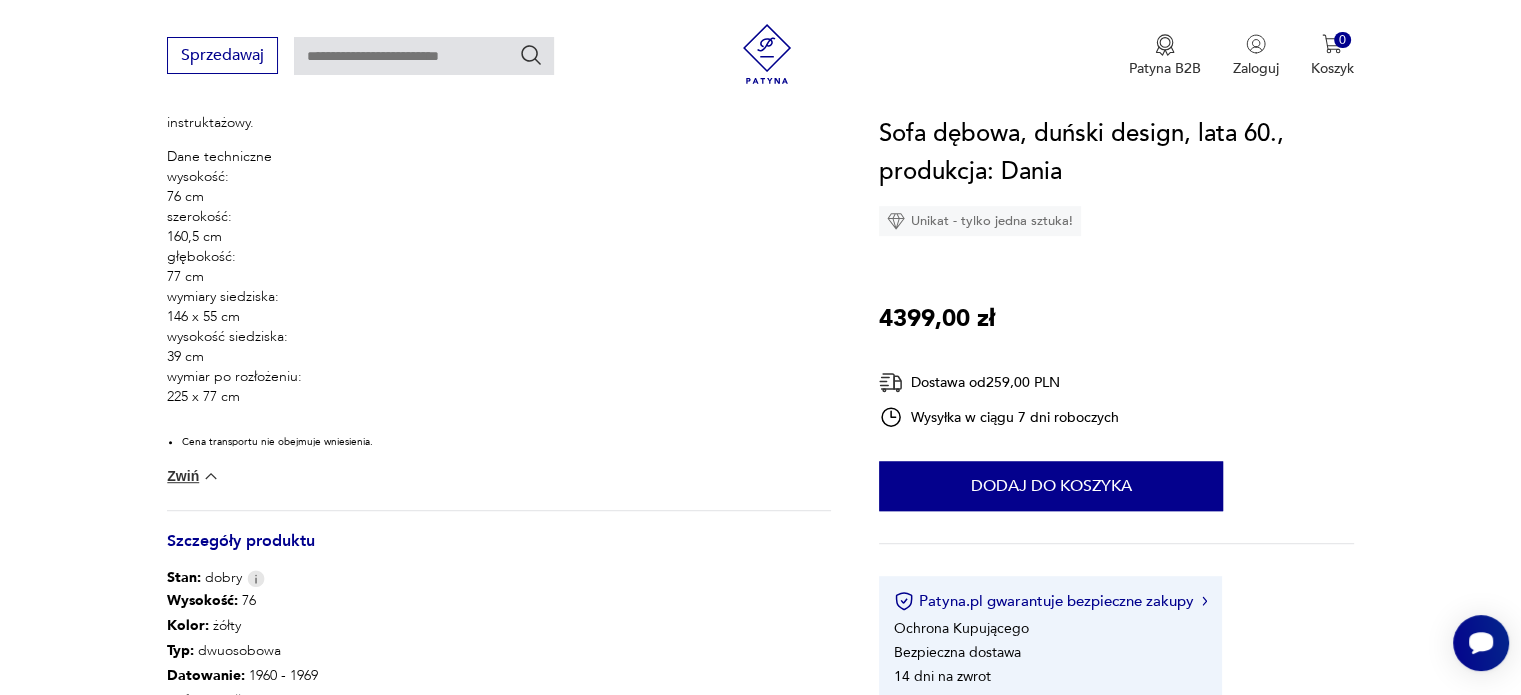 scroll, scrollTop: 1300, scrollLeft: 0, axis: vertical 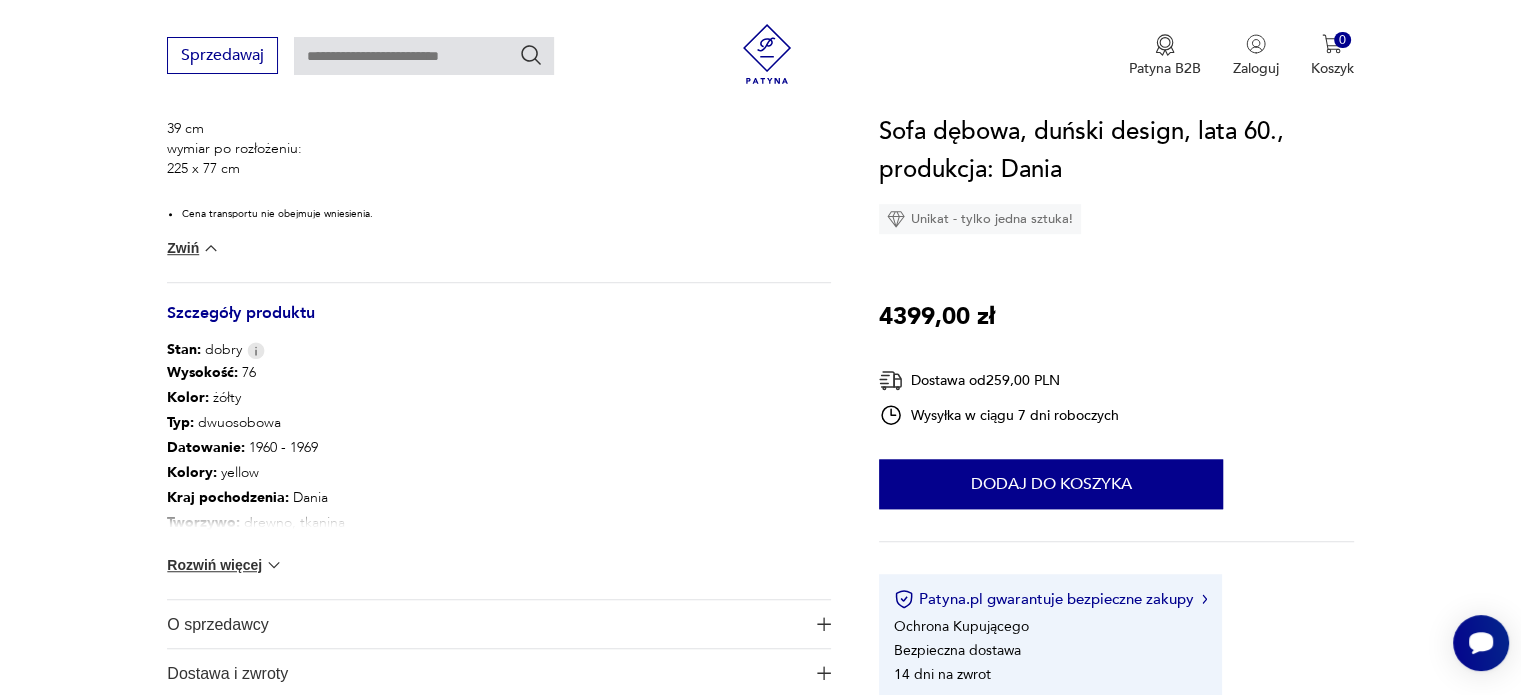 click on "Rozwiń więcej" at bounding box center (225, 565) 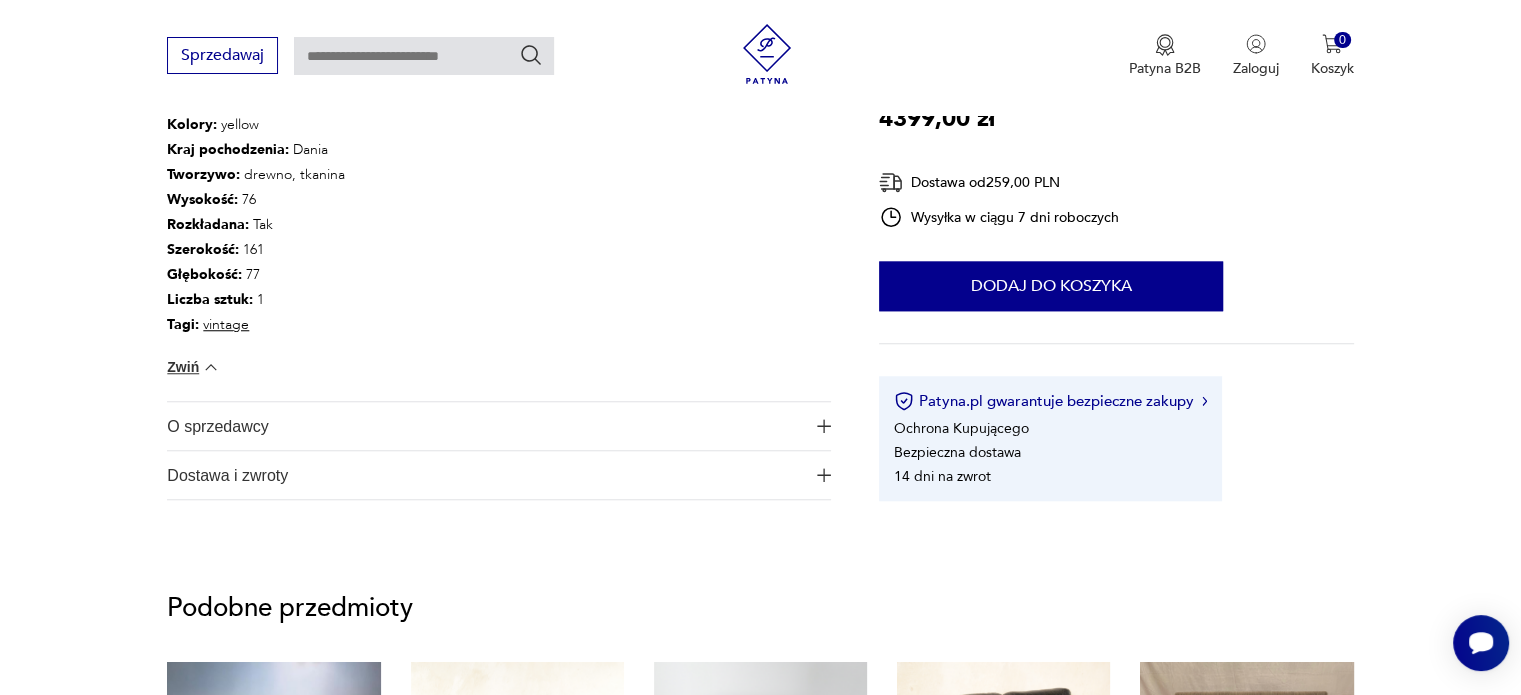 scroll, scrollTop: 1700, scrollLeft: 0, axis: vertical 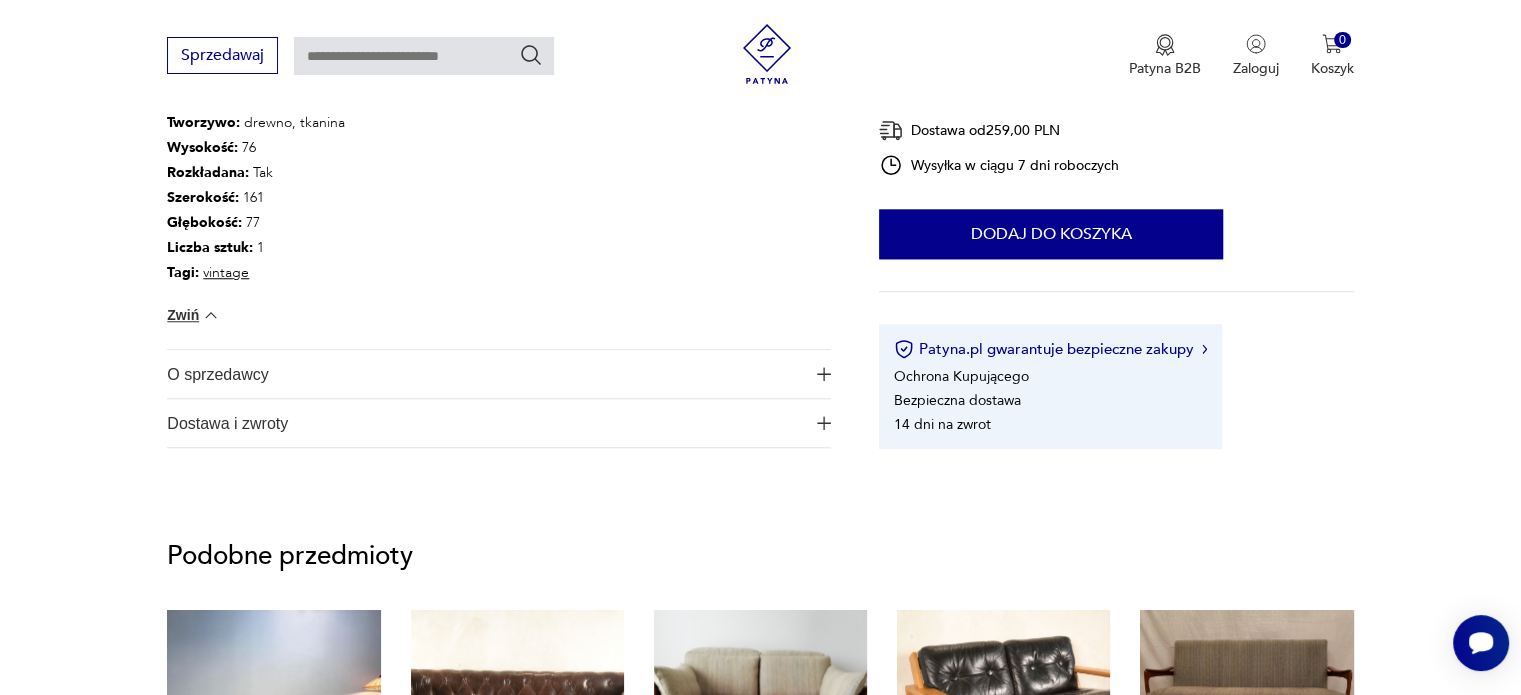 click on "O sprzedawcy" at bounding box center [485, 374] 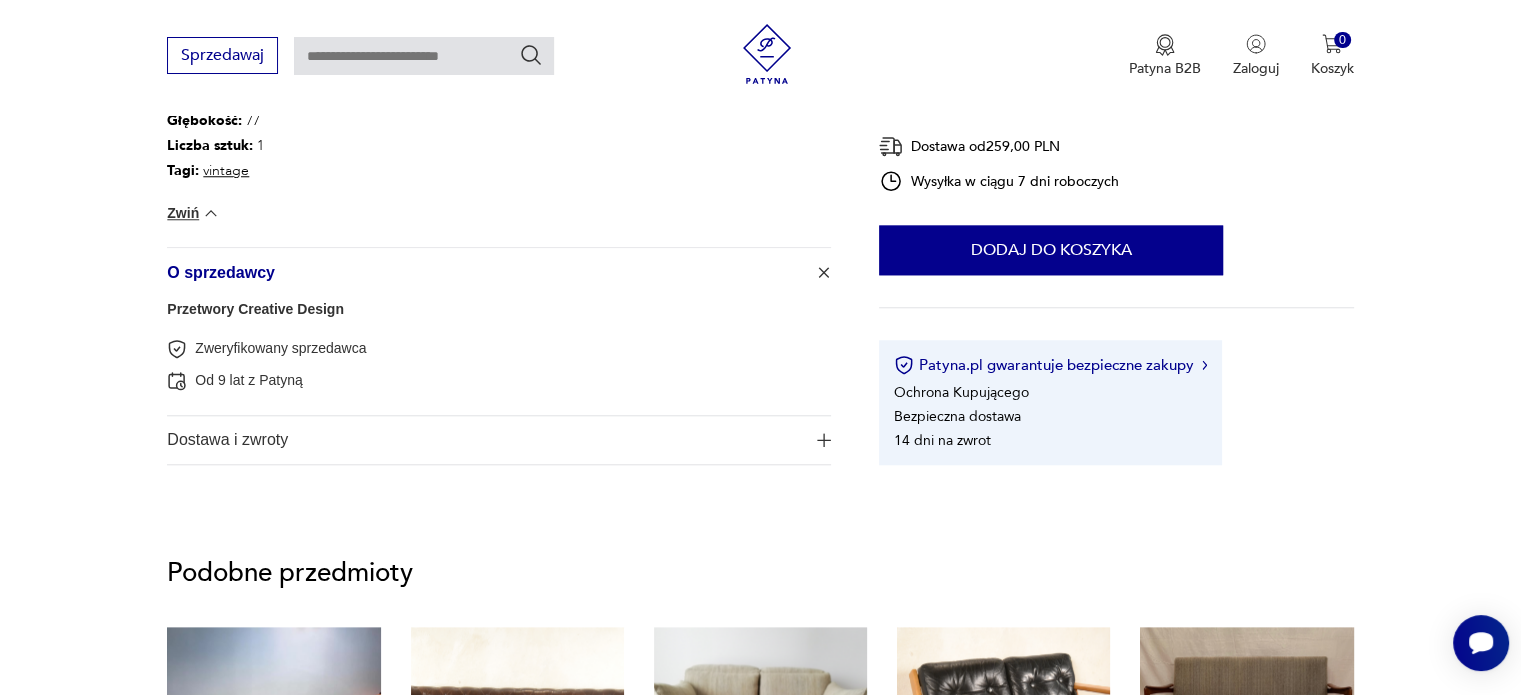scroll, scrollTop: 1800, scrollLeft: 0, axis: vertical 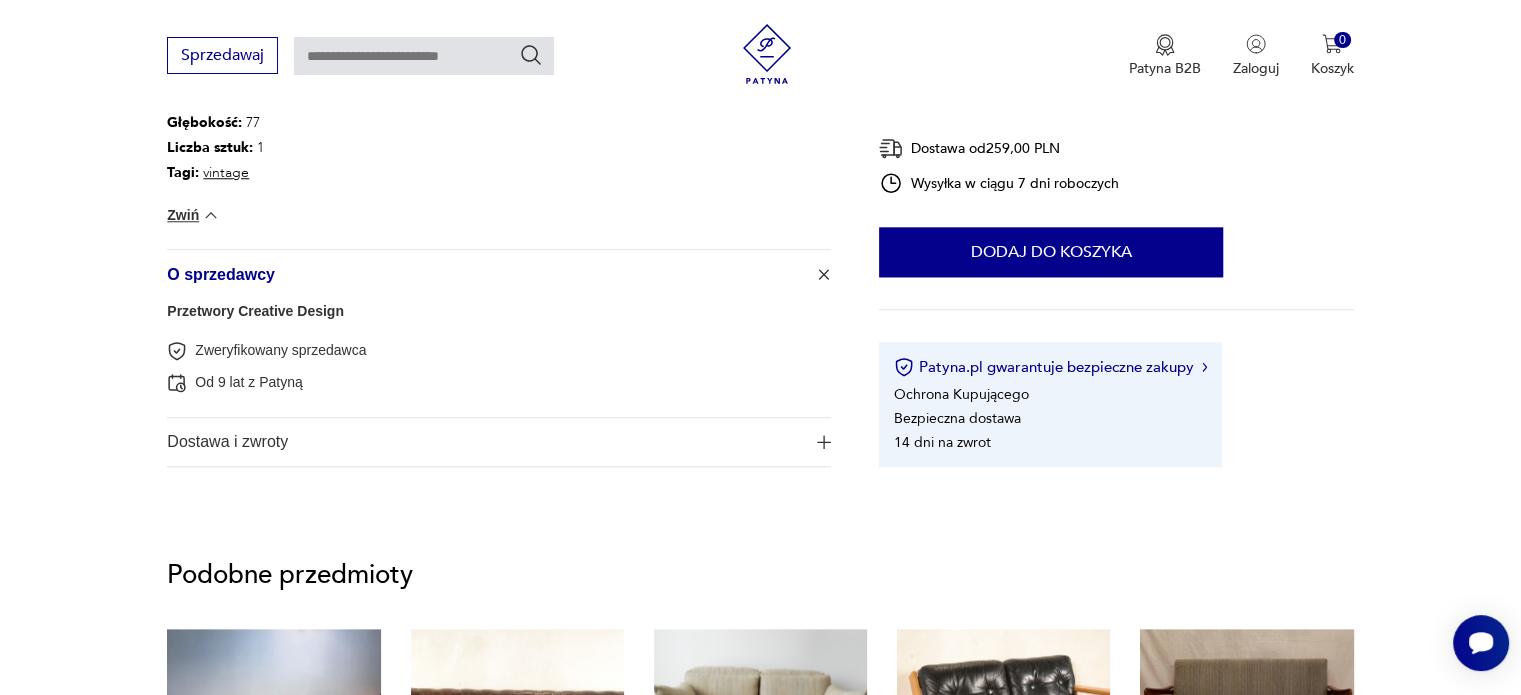 click on "Przetwory Creative Design" at bounding box center [255, 311] 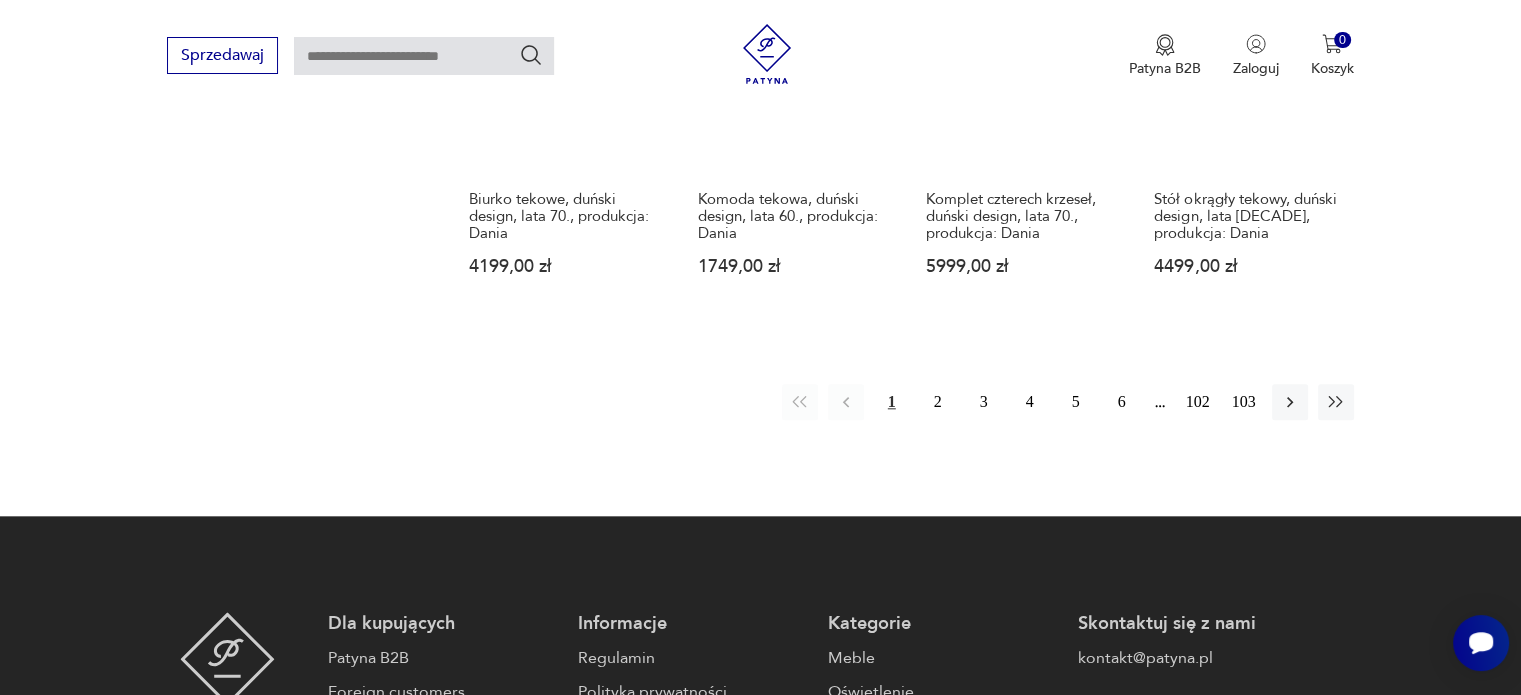 scroll, scrollTop: 2012, scrollLeft: 0, axis: vertical 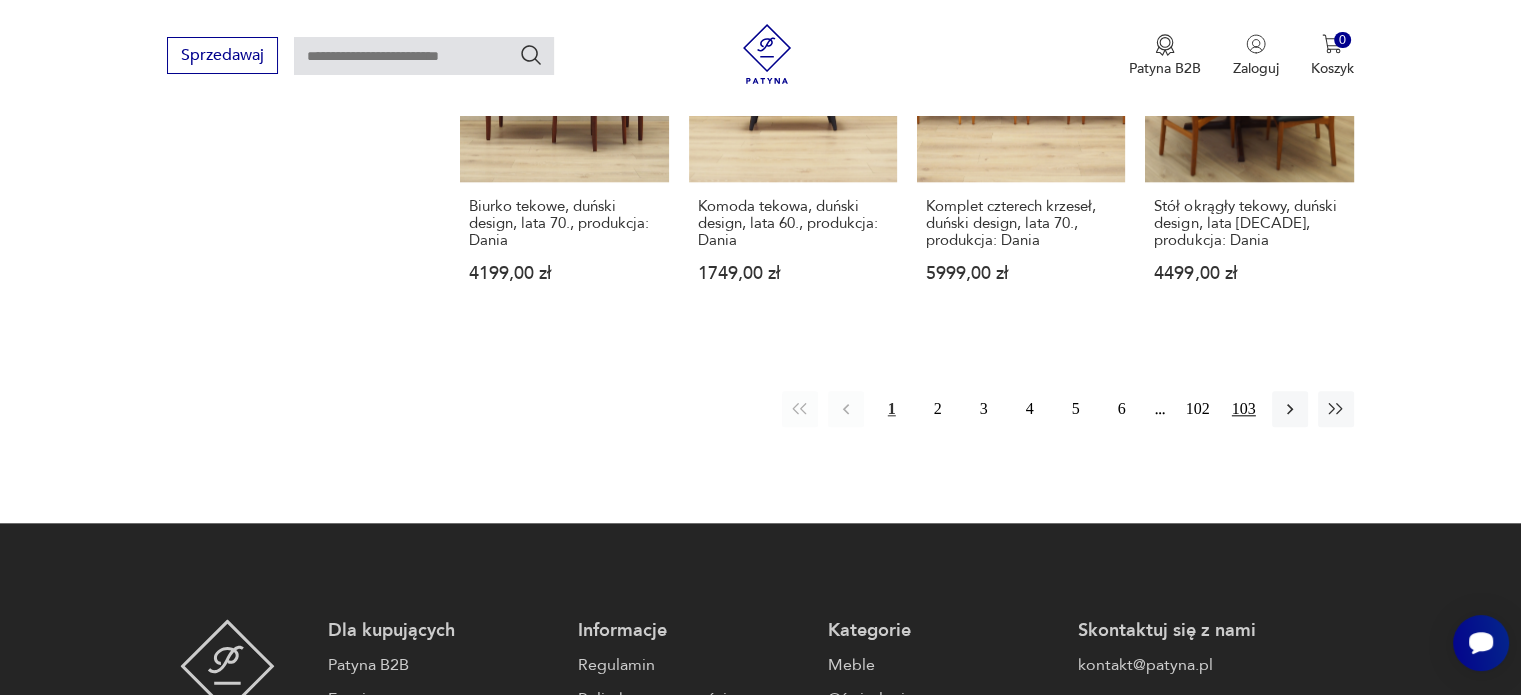 click on "103" at bounding box center (1244, 409) 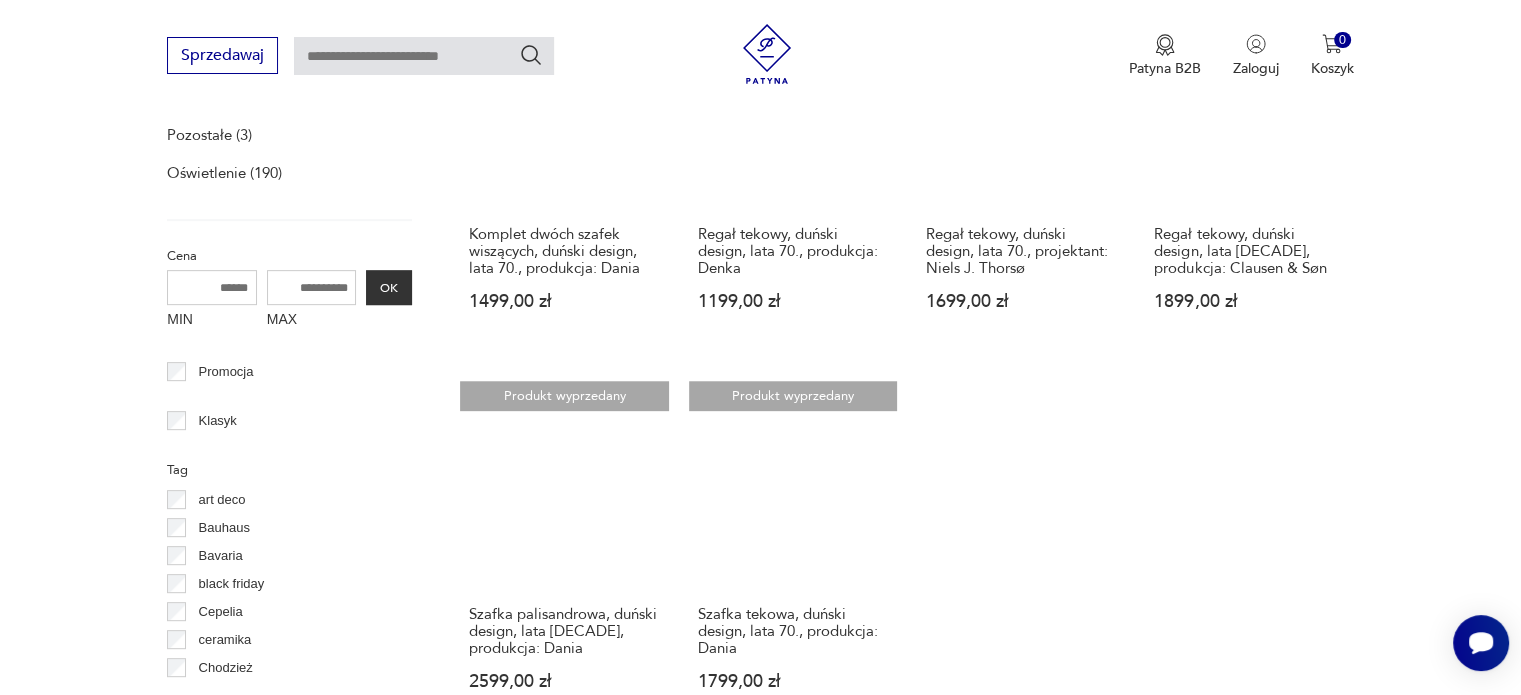 scroll, scrollTop: 1012, scrollLeft: 0, axis: vertical 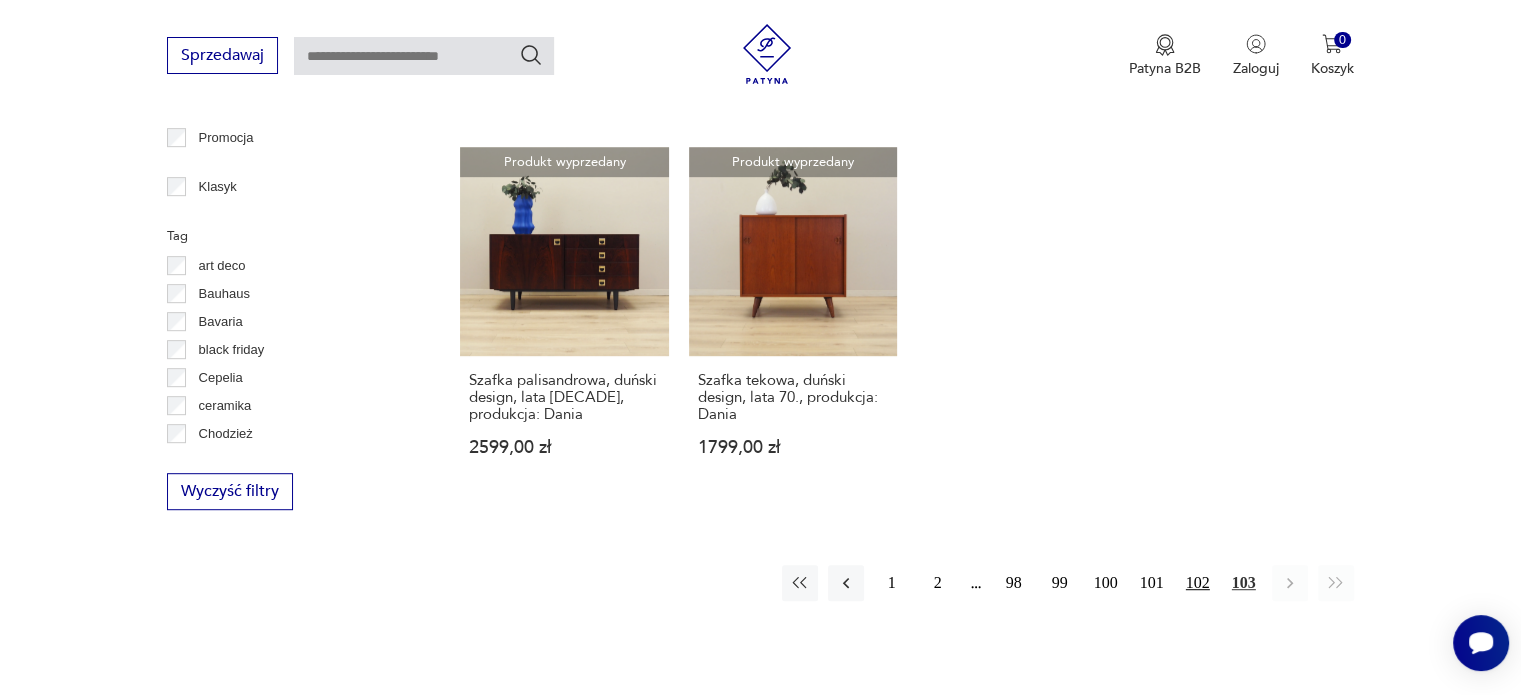 click on "102" at bounding box center (1198, 583) 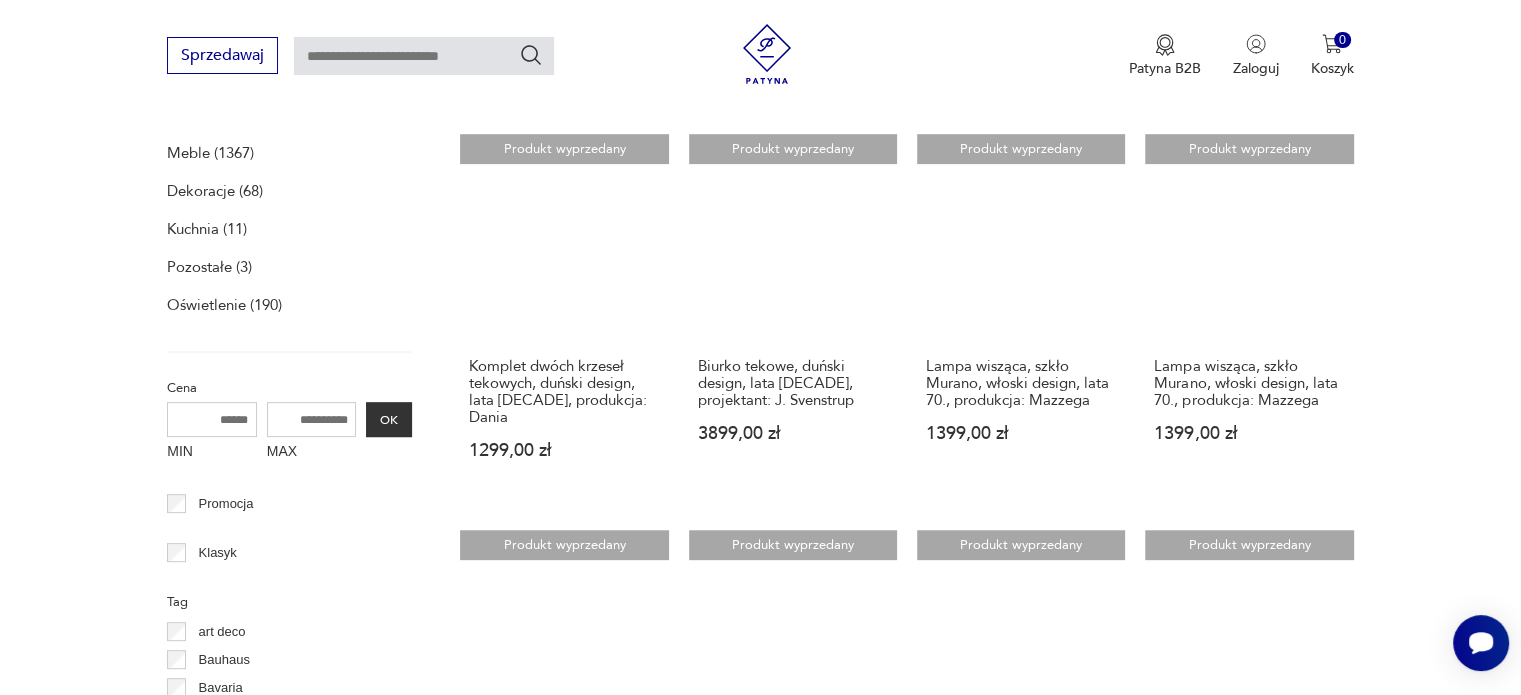 scroll, scrollTop: 612, scrollLeft: 0, axis: vertical 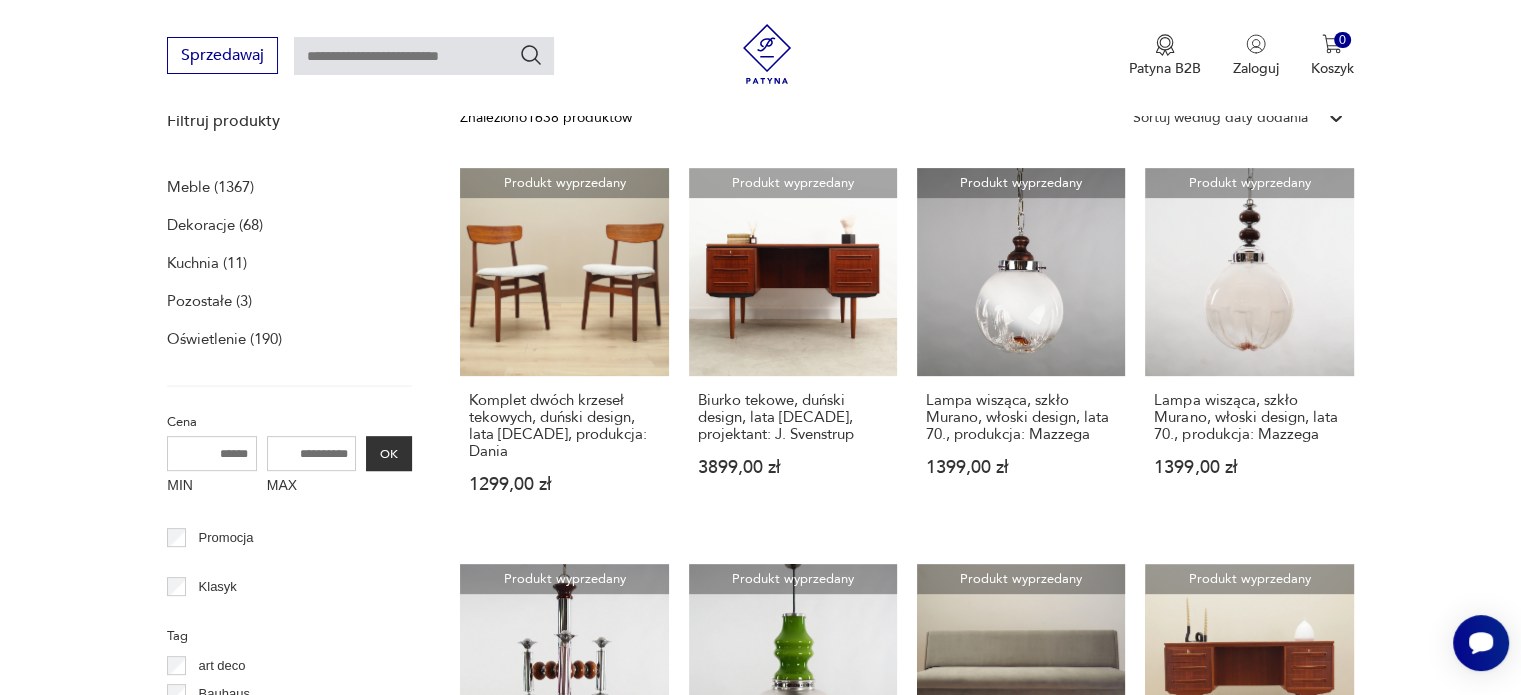 click on "Oświetlenie (190)" at bounding box center [224, 339] 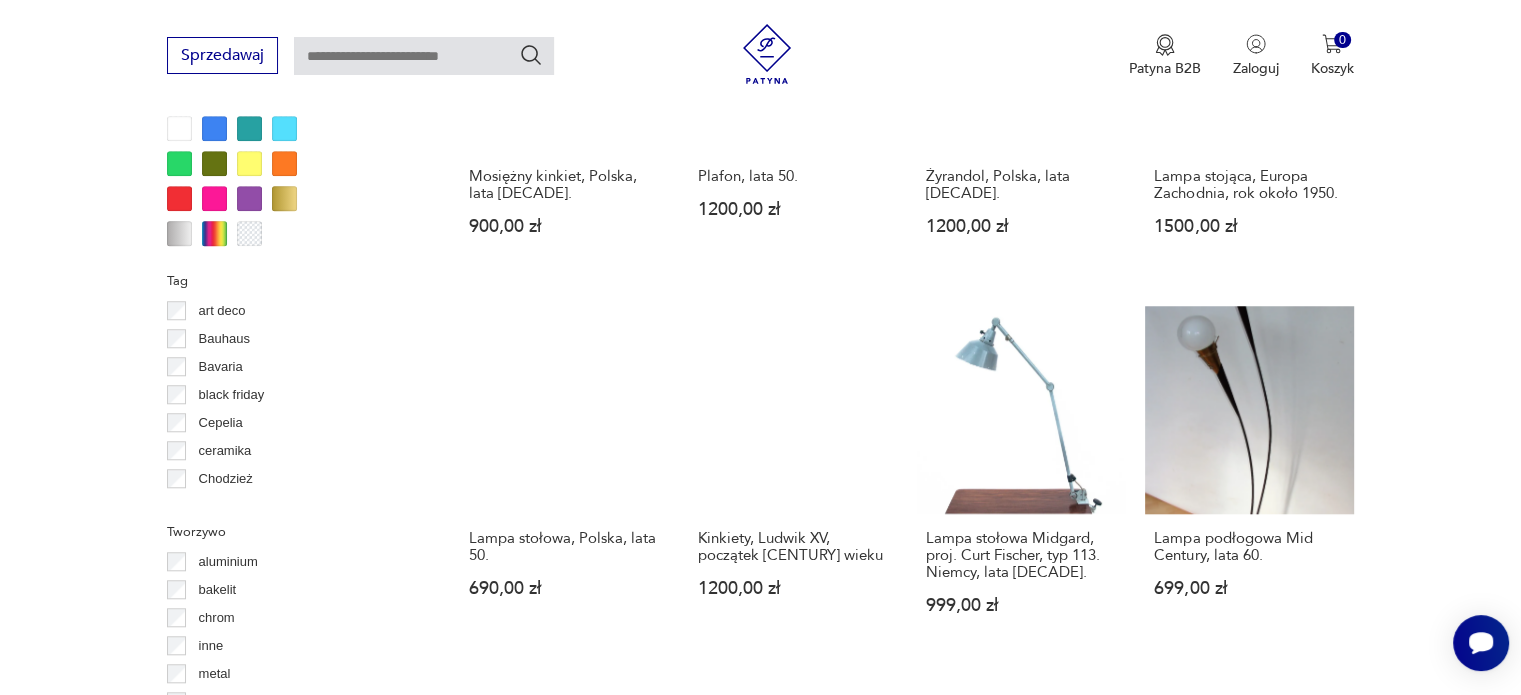 scroll, scrollTop: 1839, scrollLeft: 0, axis: vertical 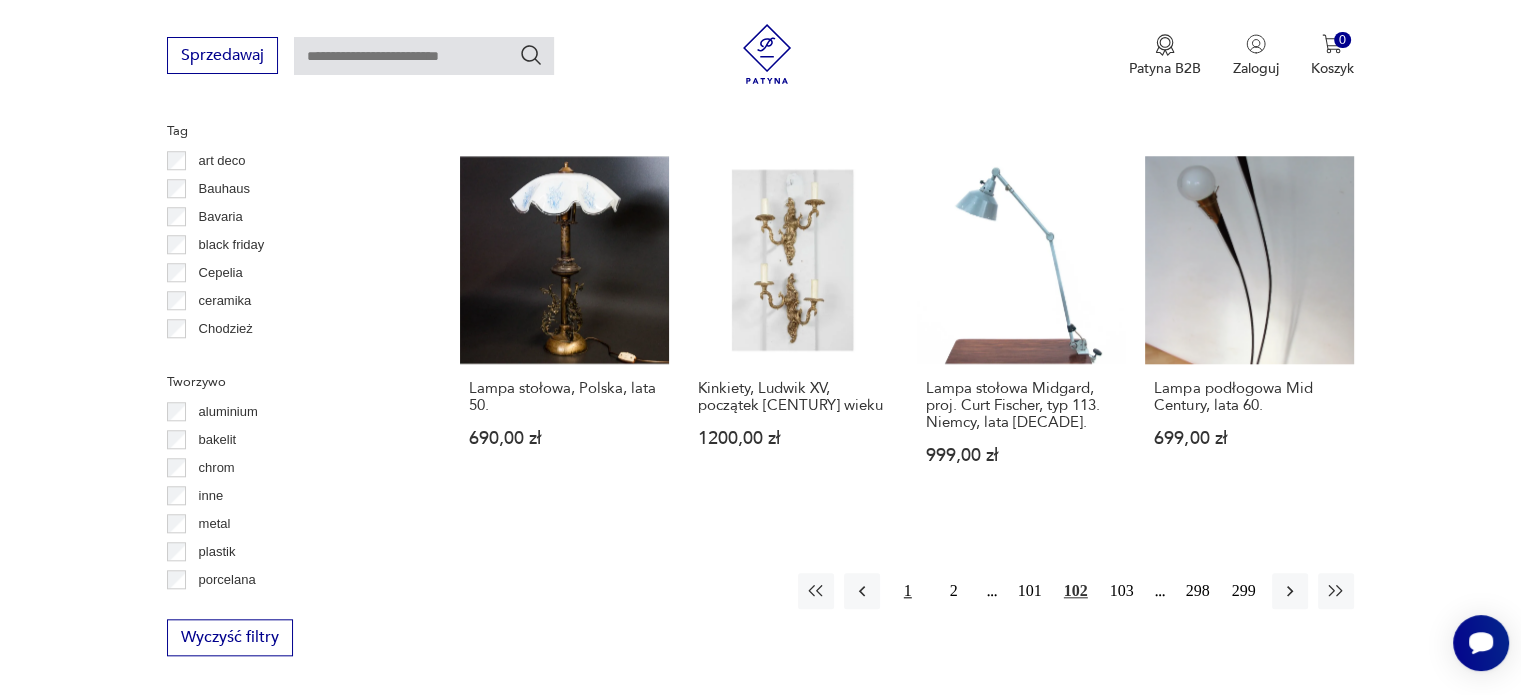 click on "1" at bounding box center (908, 591) 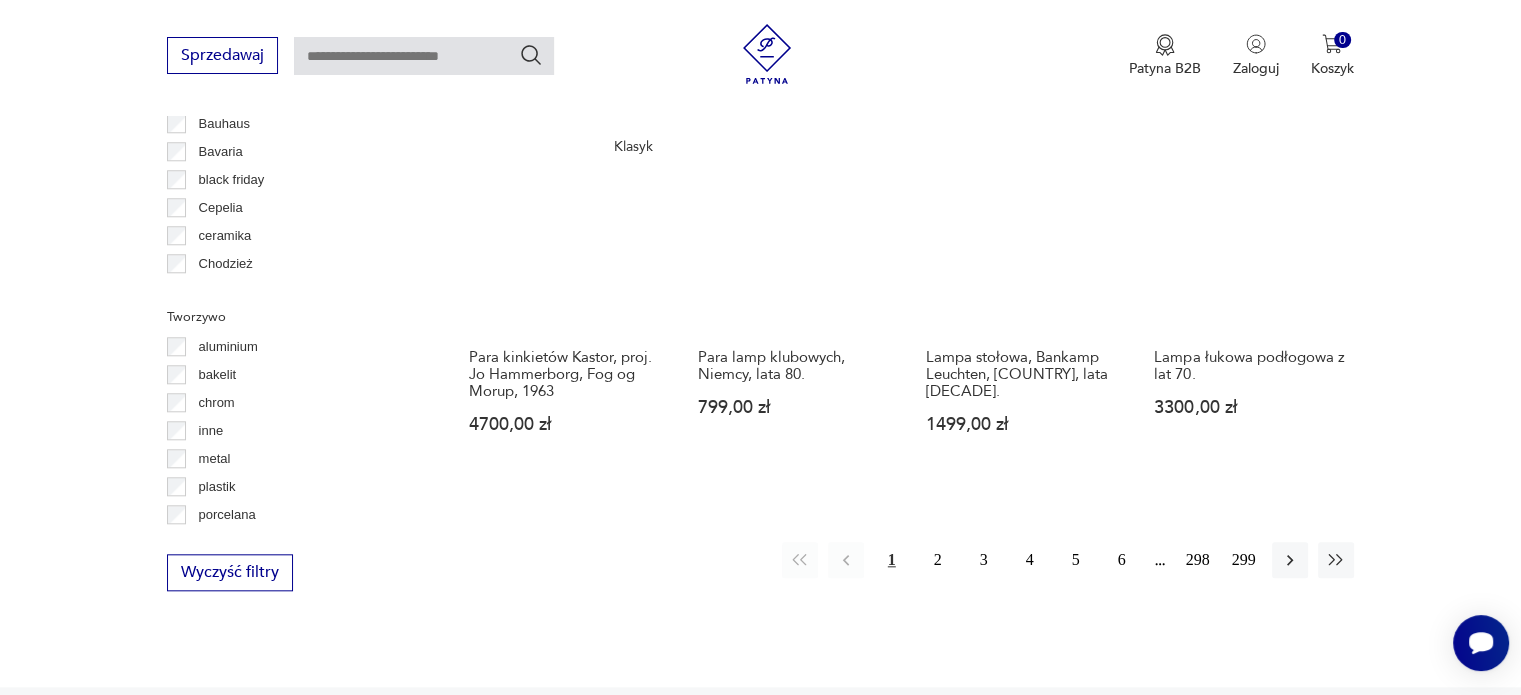 scroll, scrollTop: 1870, scrollLeft: 0, axis: vertical 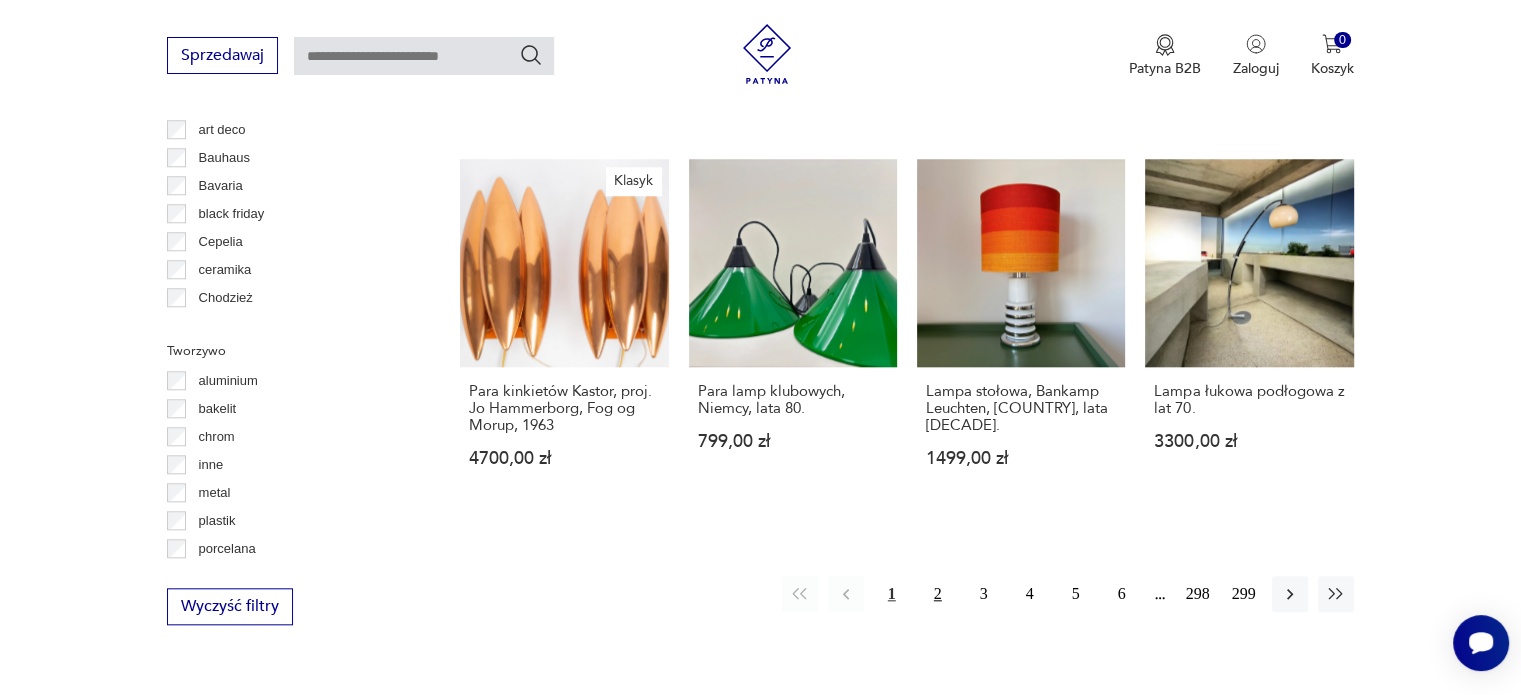 click on "2" at bounding box center (938, 594) 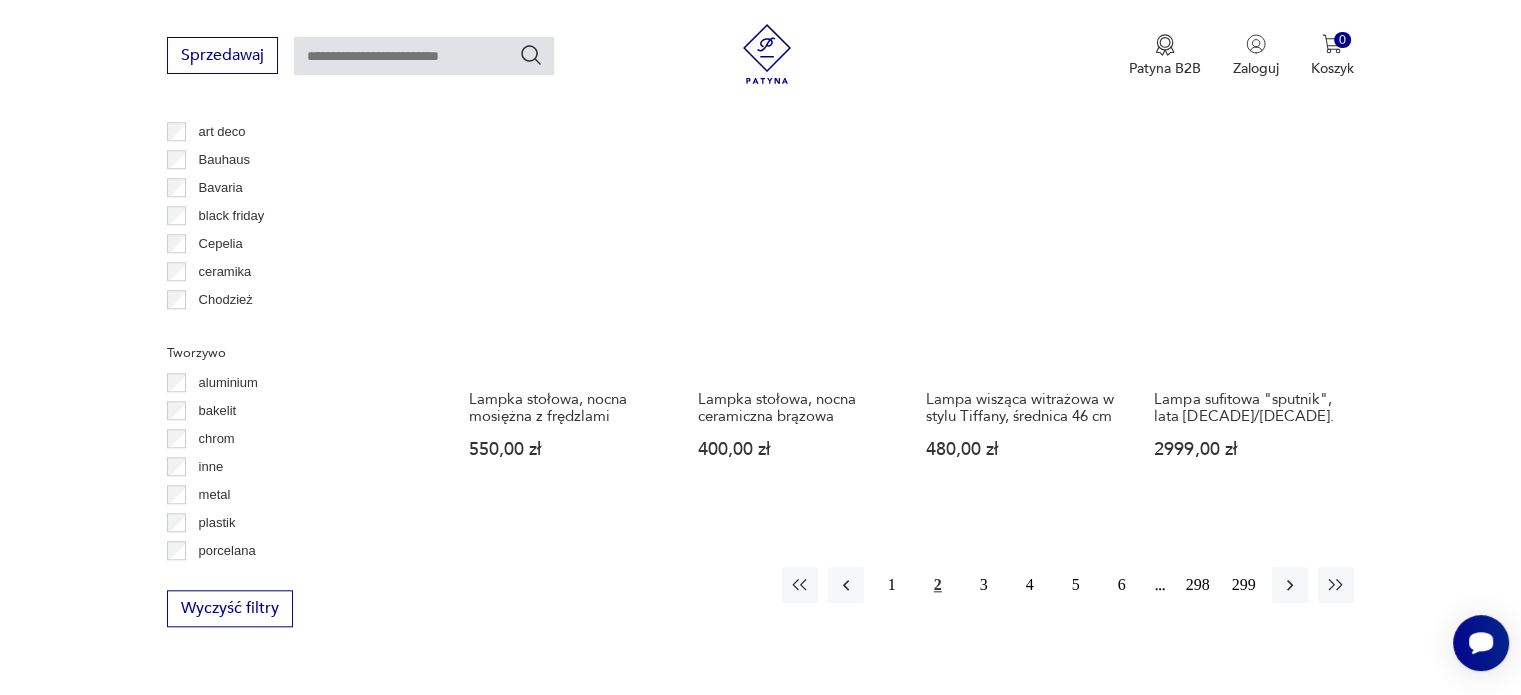 scroll, scrollTop: 1971, scrollLeft: 0, axis: vertical 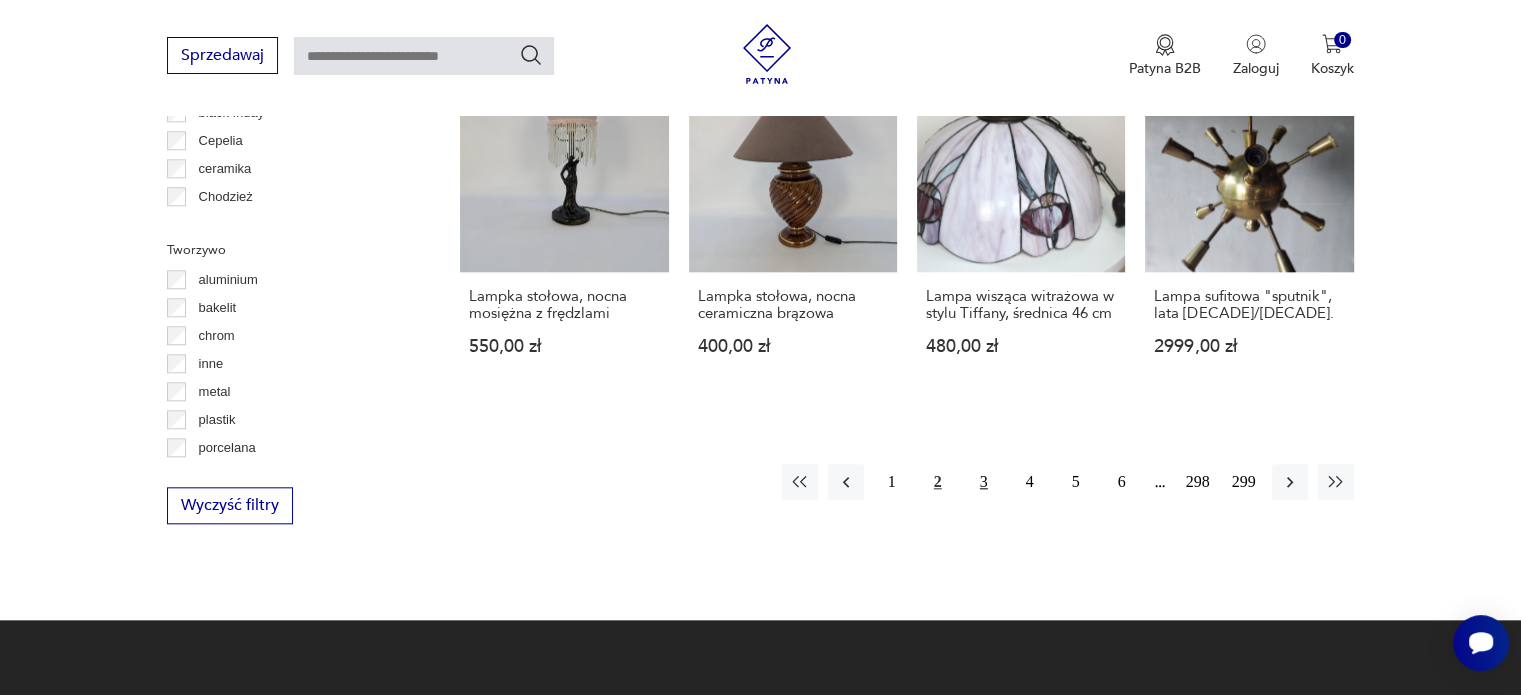 click on "3" at bounding box center [984, 482] 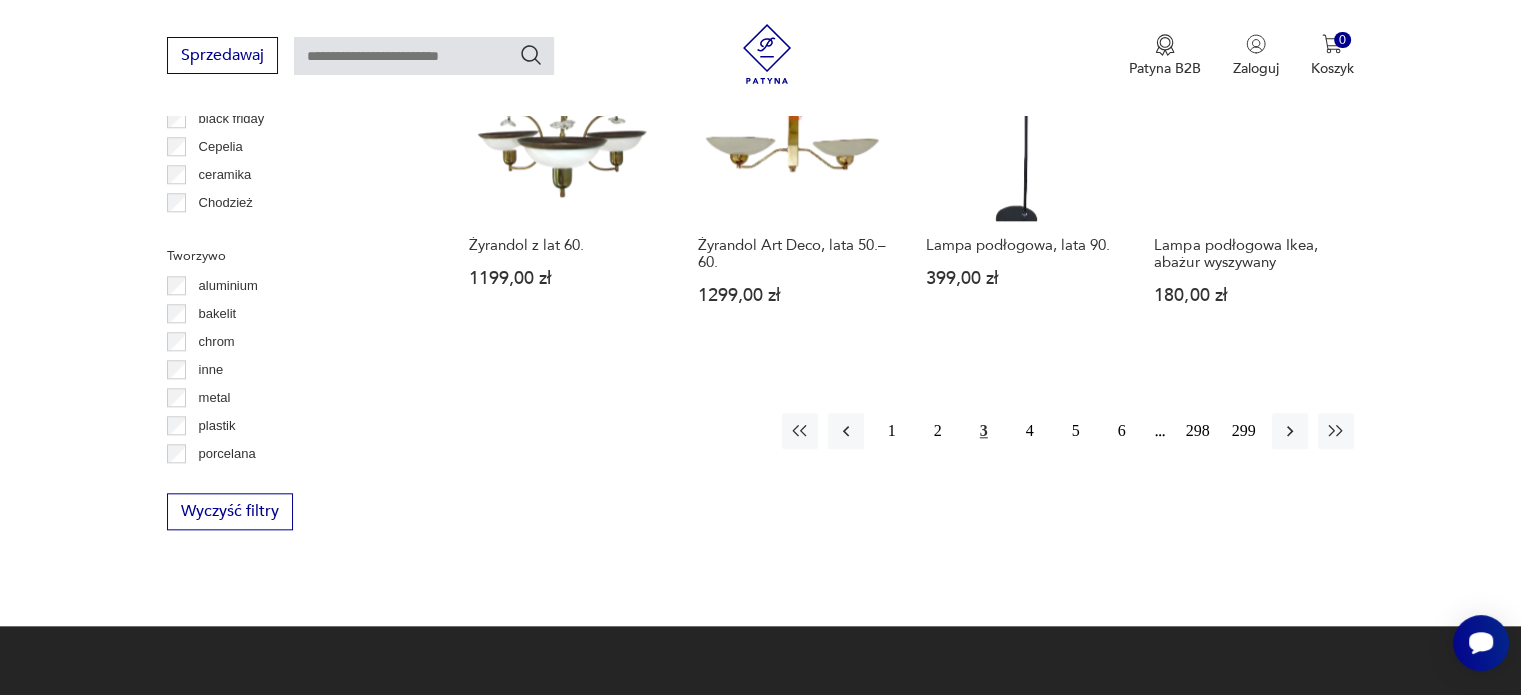 scroll, scrollTop: 1970, scrollLeft: 0, axis: vertical 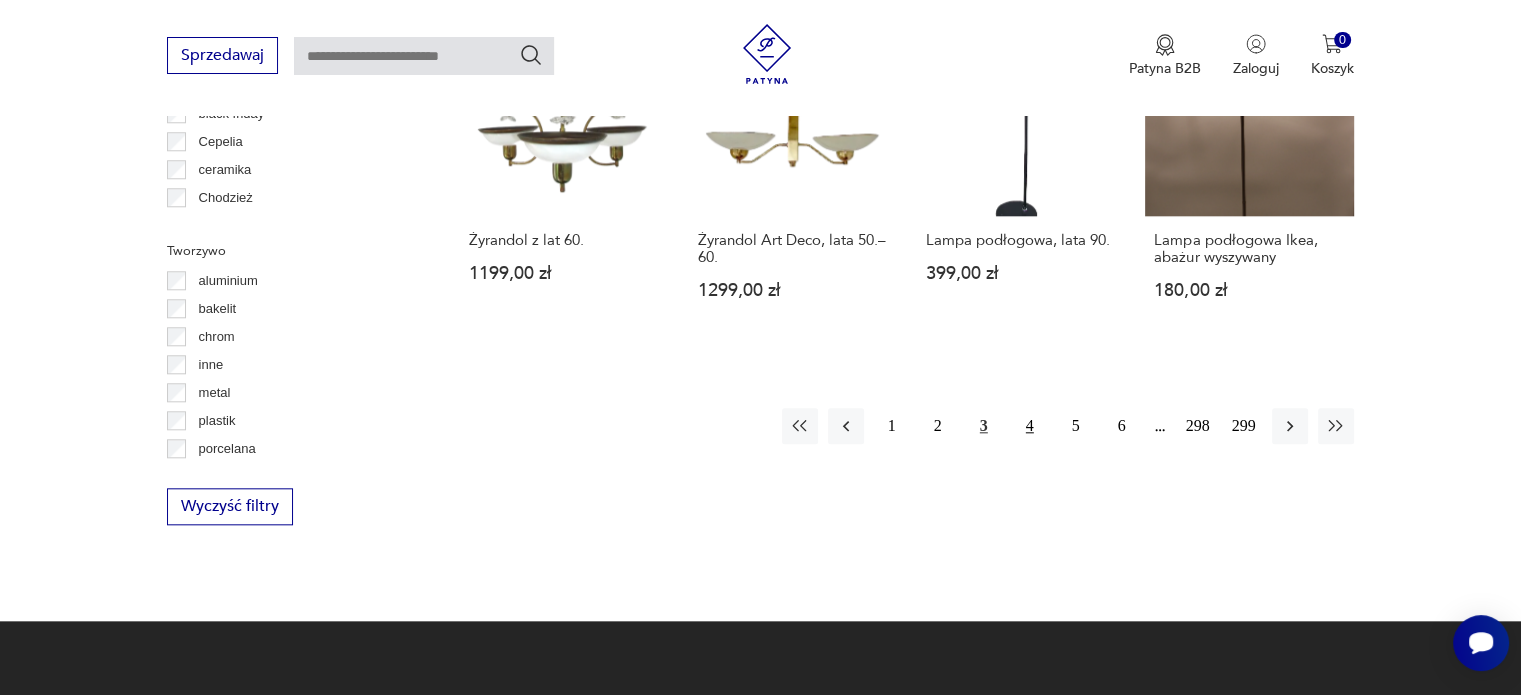 click on "4" at bounding box center (1030, 426) 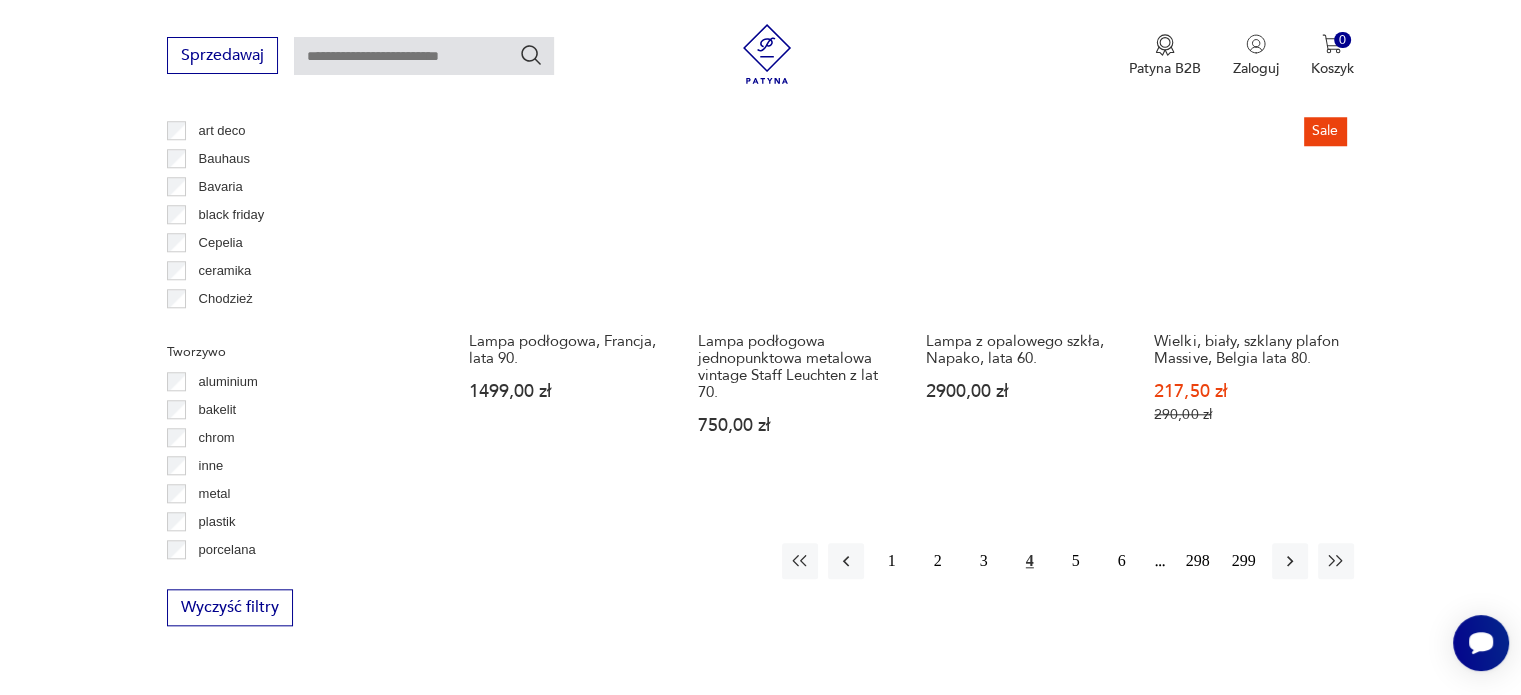 scroll, scrollTop: 1871, scrollLeft: 0, axis: vertical 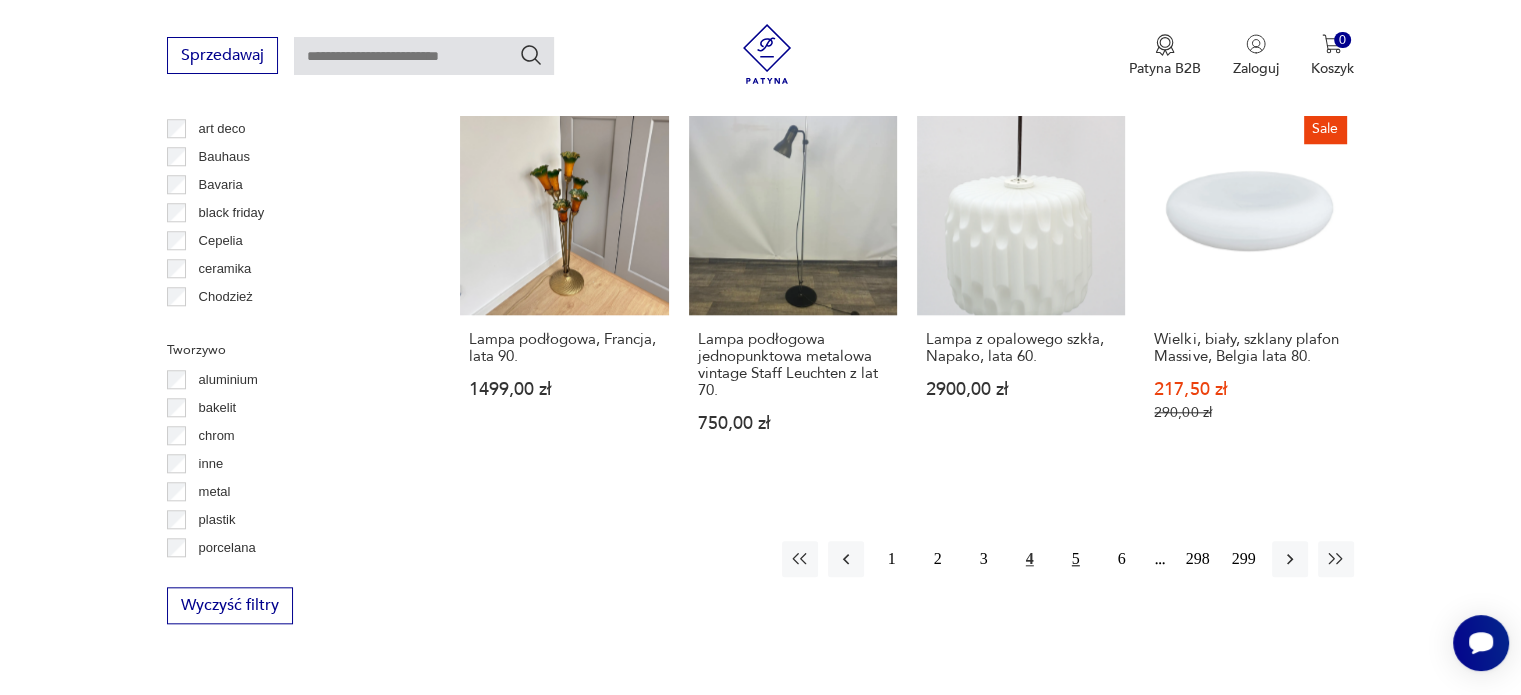 click on "5" at bounding box center (1076, 559) 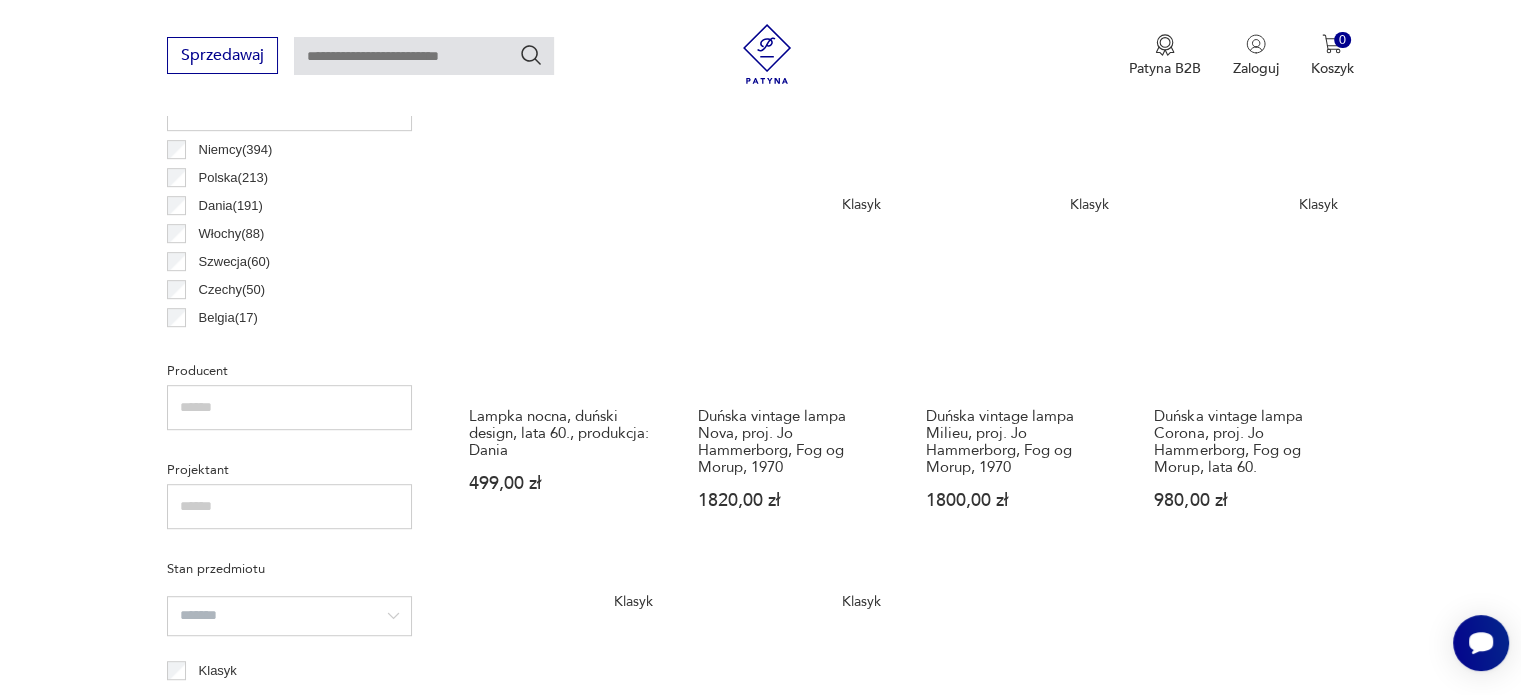 scroll, scrollTop: 1070, scrollLeft: 0, axis: vertical 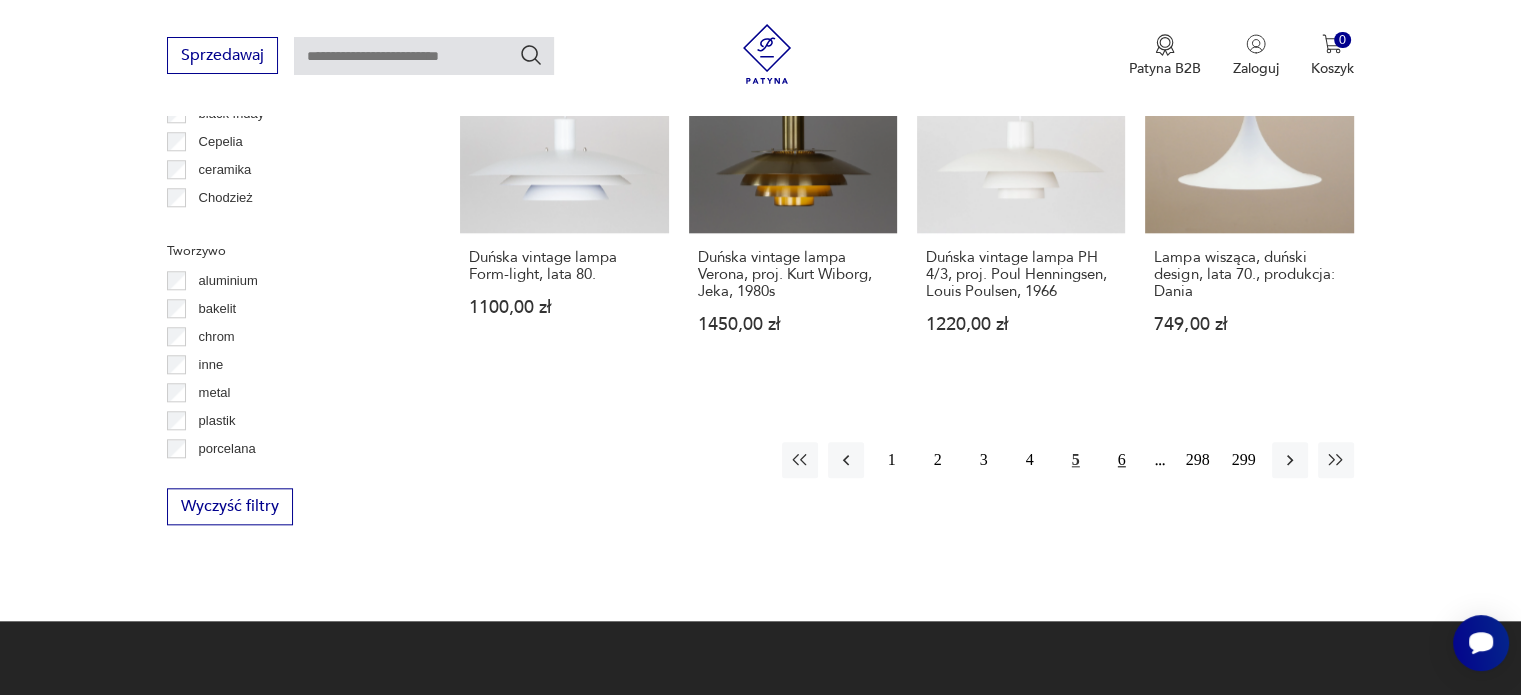 click on "6" at bounding box center [1122, 460] 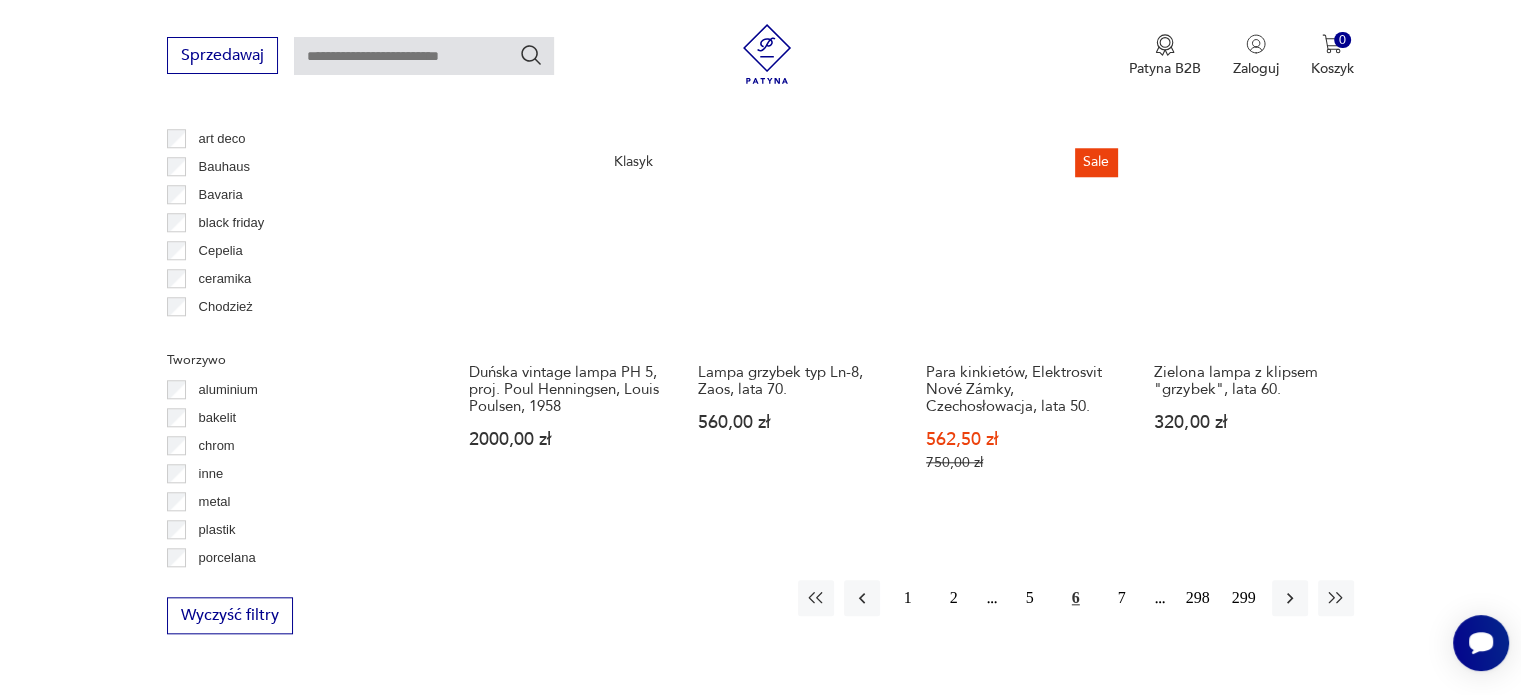 scroll, scrollTop: 1871, scrollLeft: 0, axis: vertical 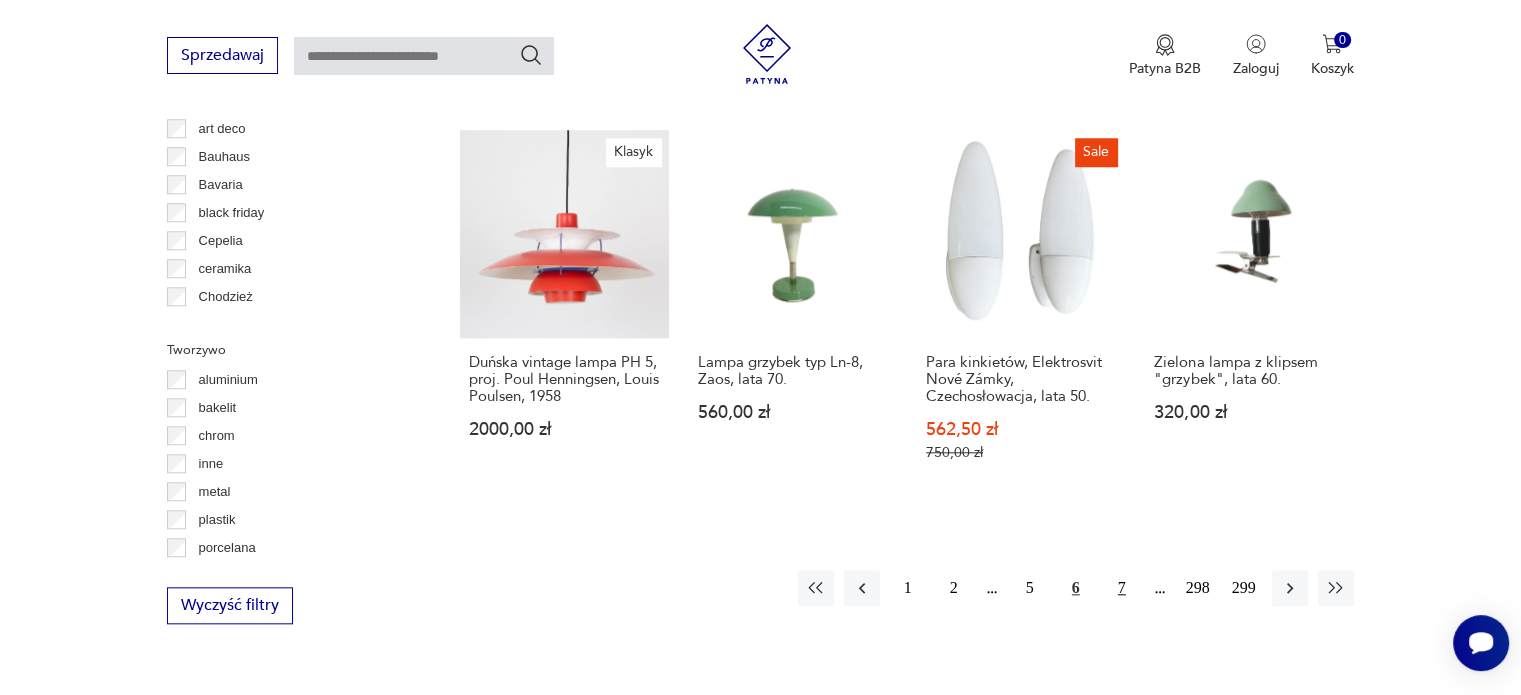click on "7" at bounding box center [1122, 588] 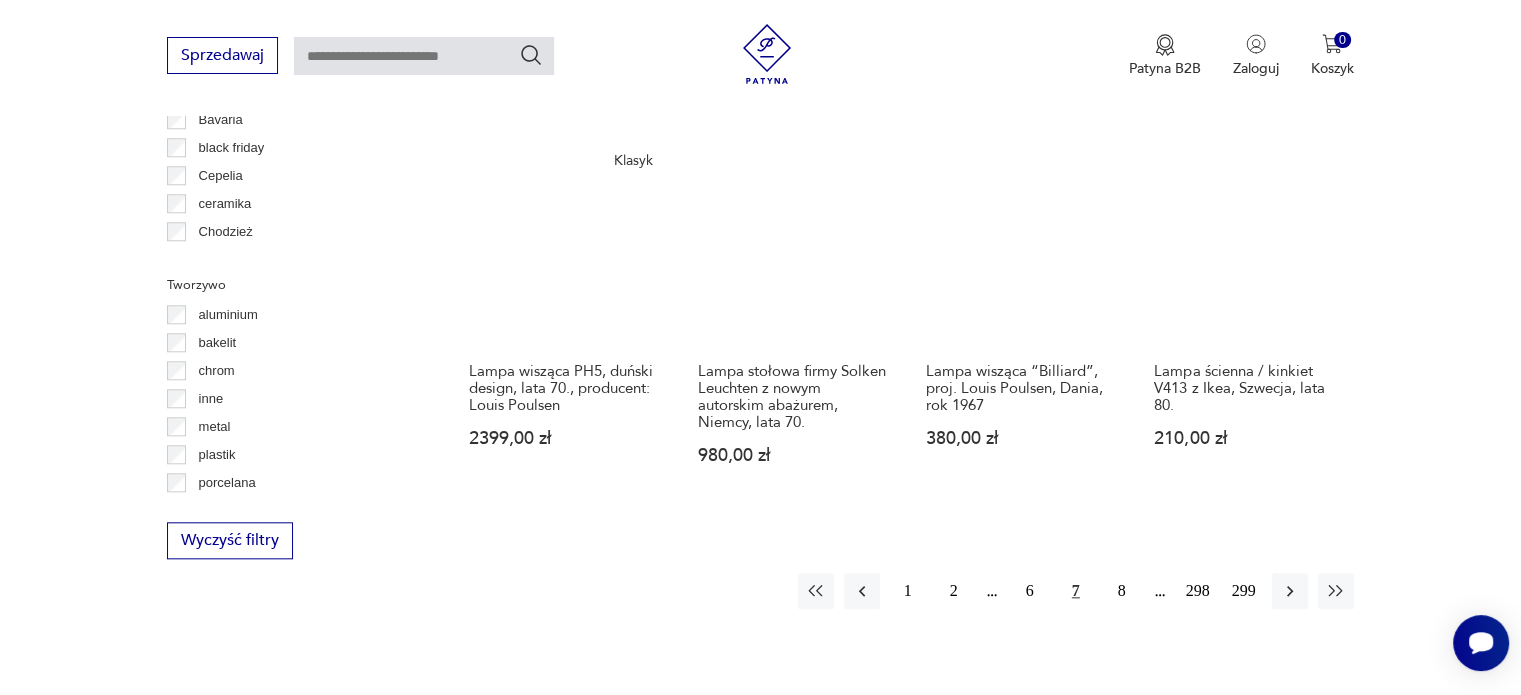 scroll, scrollTop: 1970, scrollLeft: 0, axis: vertical 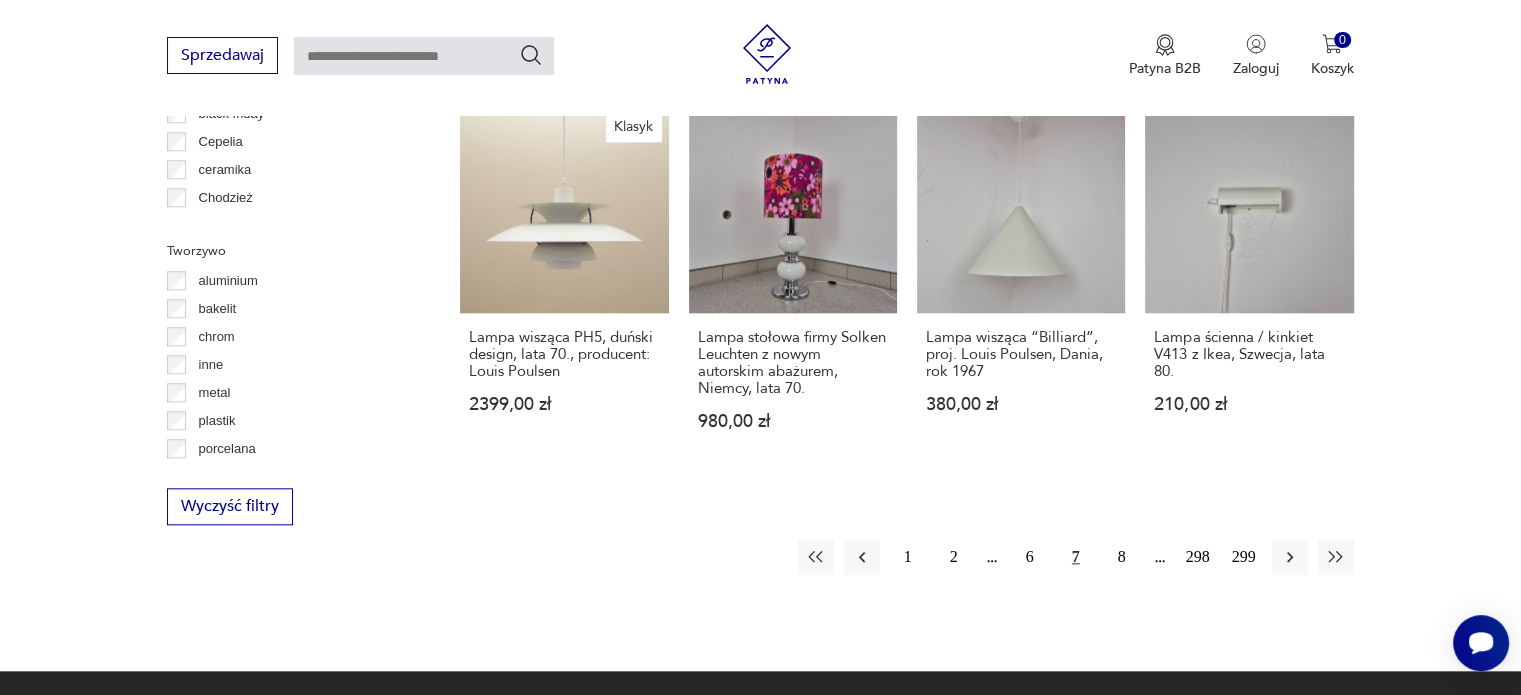 click on "7" at bounding box center (1076, 557) 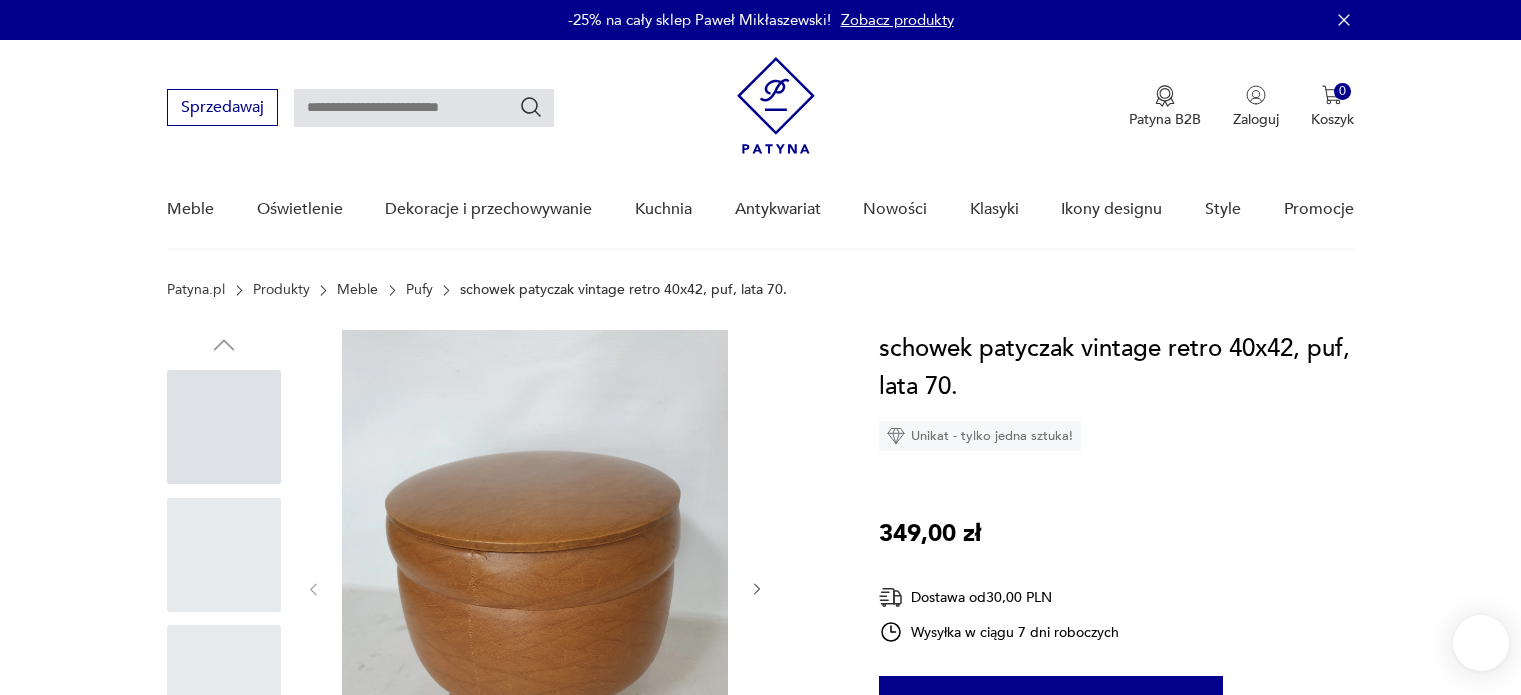 scroll, scrollTop: 0, scrollLeft: 0, axis: both 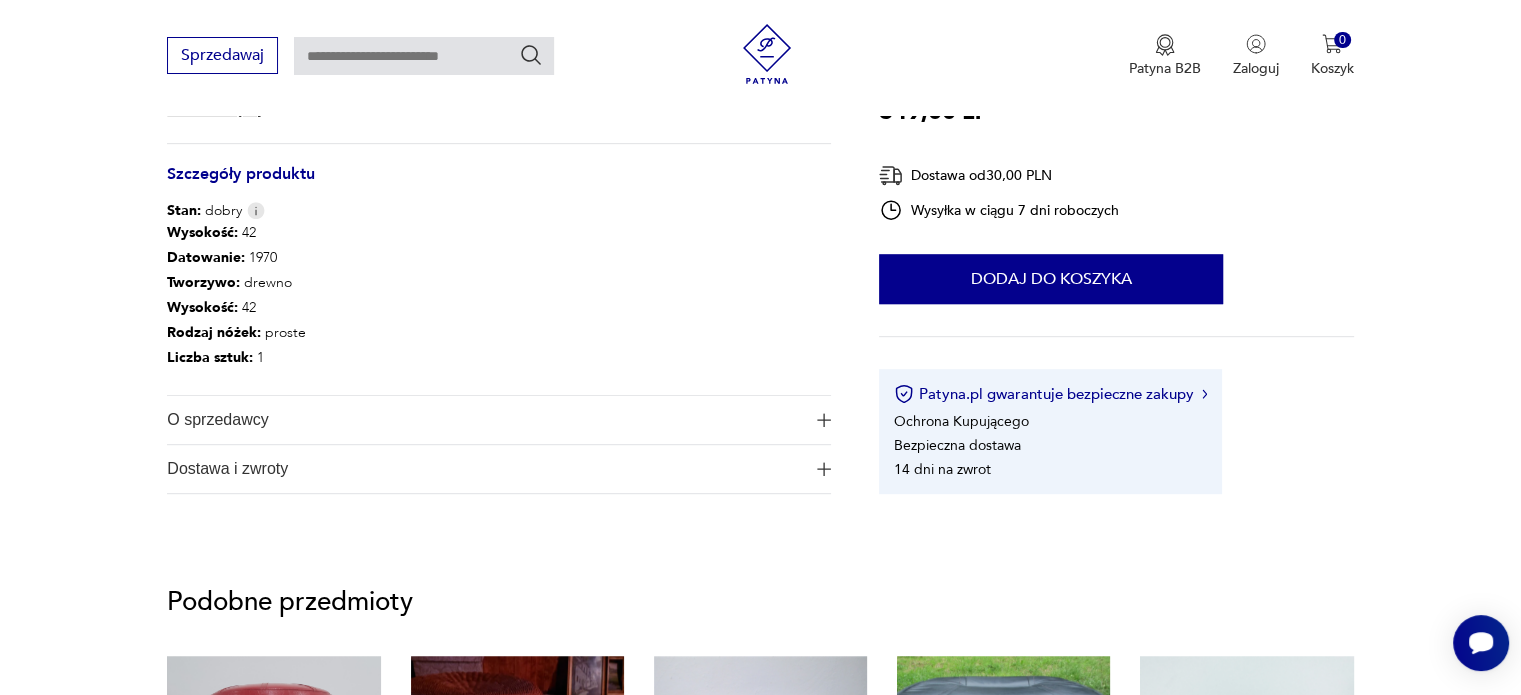 click on "O sprzedawcy" at bounding box center [485, 420] 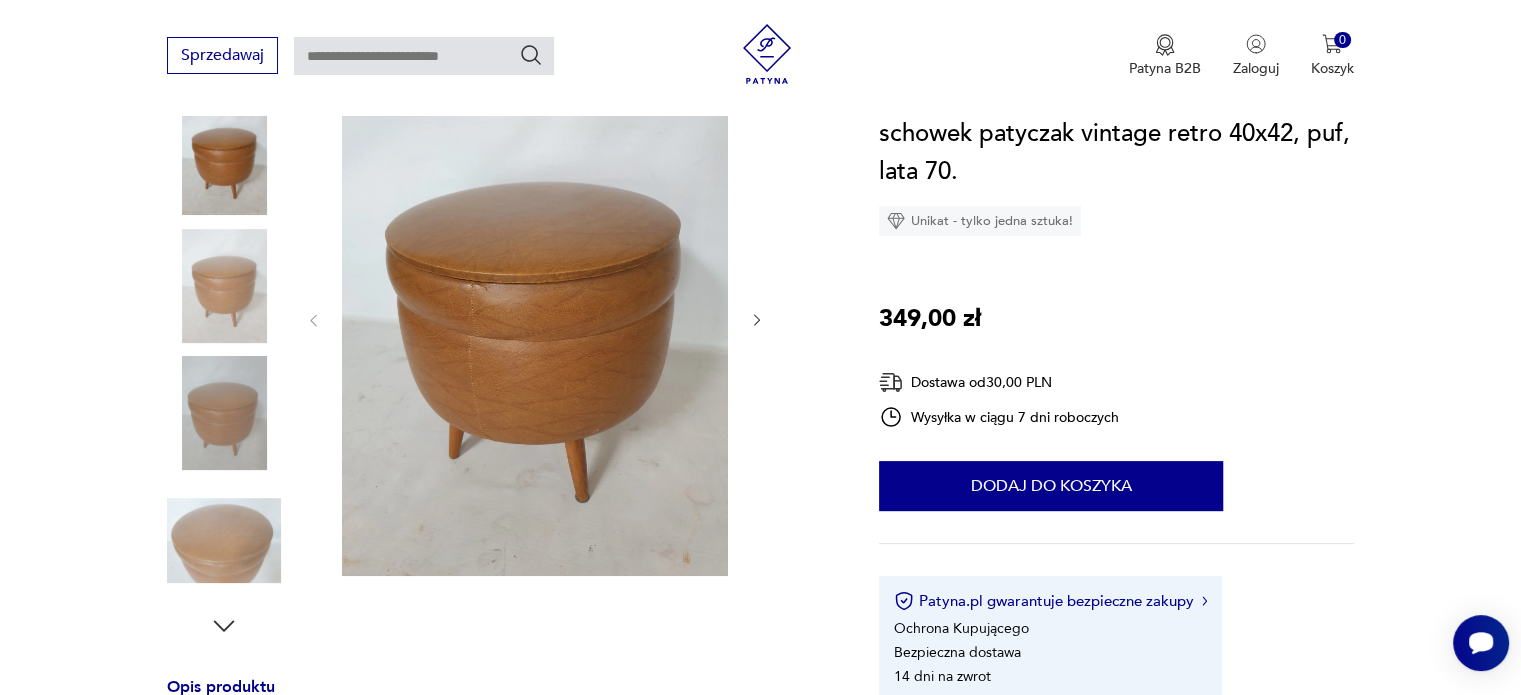 scroll, scrollTop: 100, scrollLeft: 0, axis: vertical 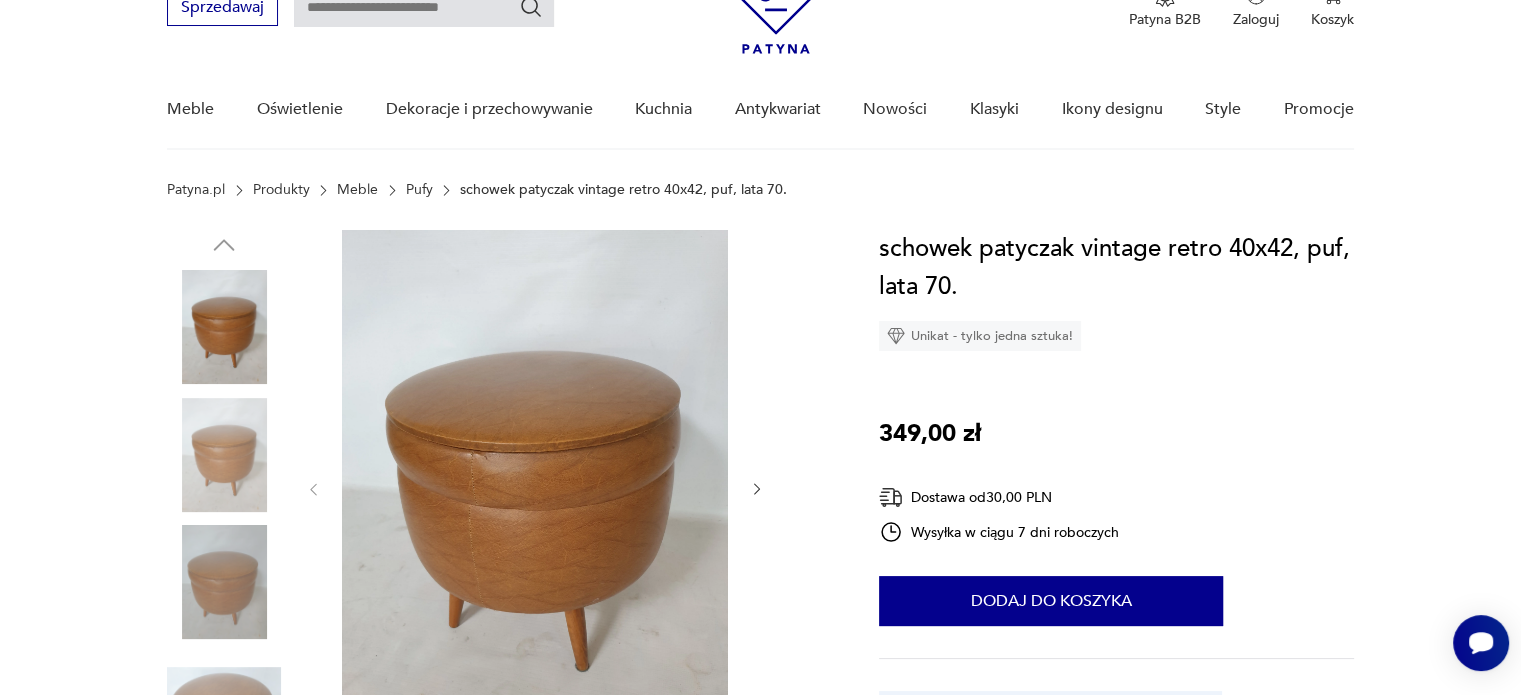 click 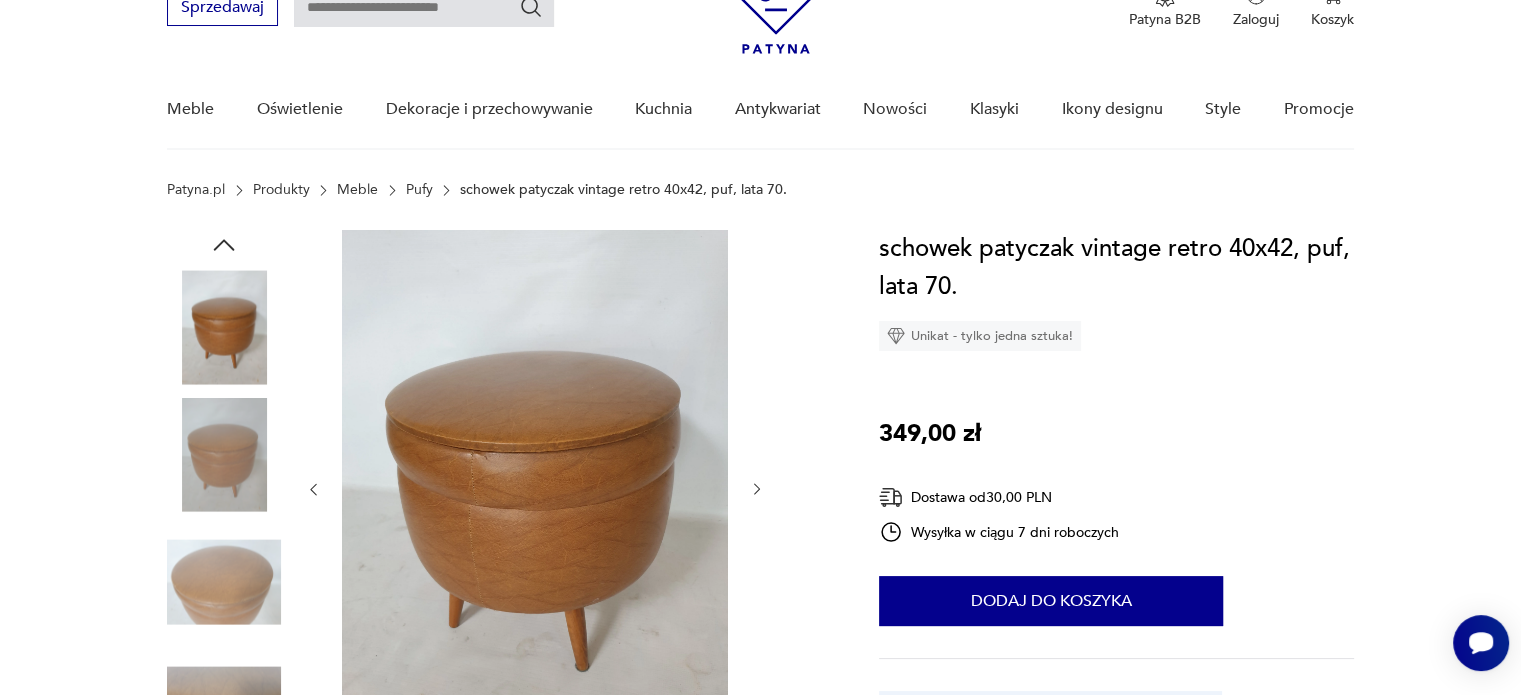 click 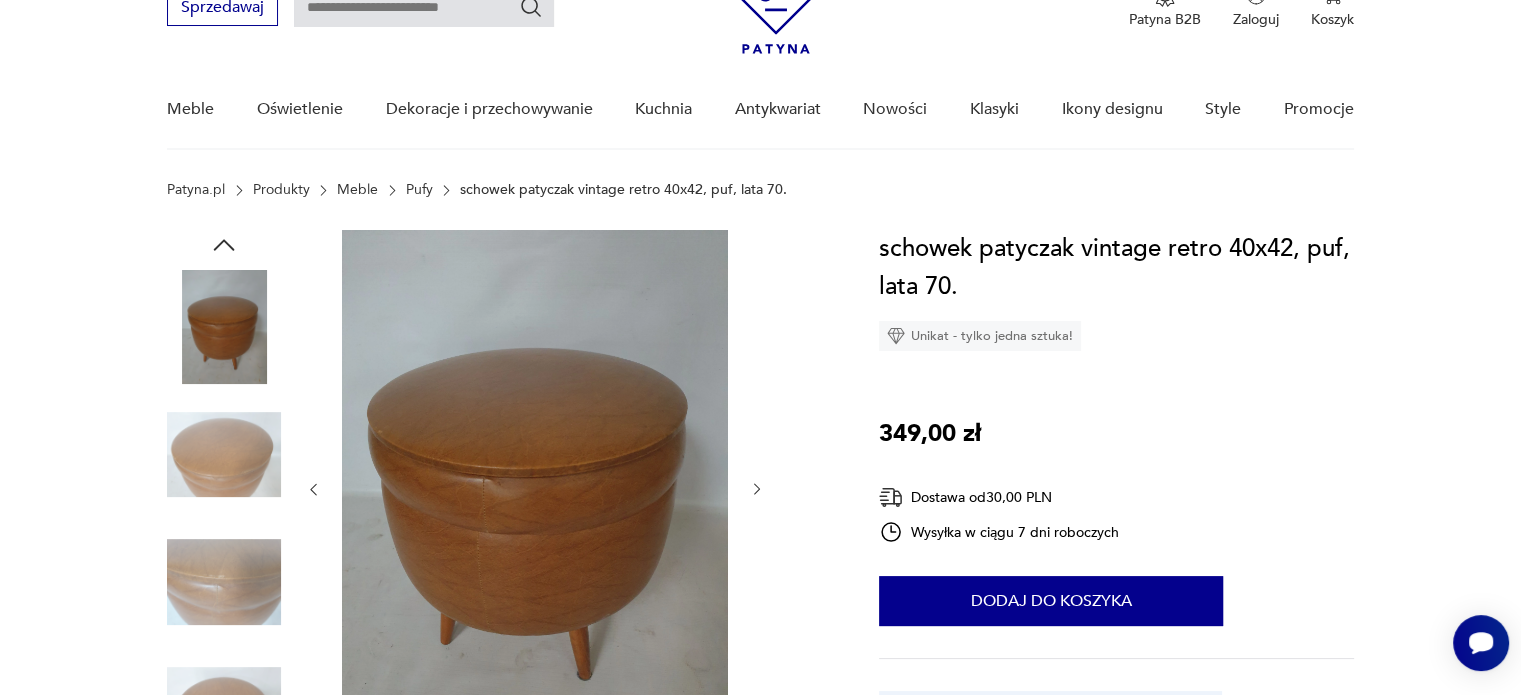 click 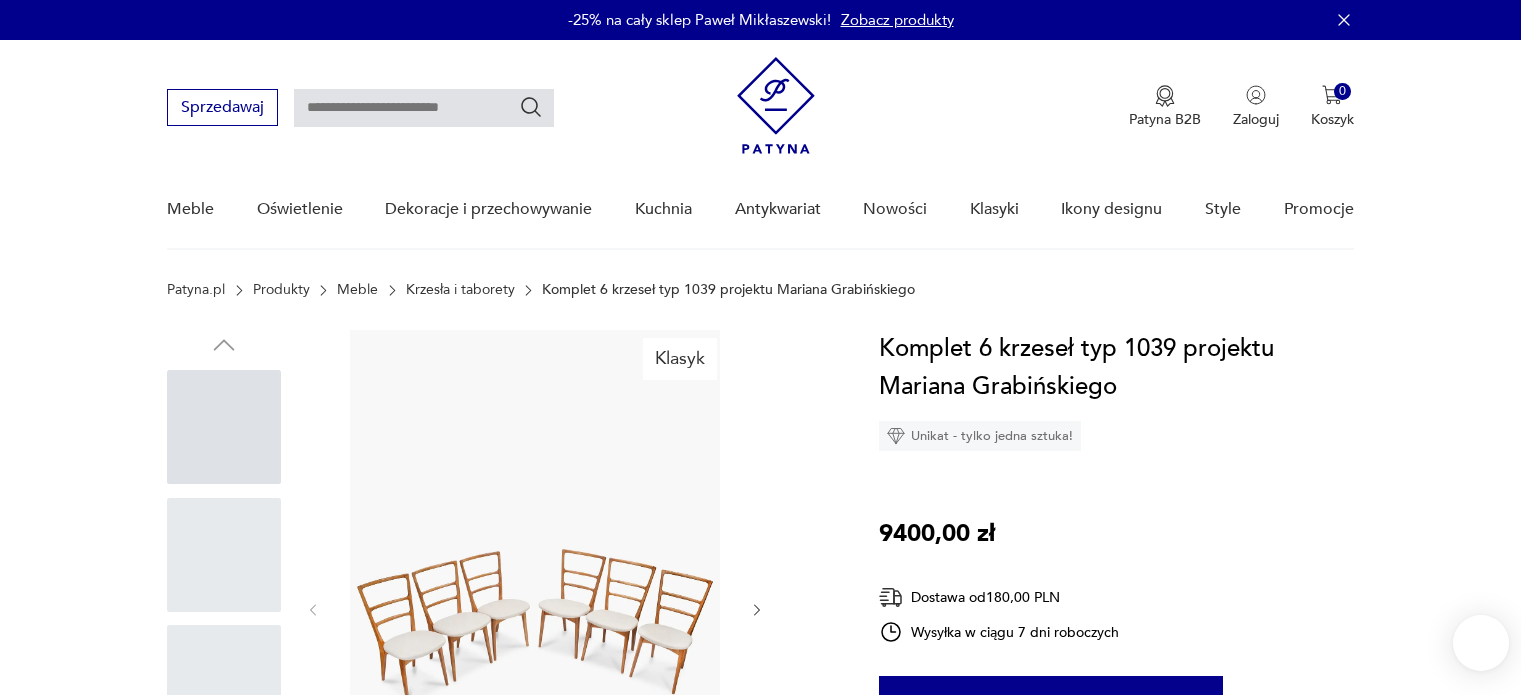 scroll, scrollTop: 0, scrollLeft: 0, axis: both 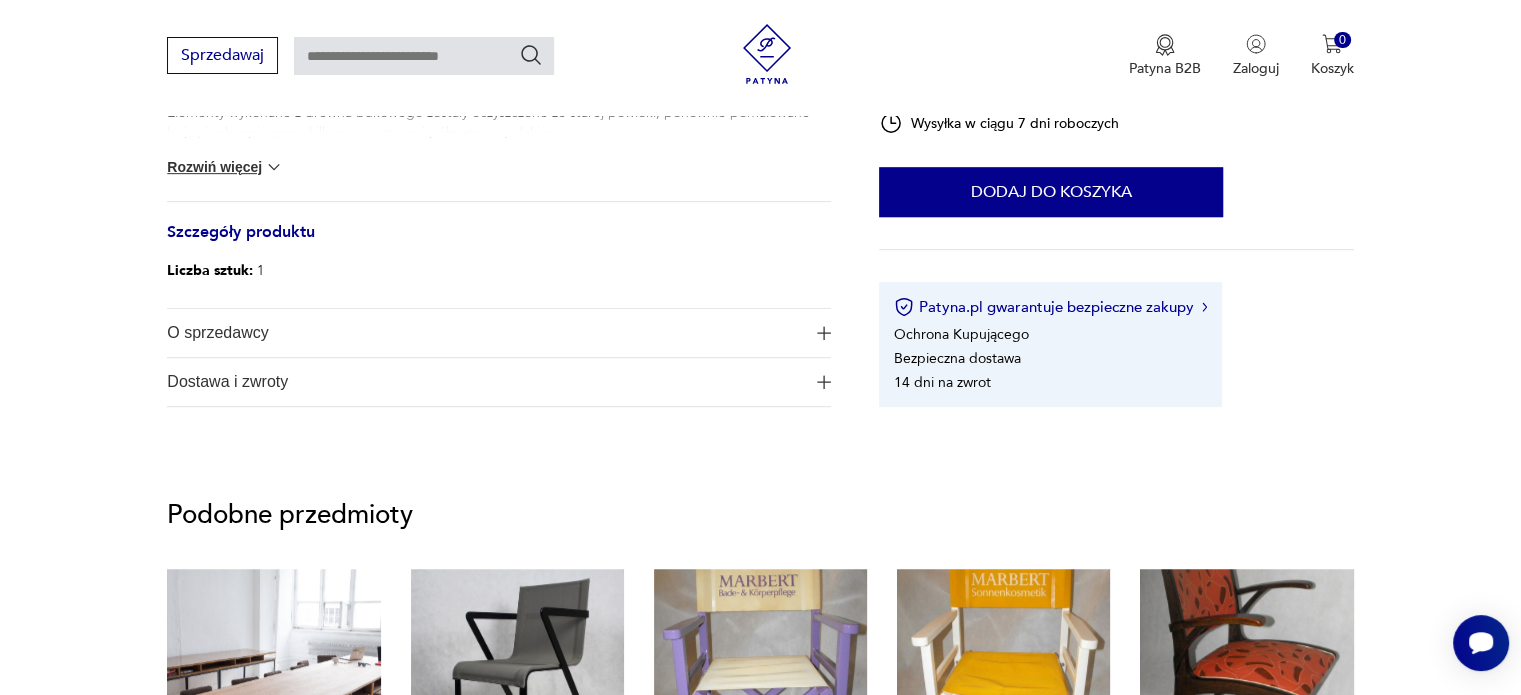 click on "O sprzedawcy" at bounding box center (499, 333) 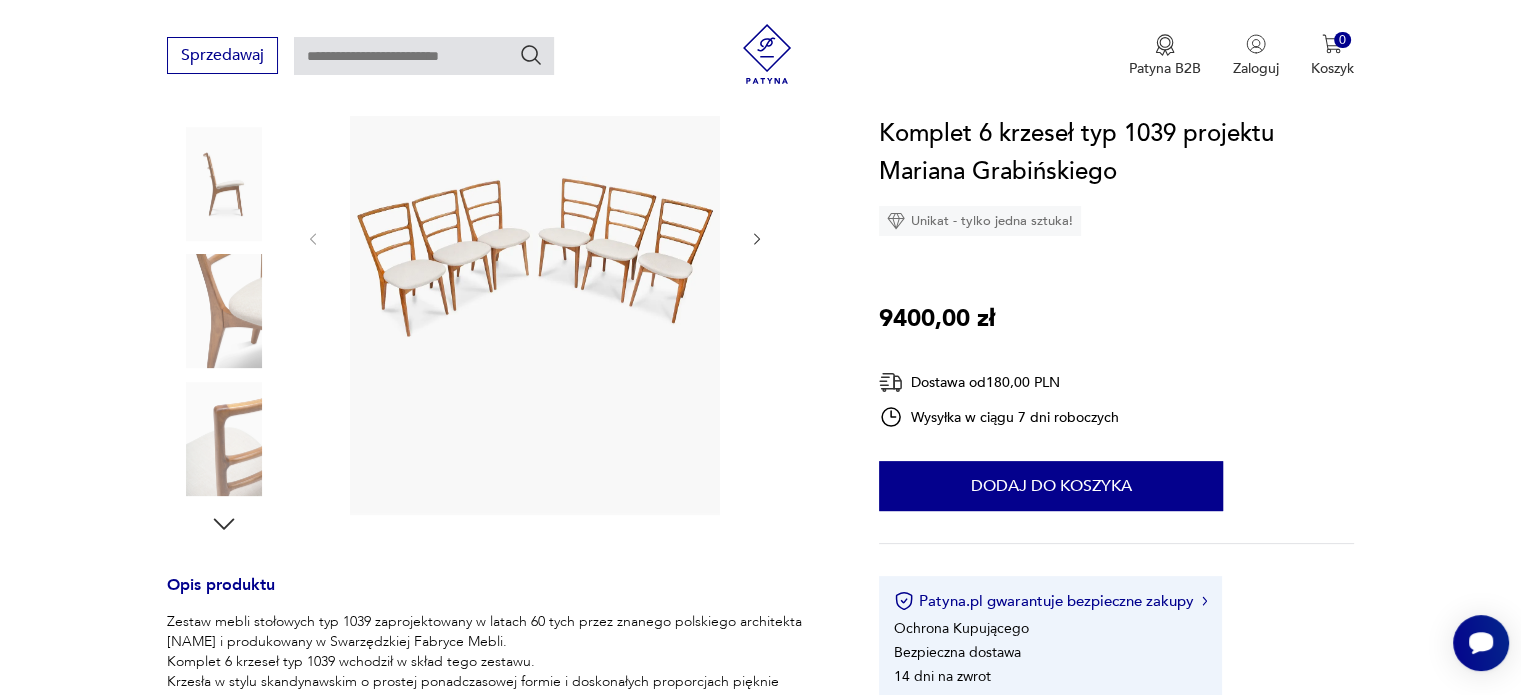 scroll, scrollTop: 200, scrollLeft: 0, axis: vertical 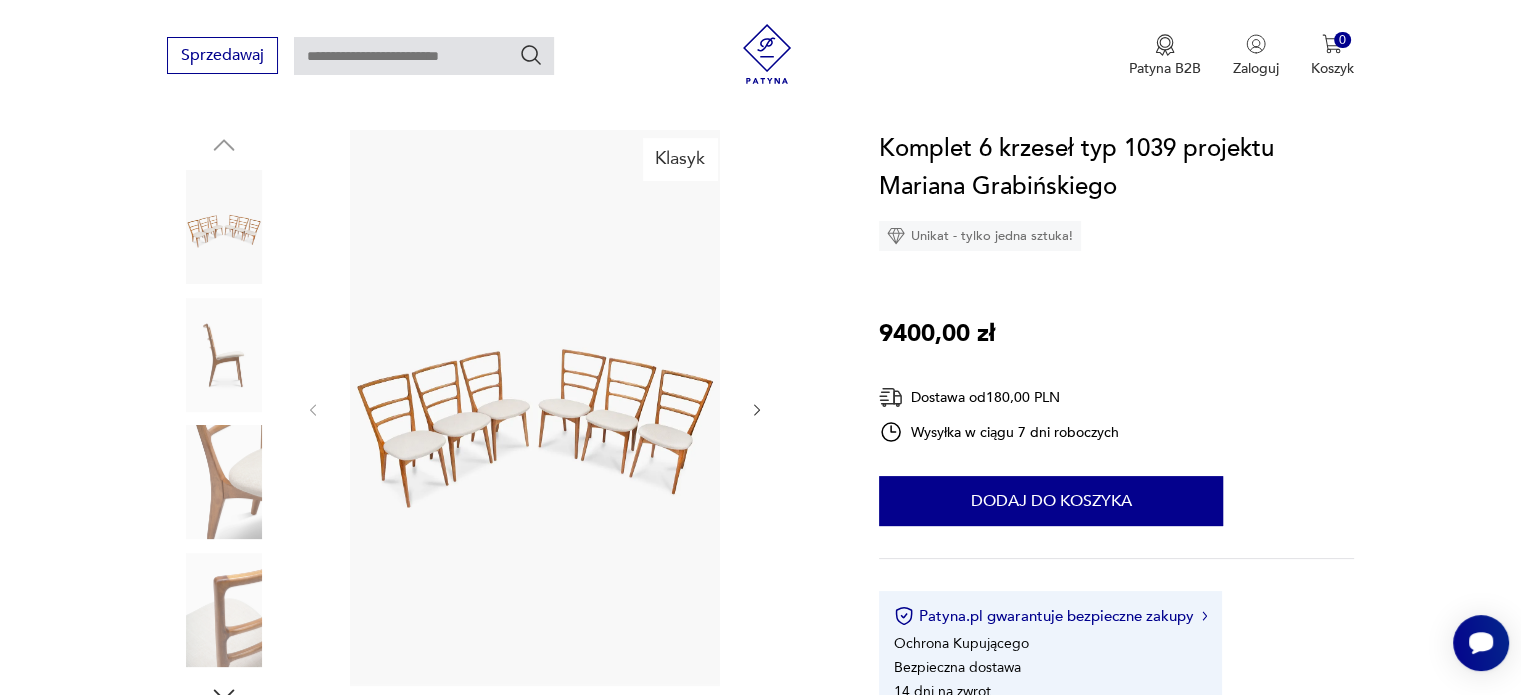click 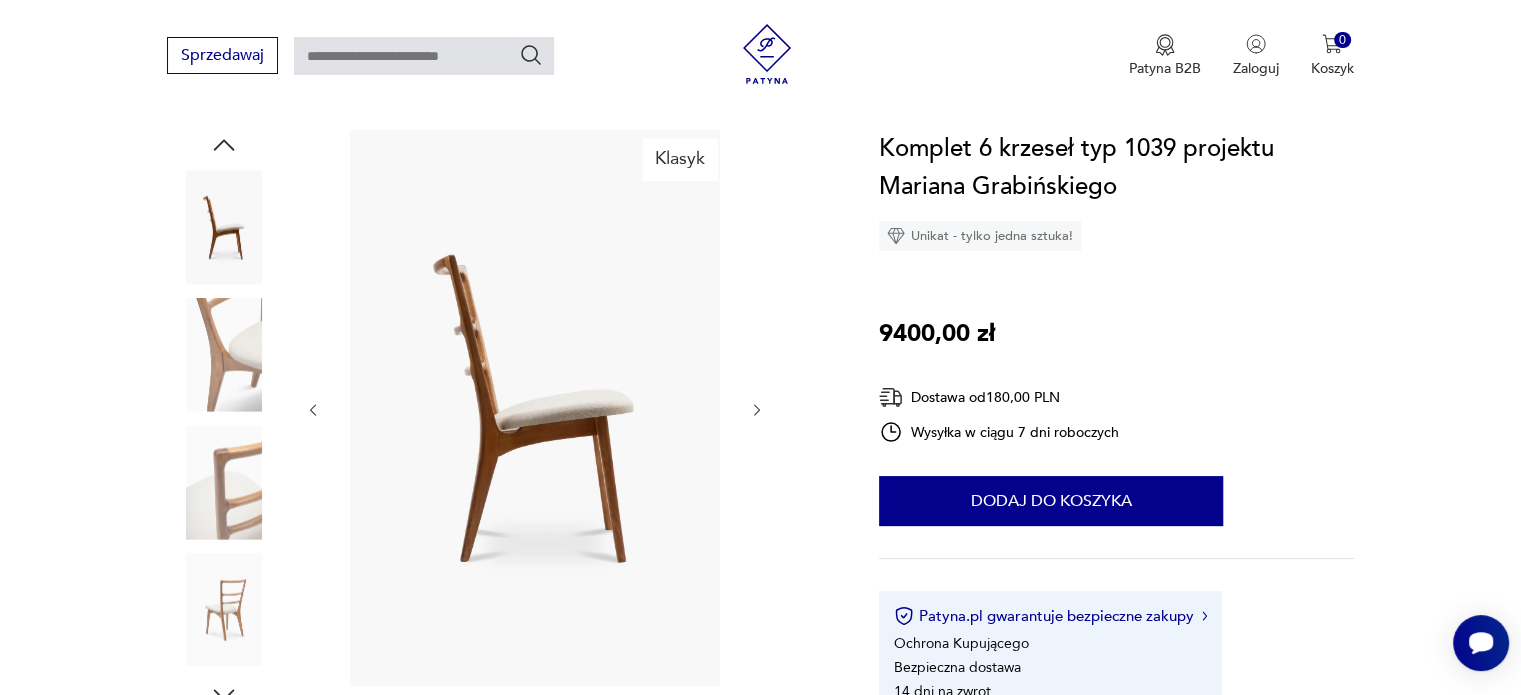 click 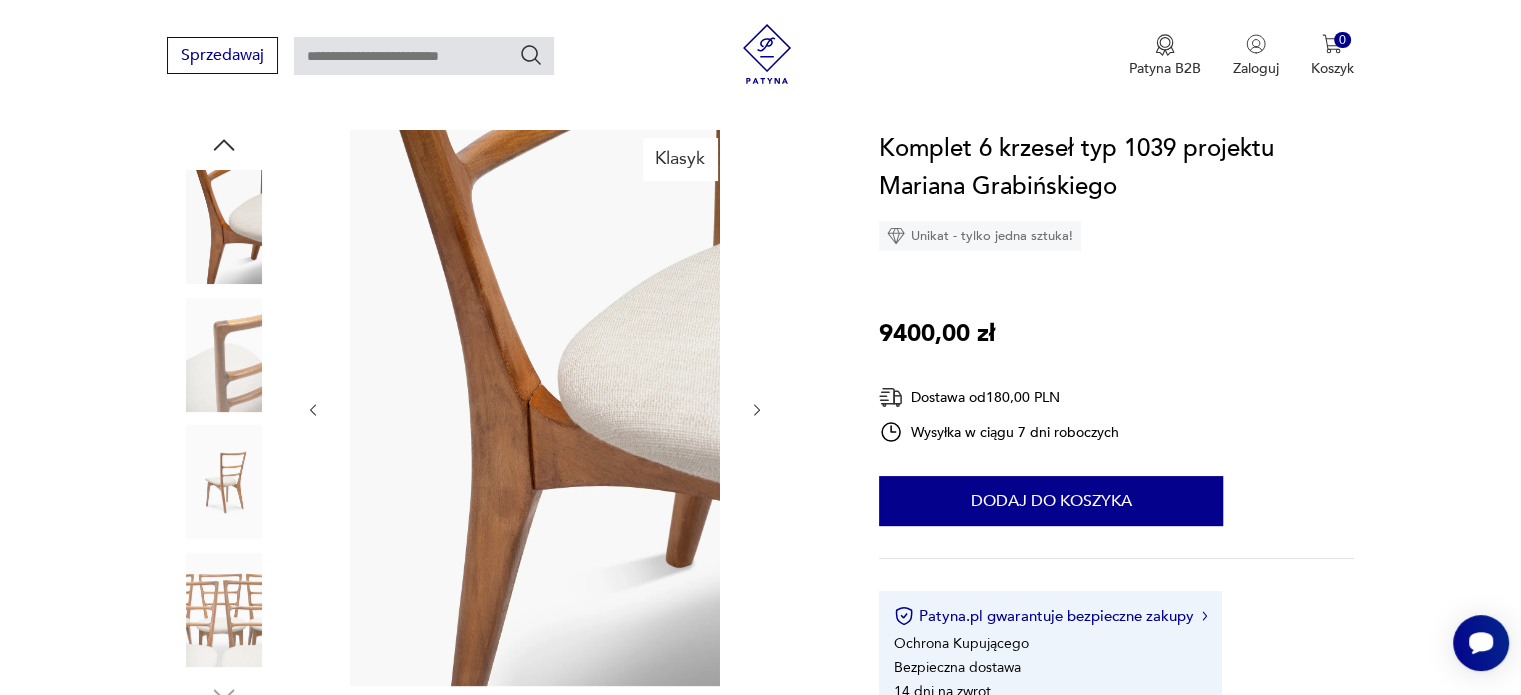 click 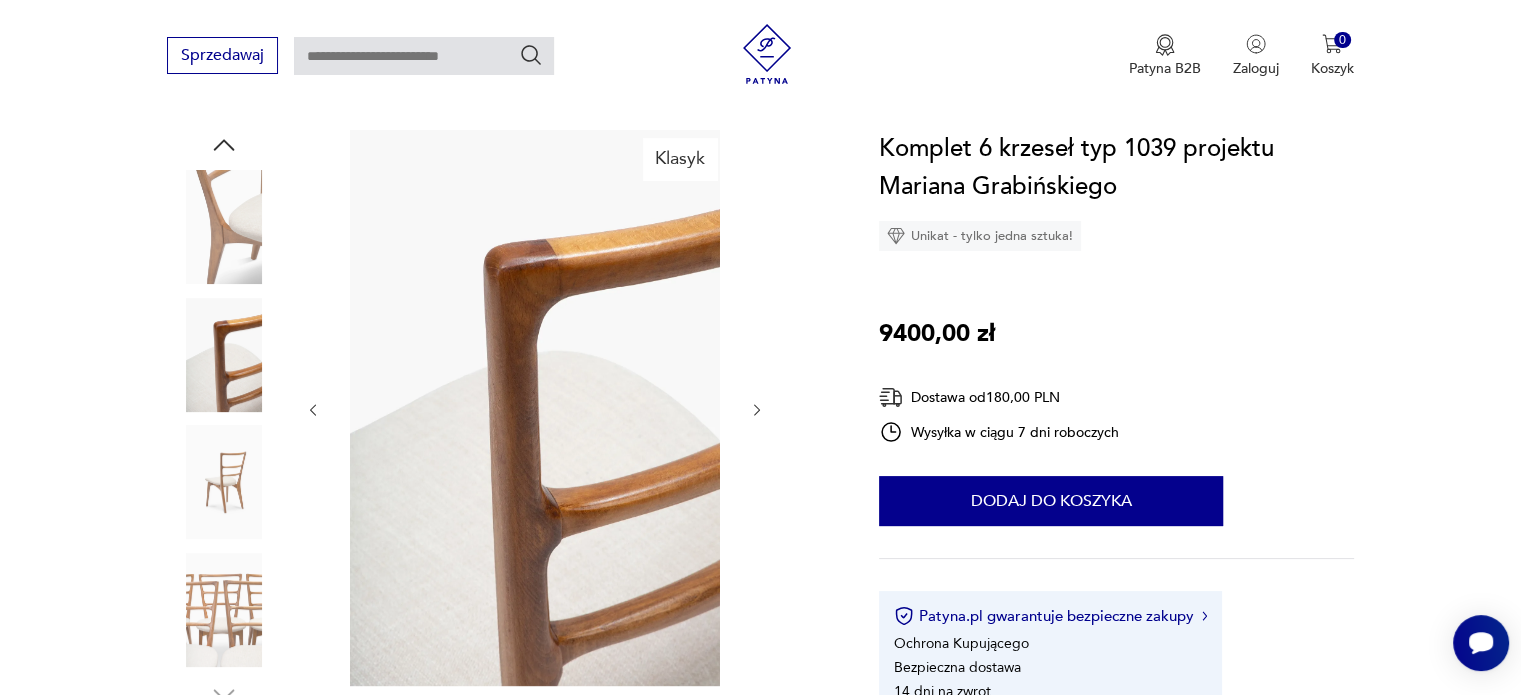 click 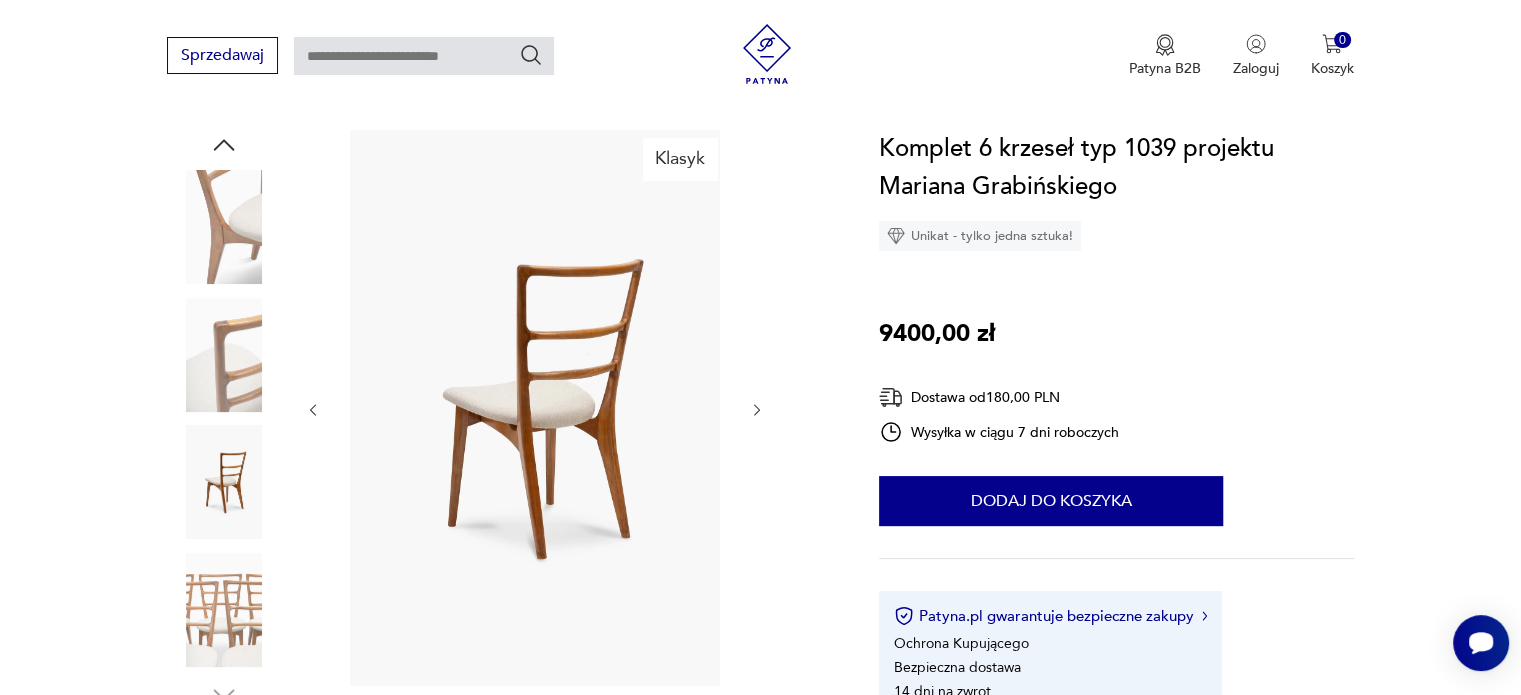 click 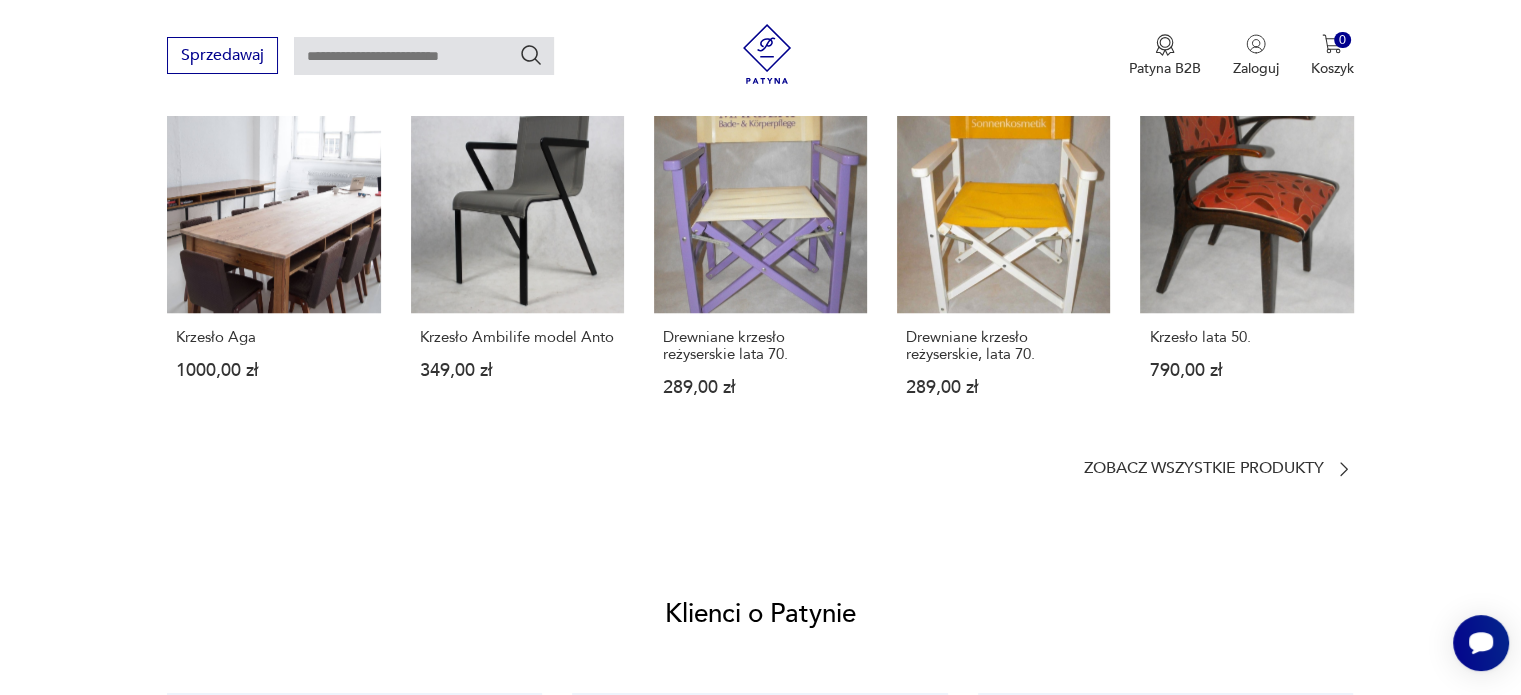scroll, scrollTop: 1400, scrollLeft: 0, axis: vertical 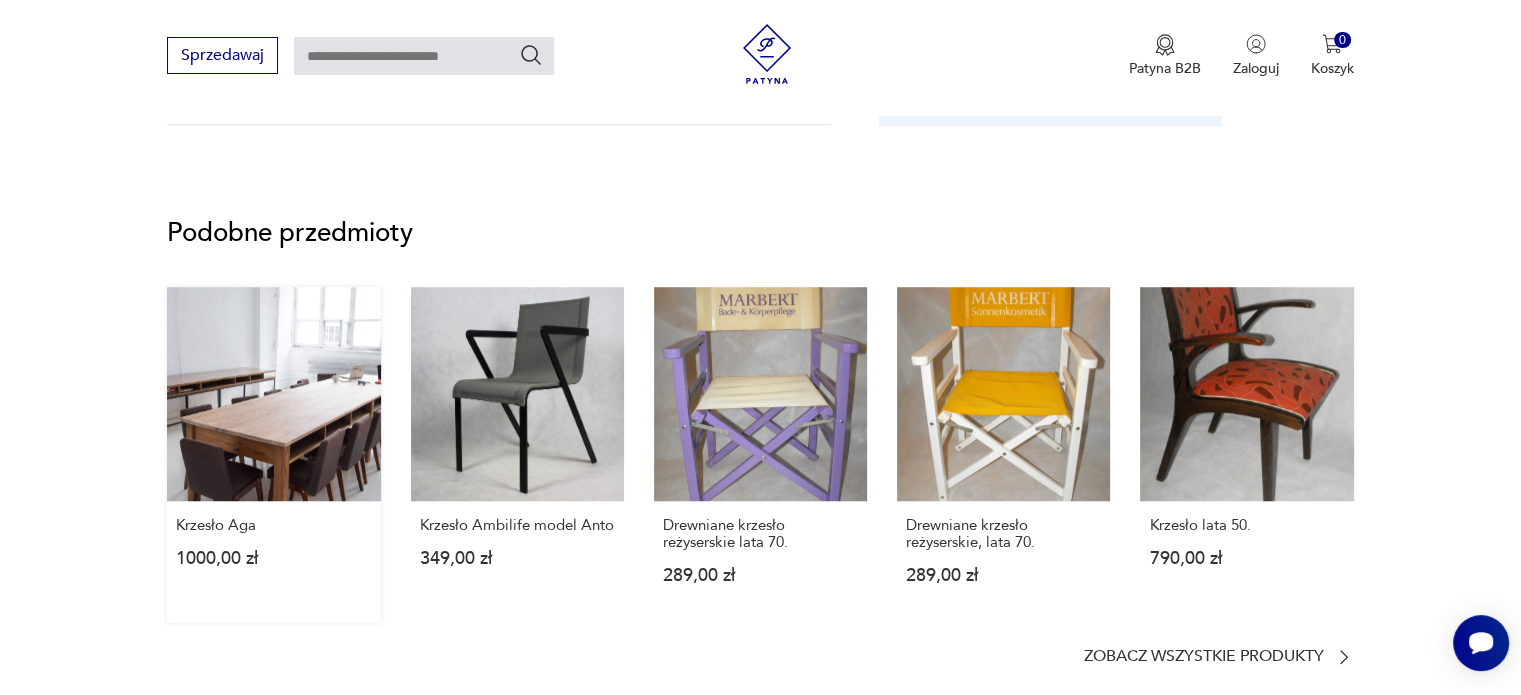 click on "Krzesło Aga 1000,00 zł" at bounding box center [273, 454] 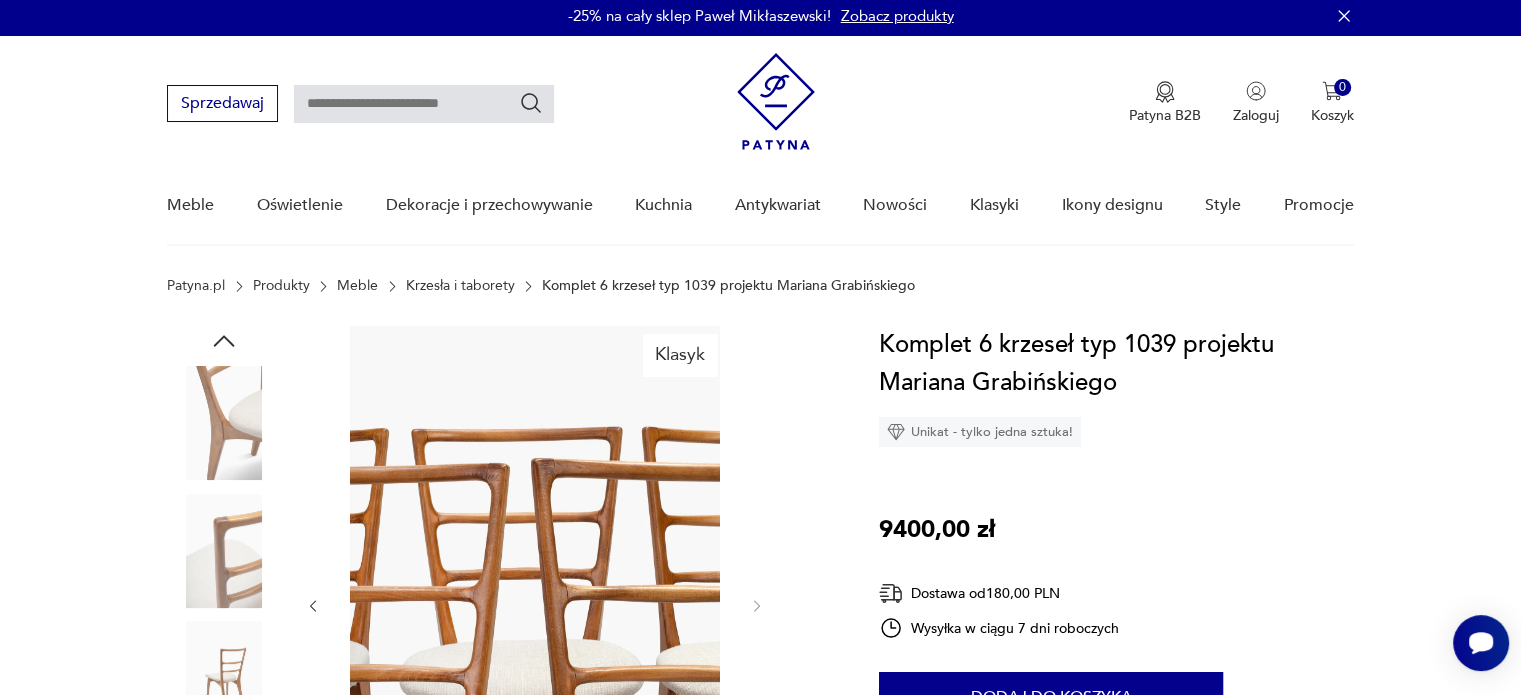 scroll, scrollTop: 0, scrollLeft: 0, axis: both 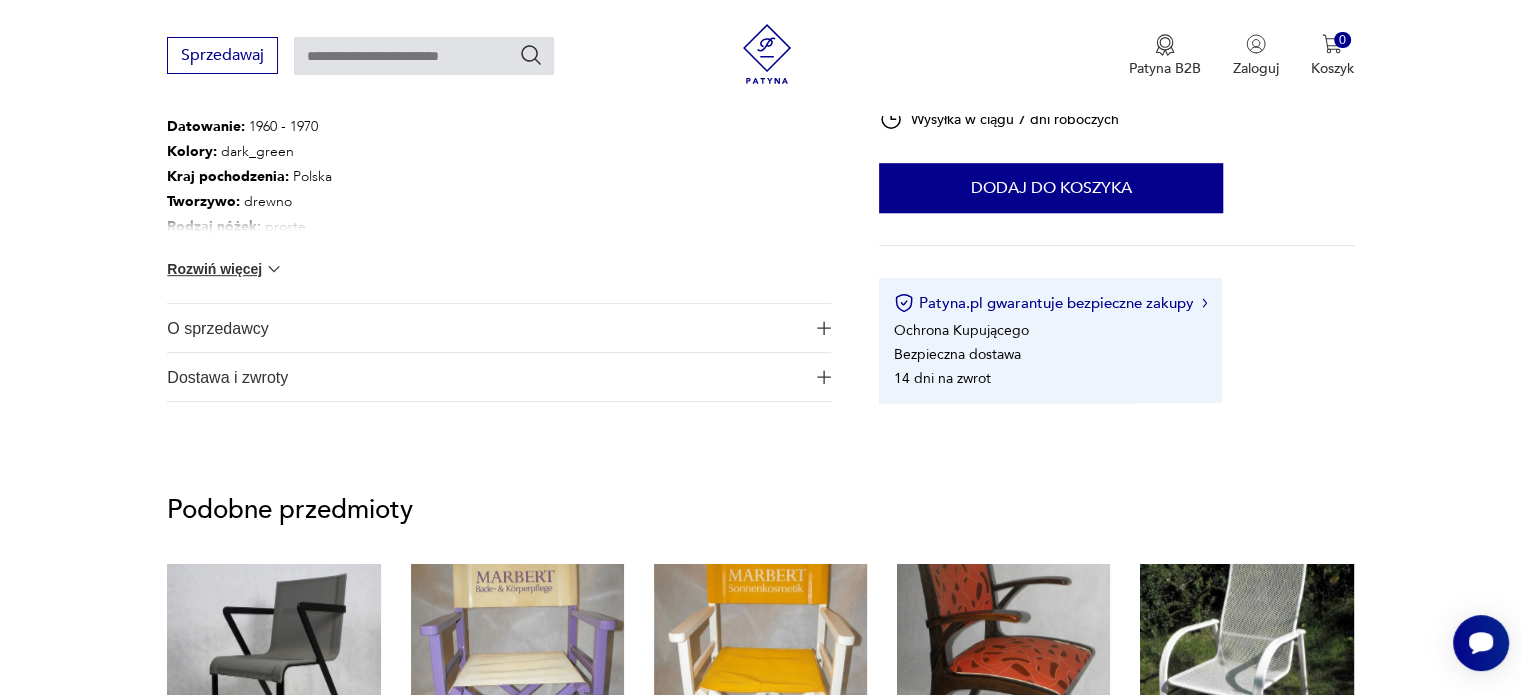click on "O sprzedawcy" at bounding box center [485, 328] 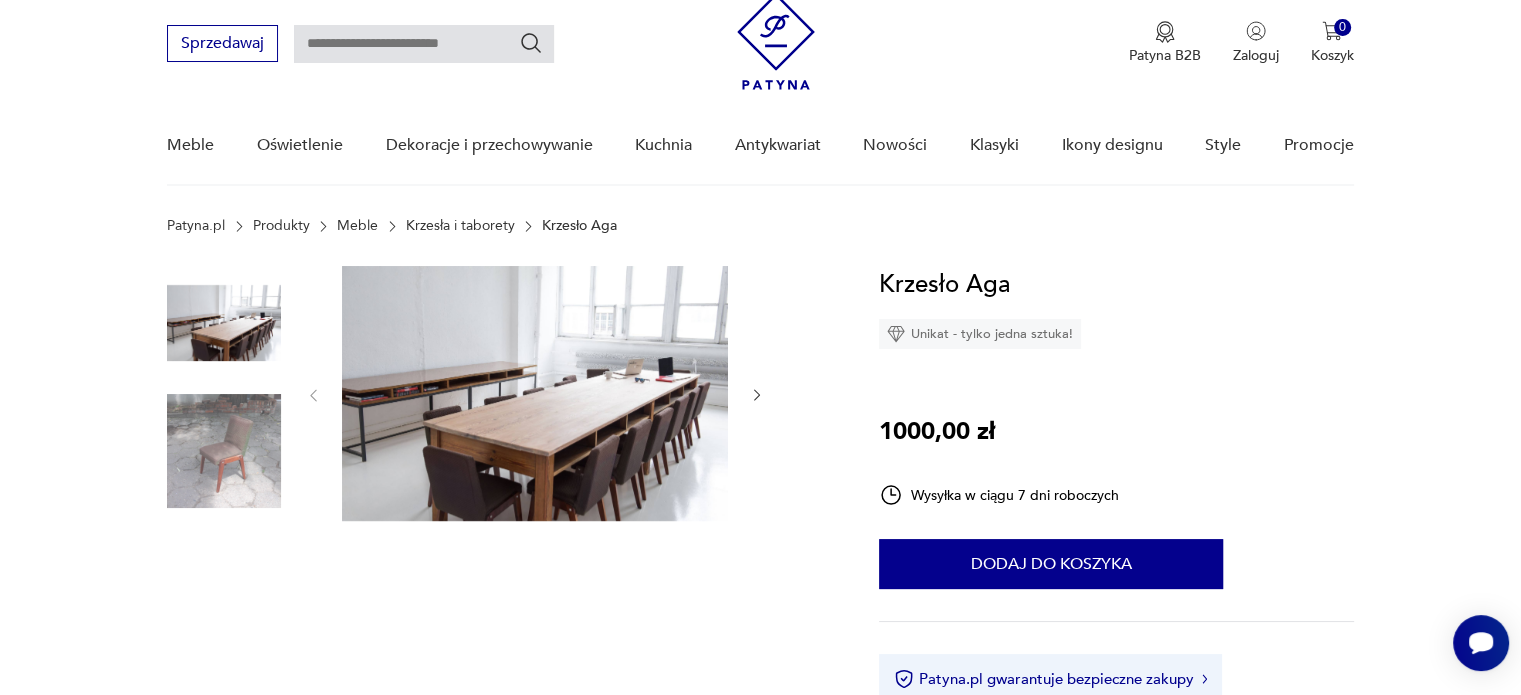 scroll, scrollTop: 0, scrollLeft: 0, axis: both 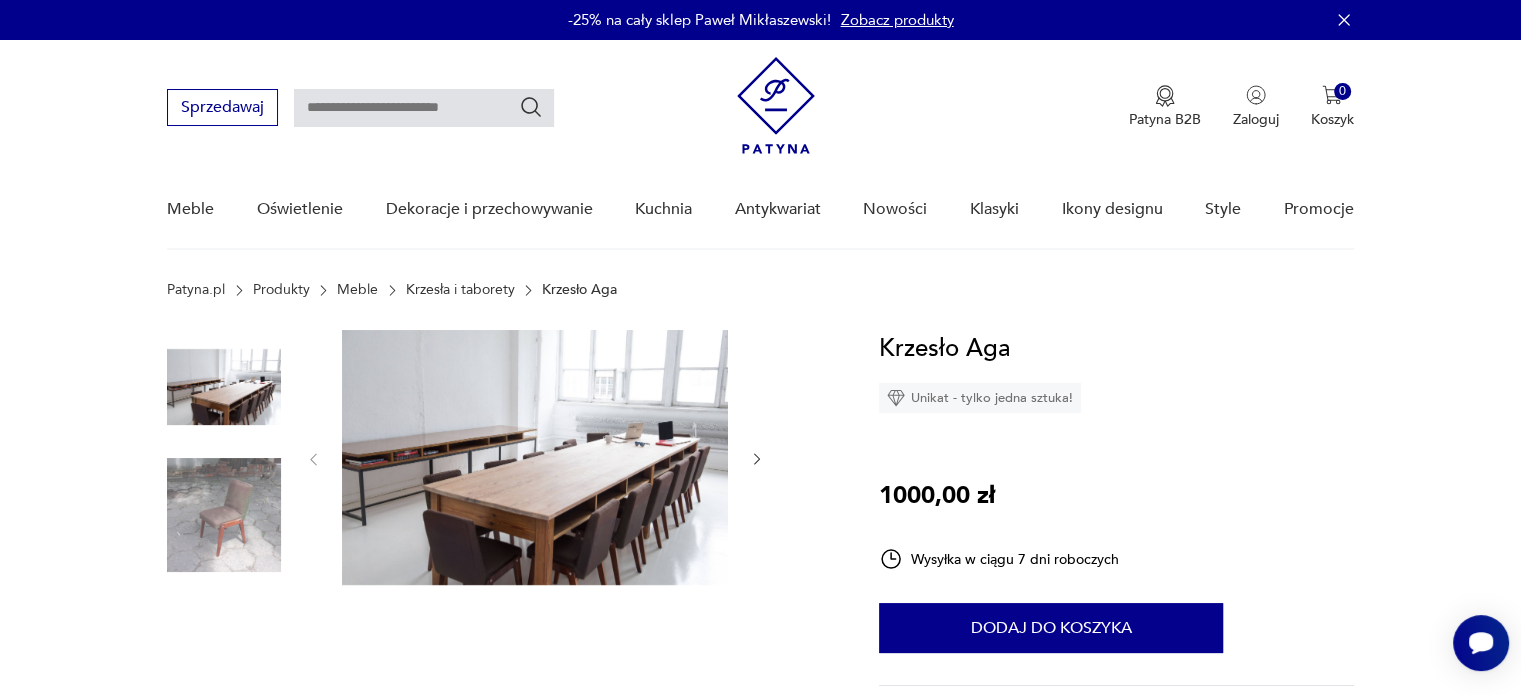 click at bounding box center [224, 515] 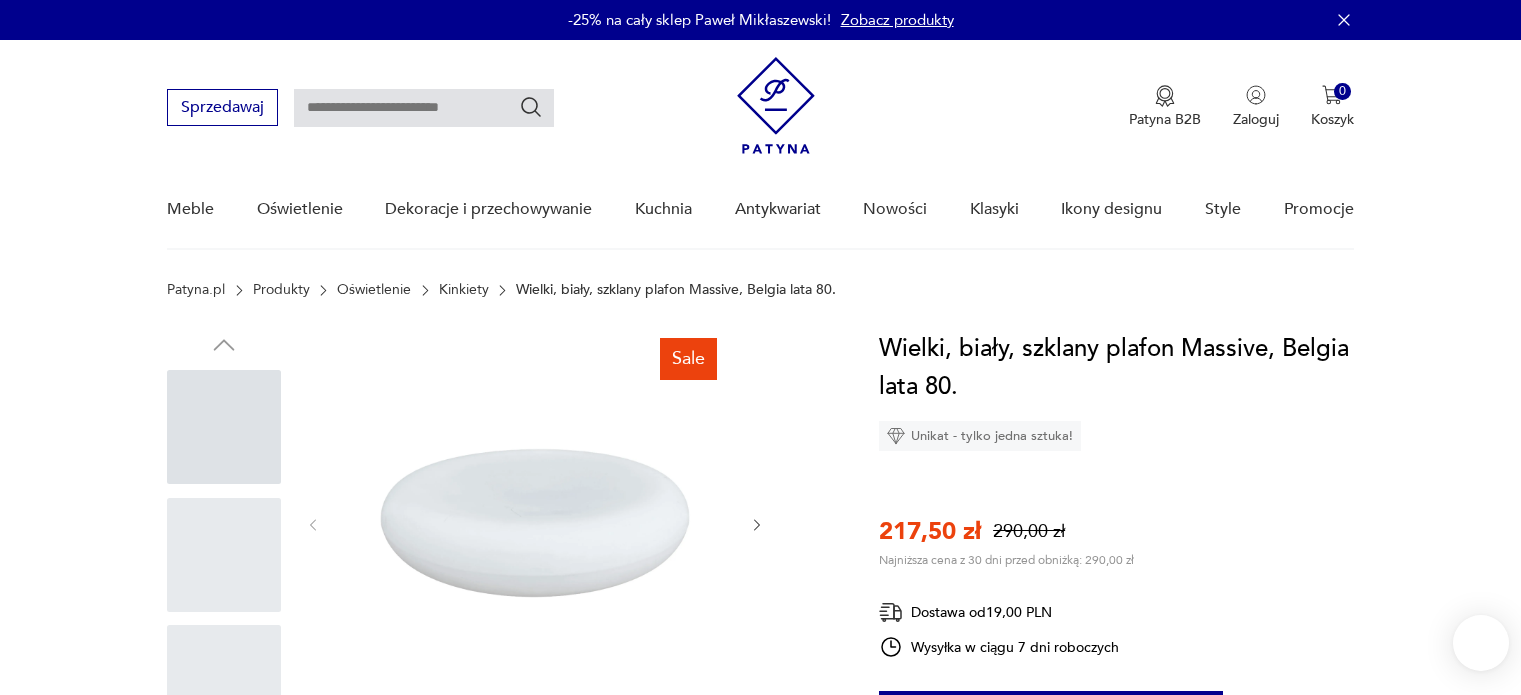 scroll, scrollTop: 0, scrollLeft: 0, axis: both 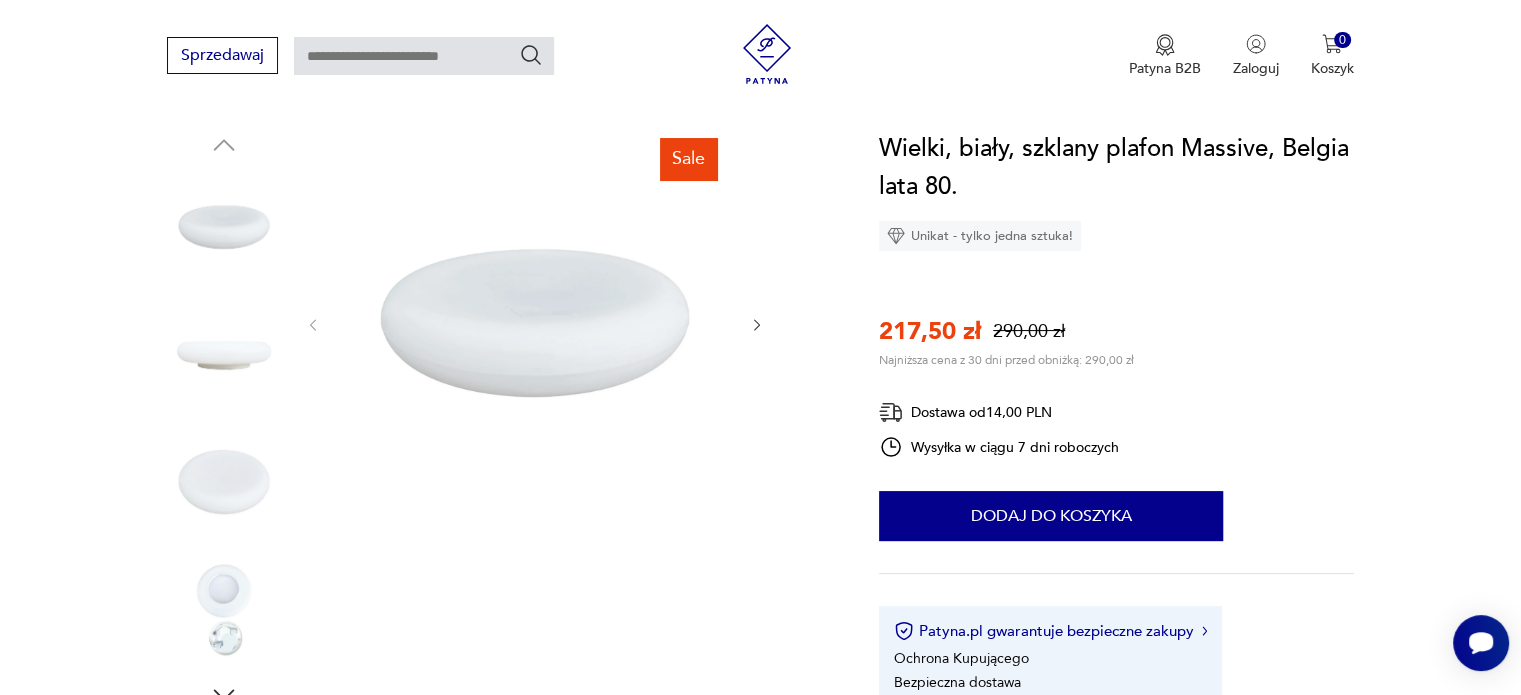 click 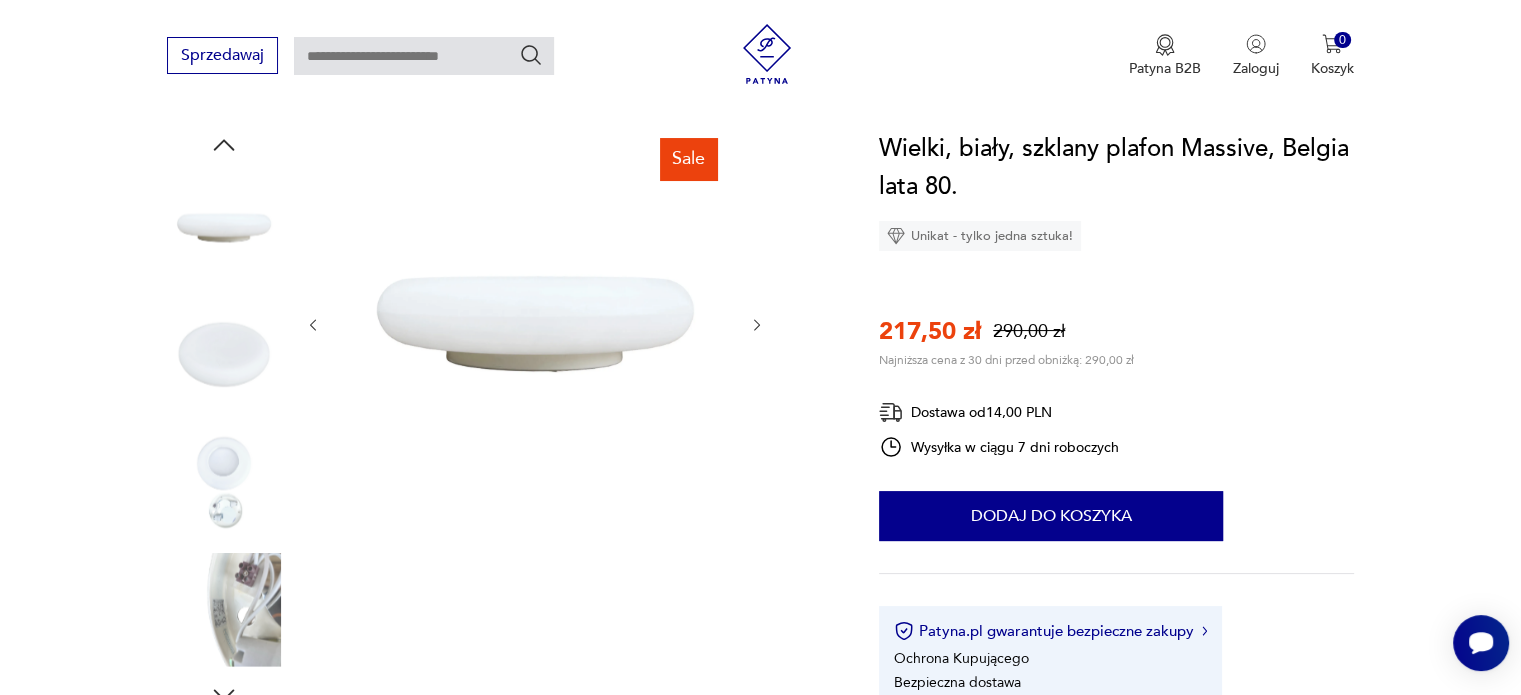 click 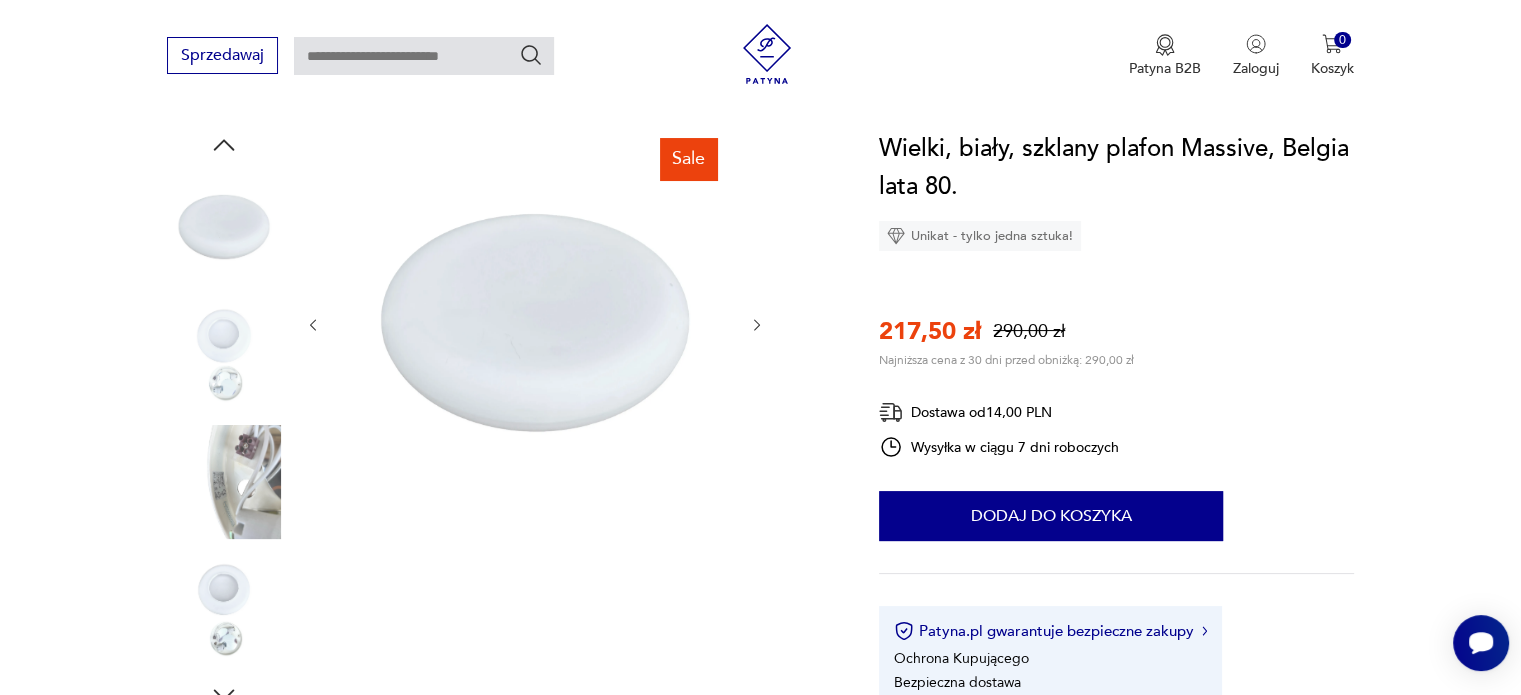 click 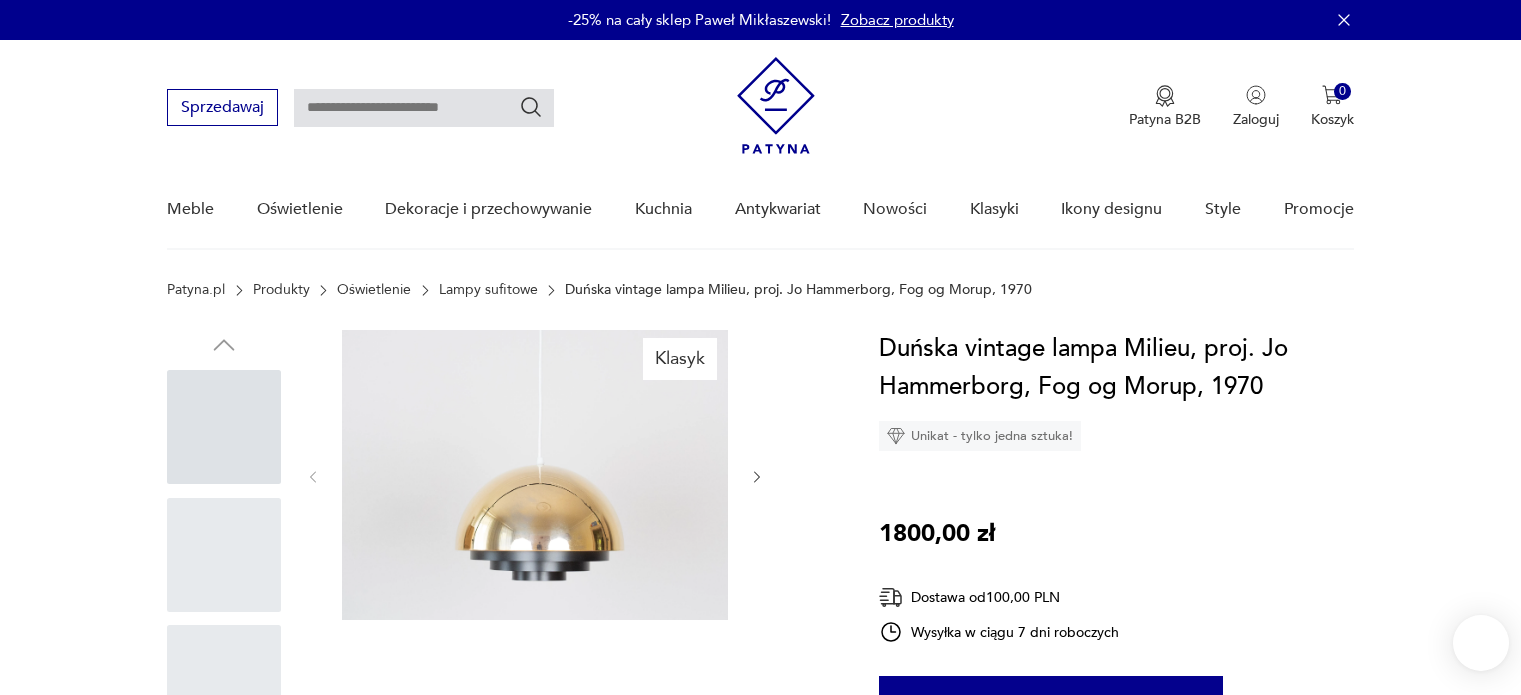 scroll, scrollTop: 0, scrollLeft: 0, axis: both 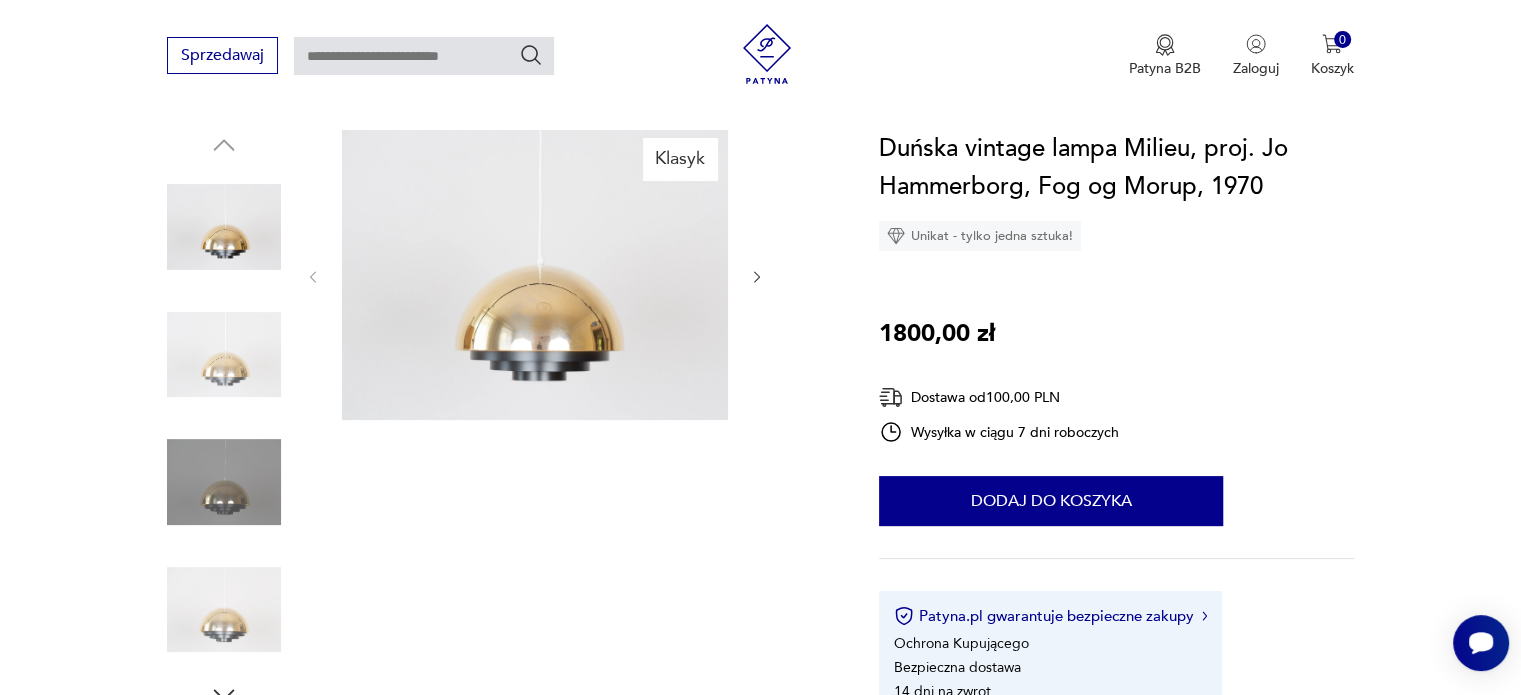 click 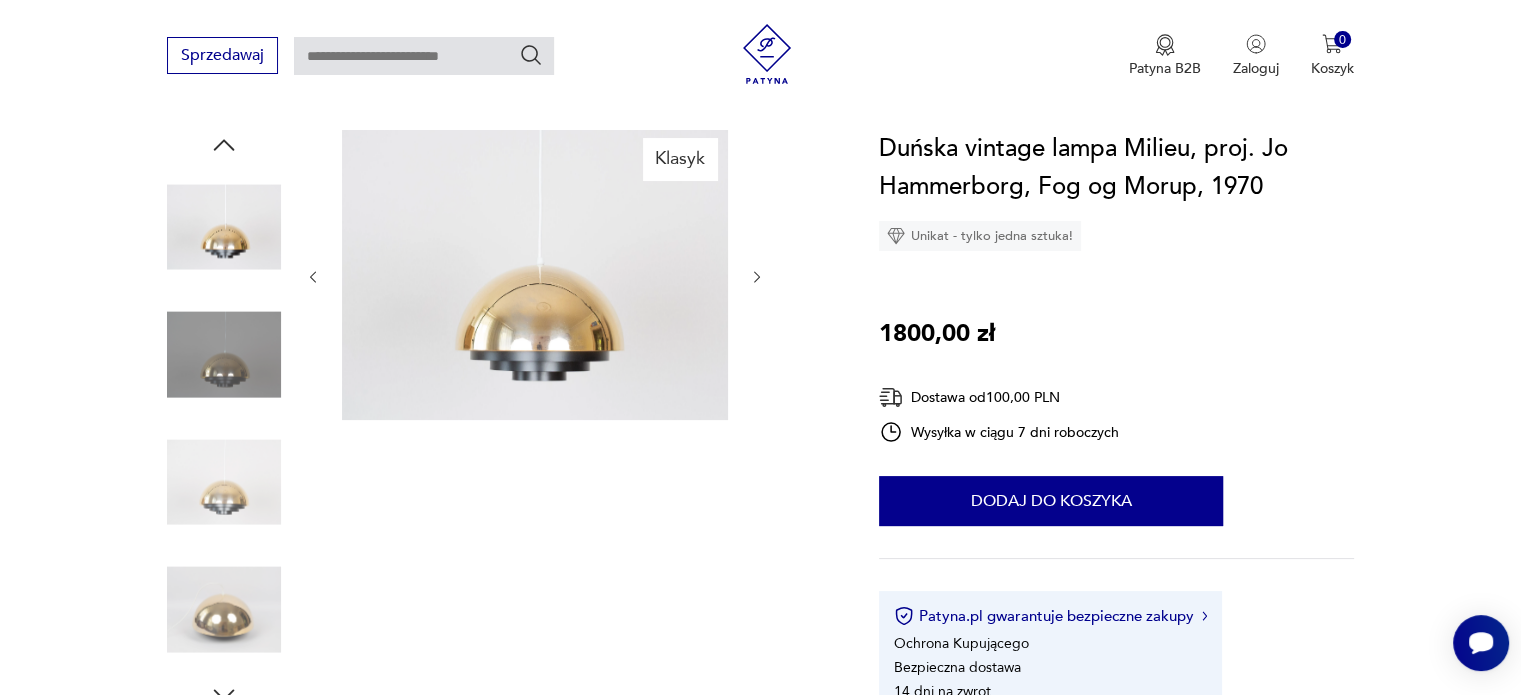 click 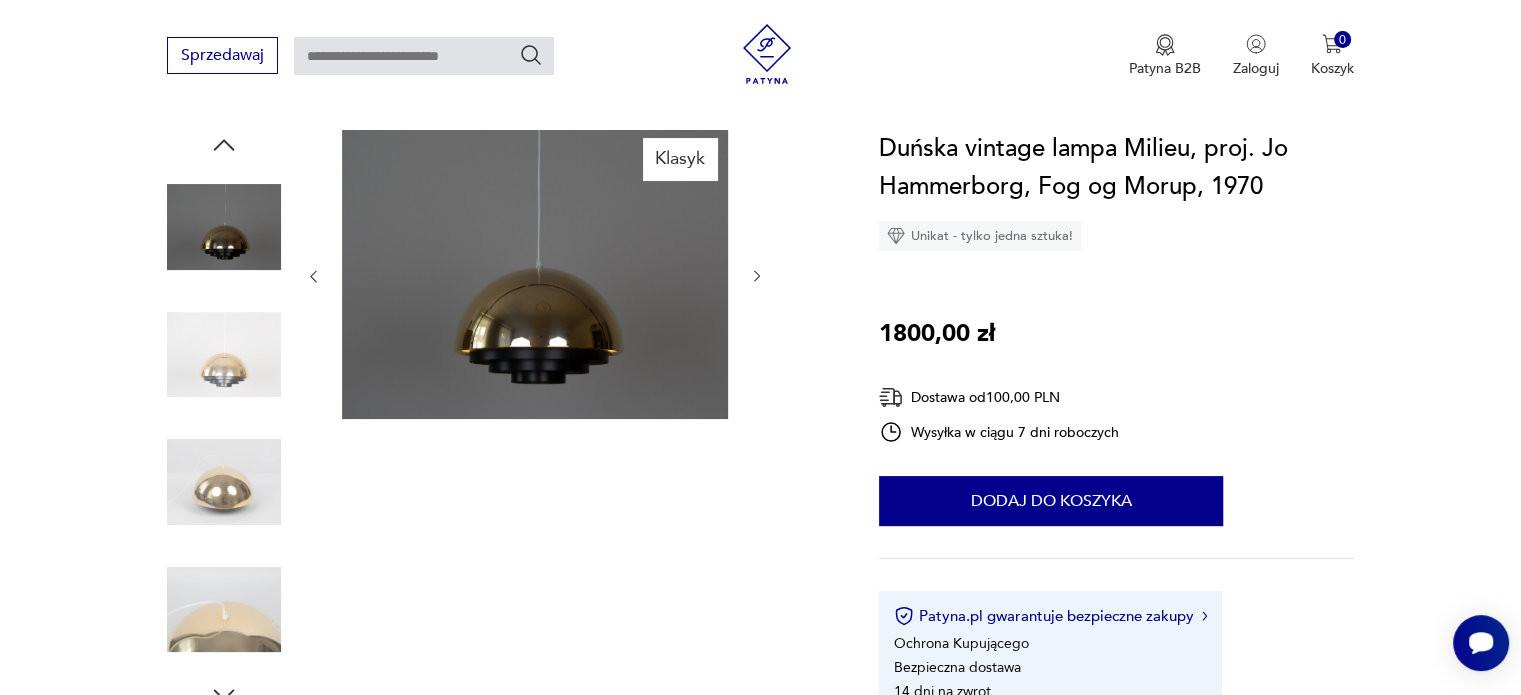 click 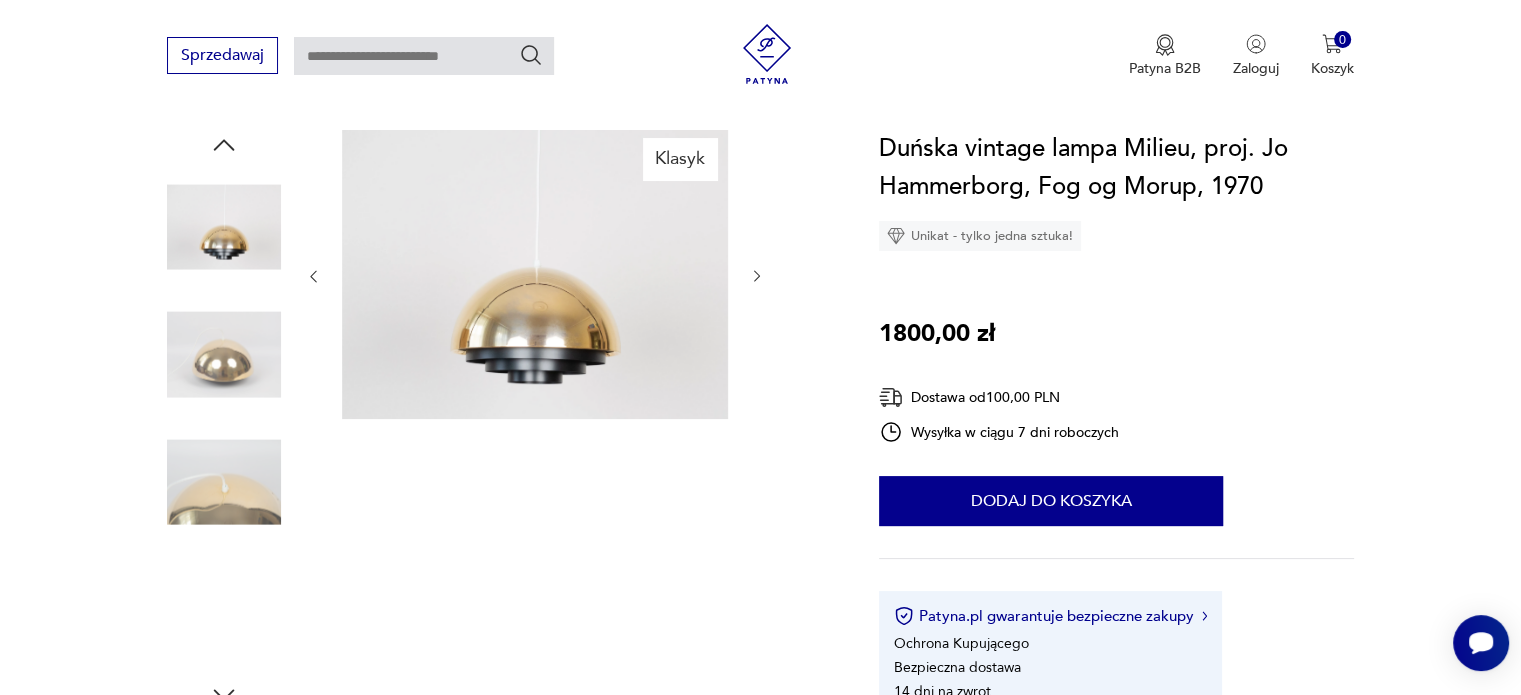 click 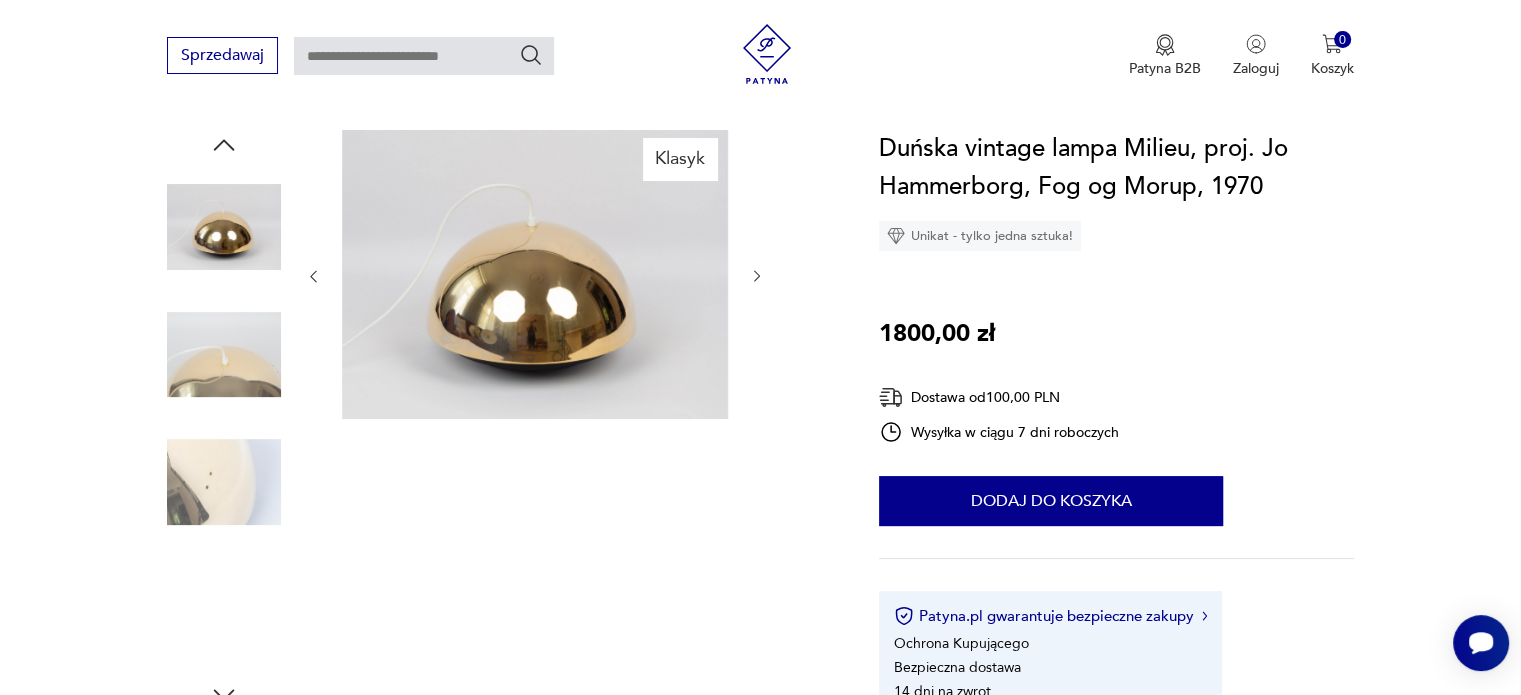 click 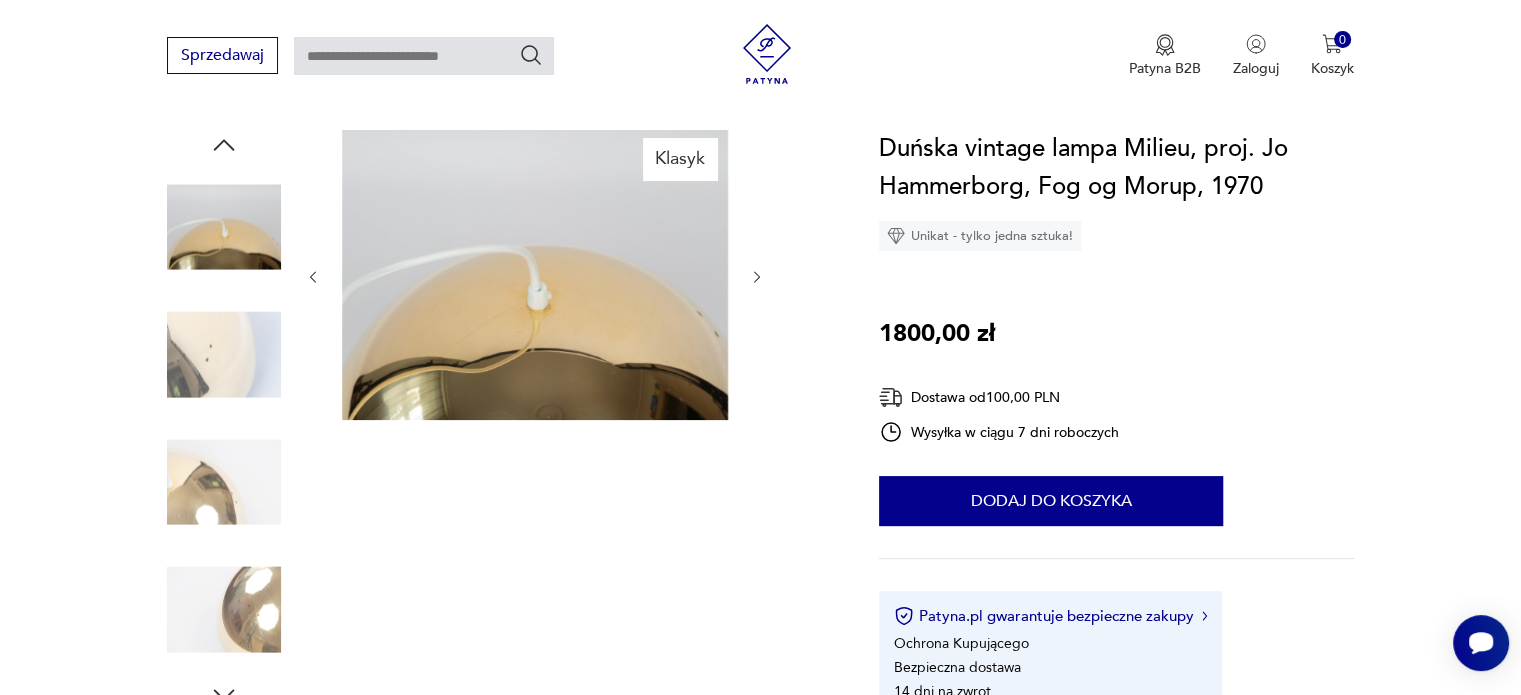 click 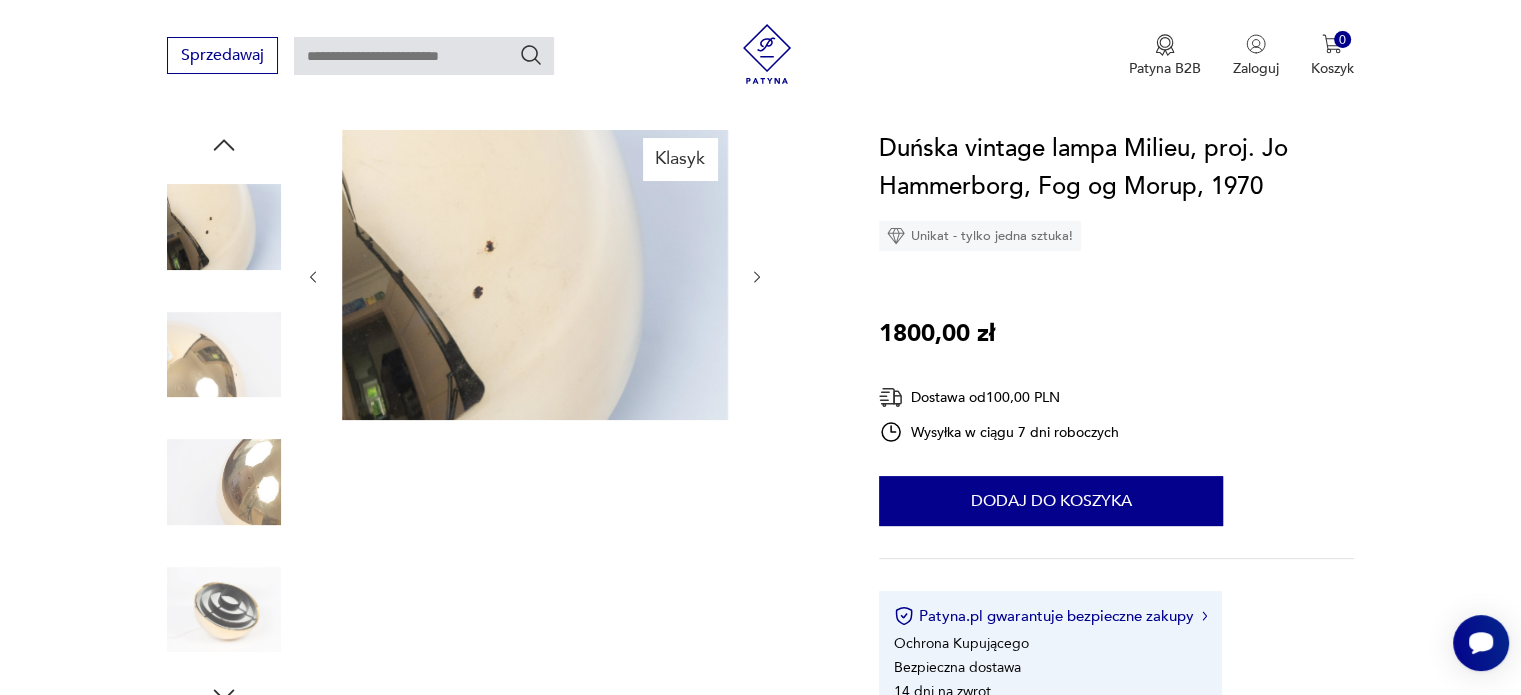 click 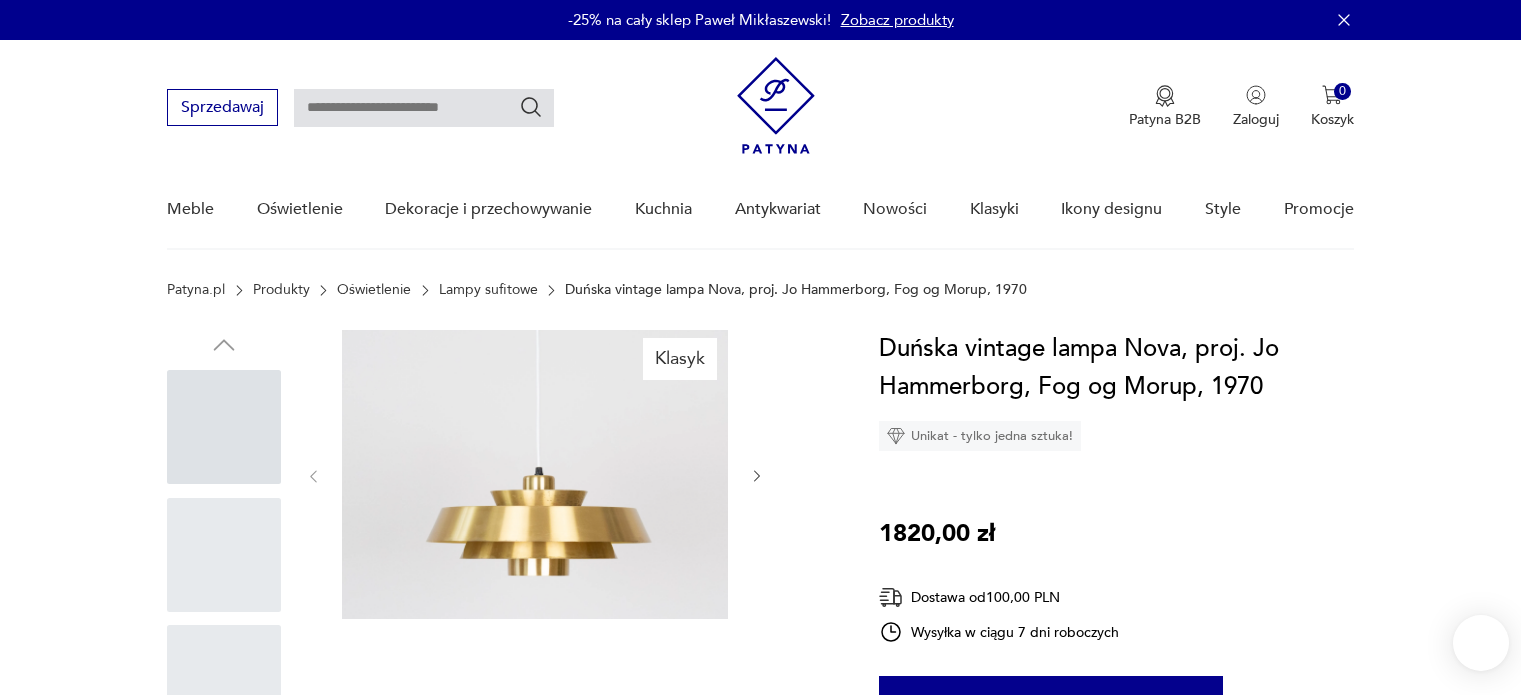 scroll, scrollTop: 0, scrollLeft: 0, axis: both 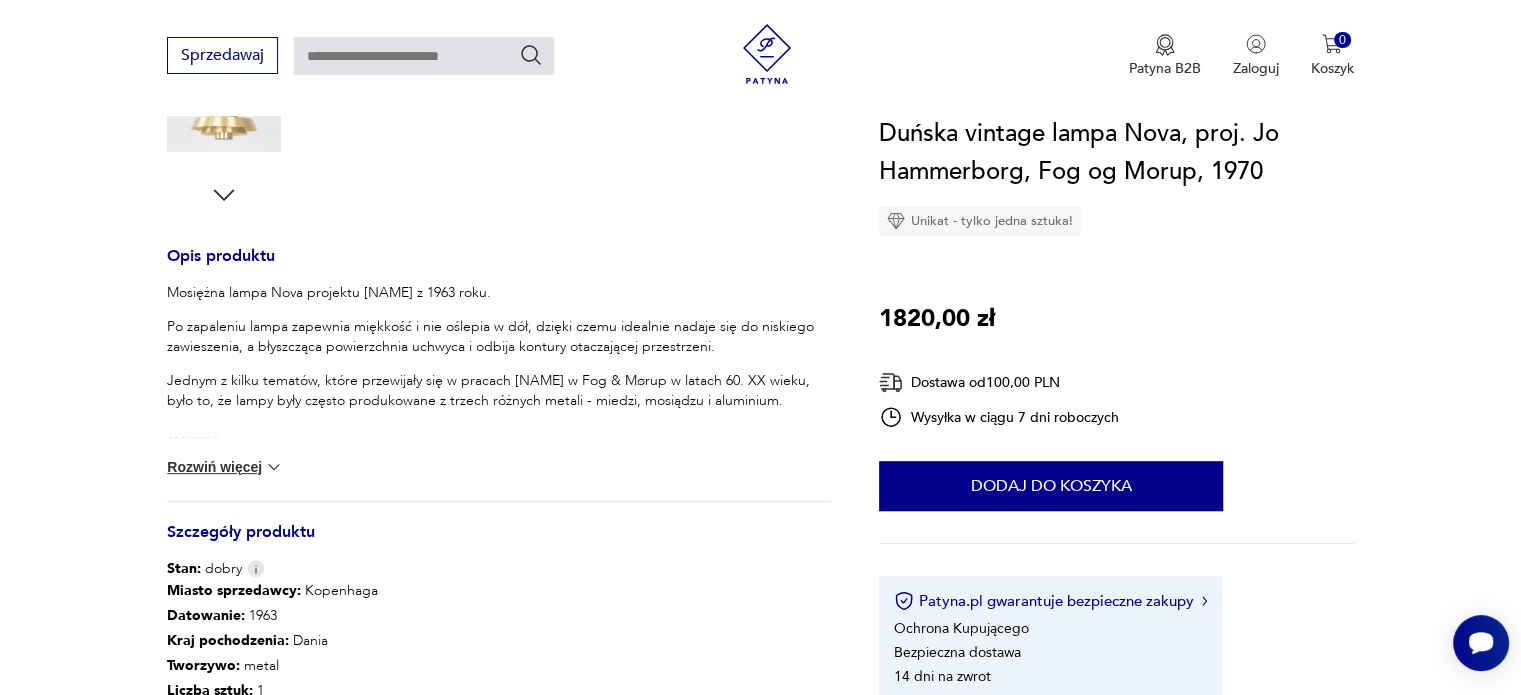 click on "Rozwiń więcej" at bounding box center [225, 467] 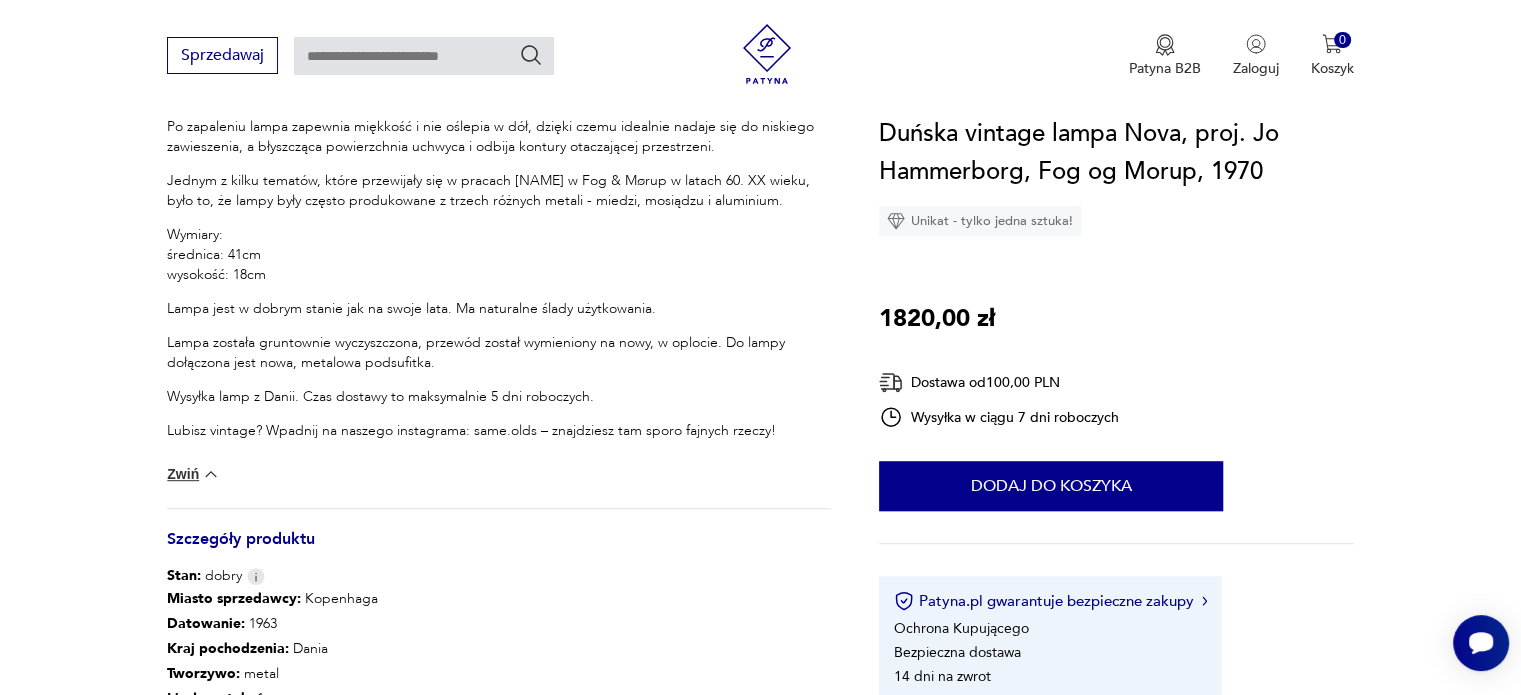 scroll, scrollTop: 1300, scrollLeft: 0, axis: vertical 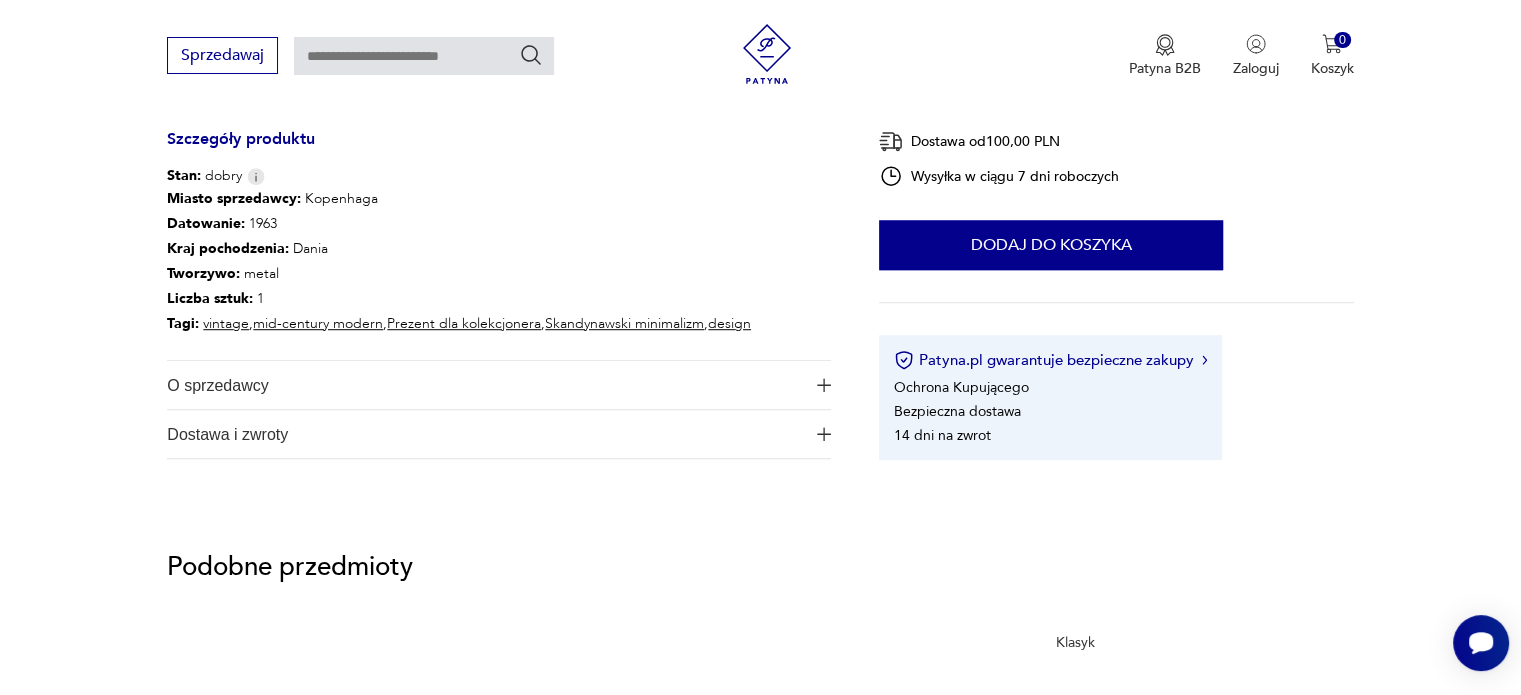 click on "O sprzedawcy" at bounding box center [485, 385] 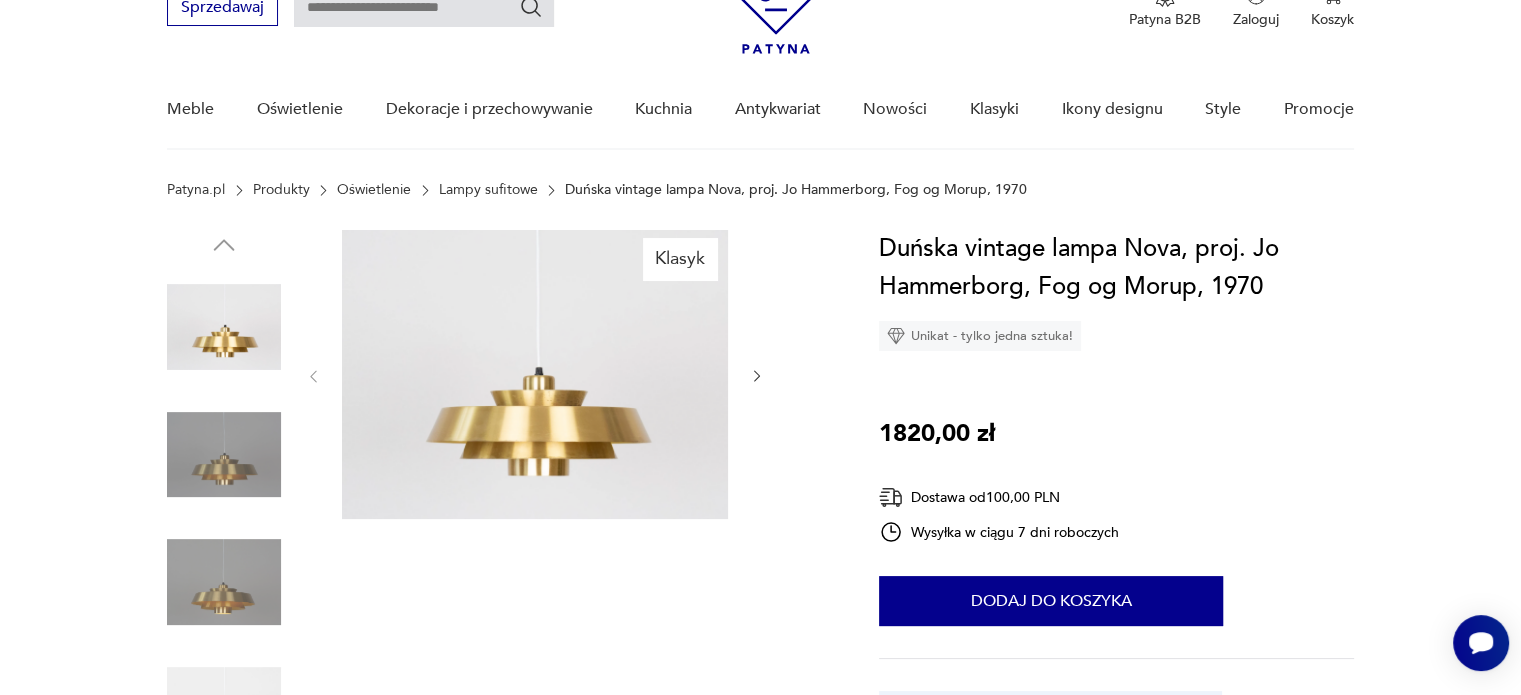 scroll, scrollTop: 100, scrollLeft: 0, axis: vertical 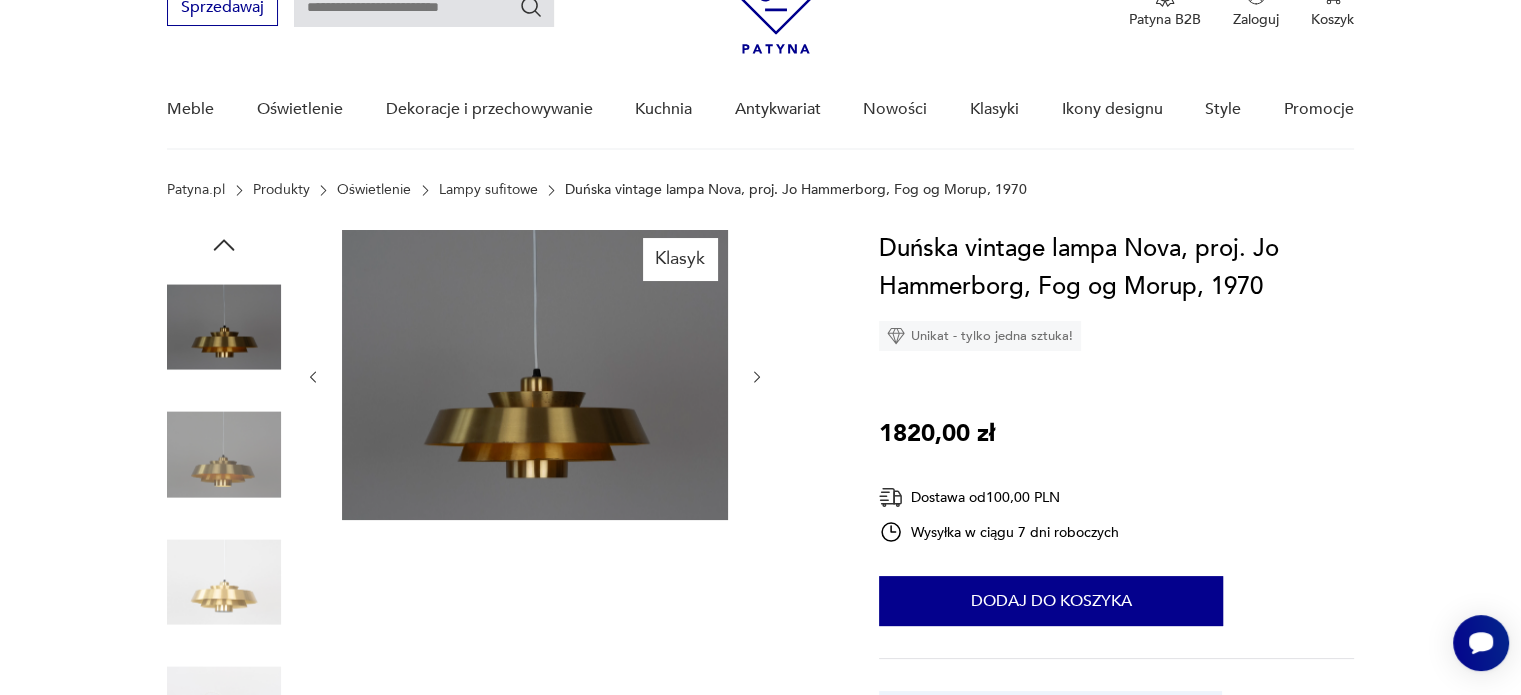 click 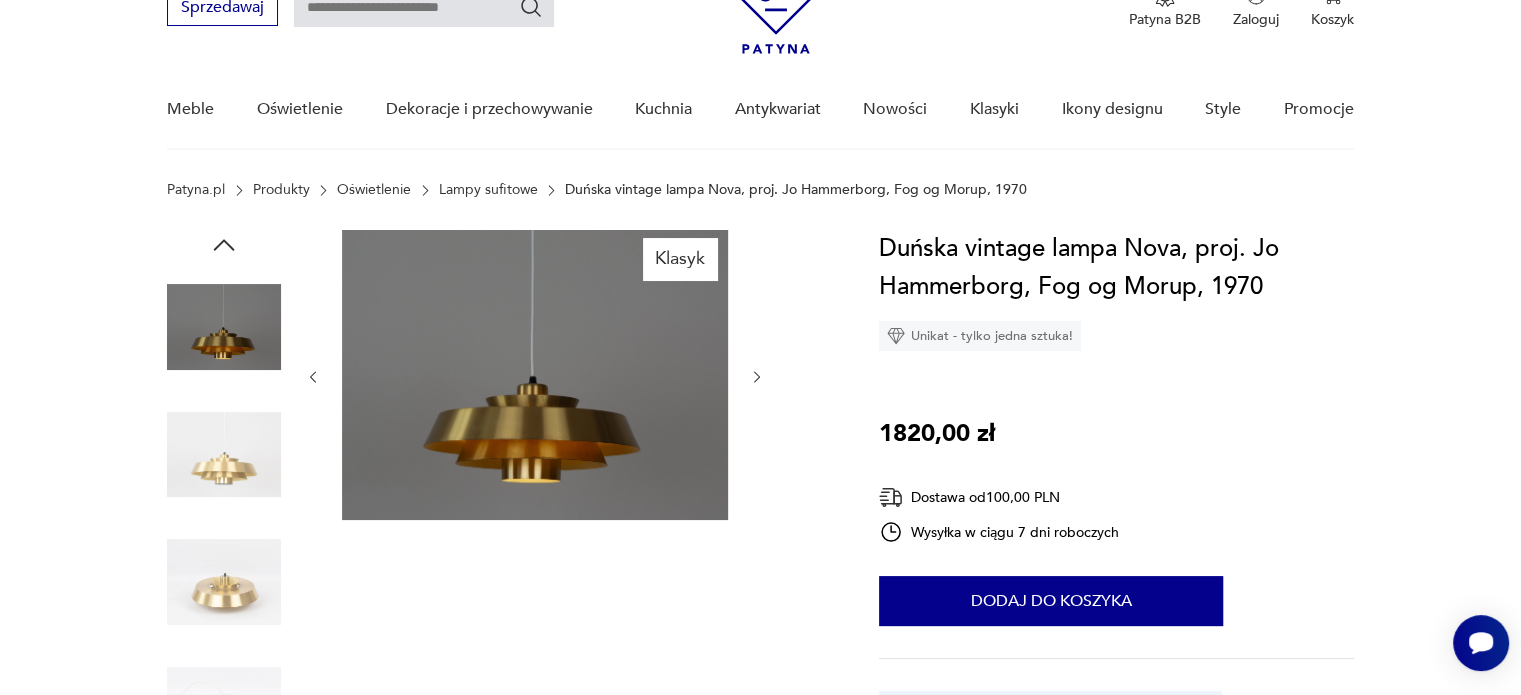 click 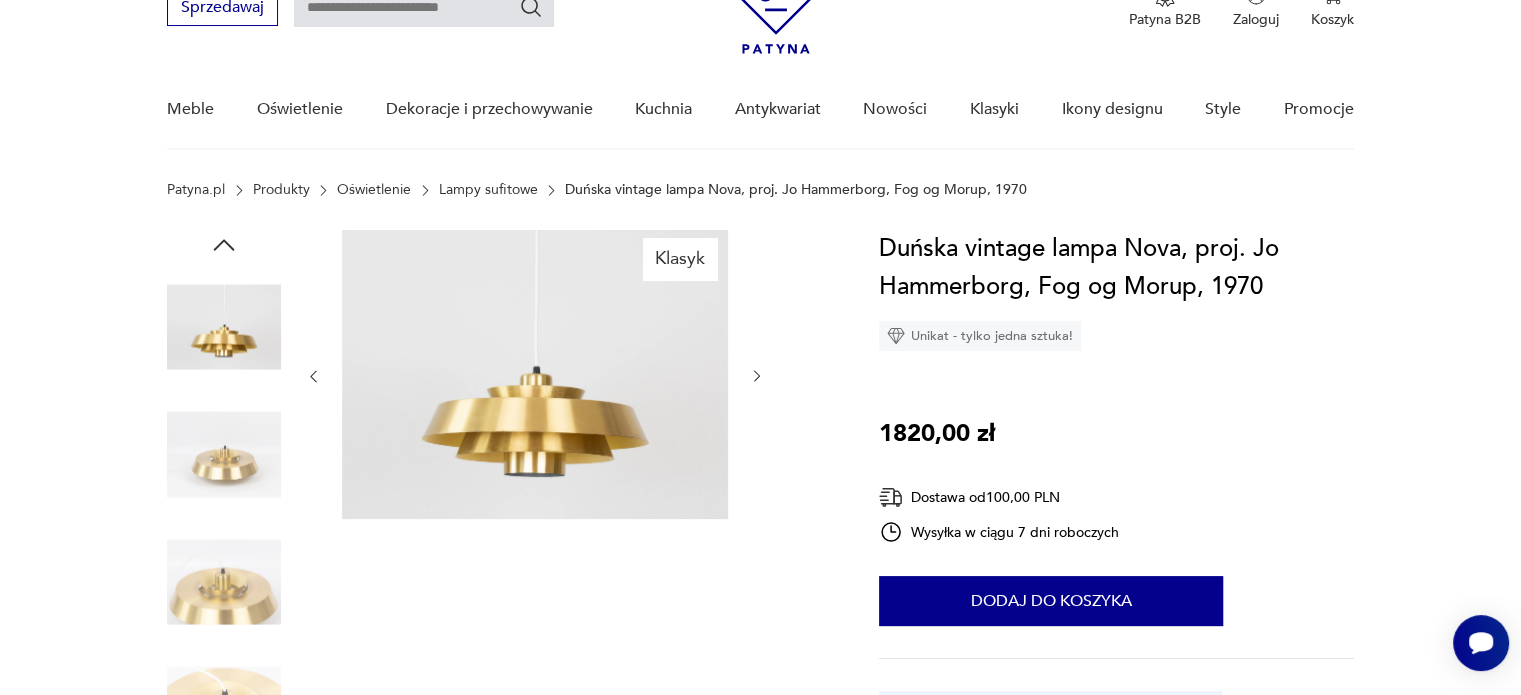 click 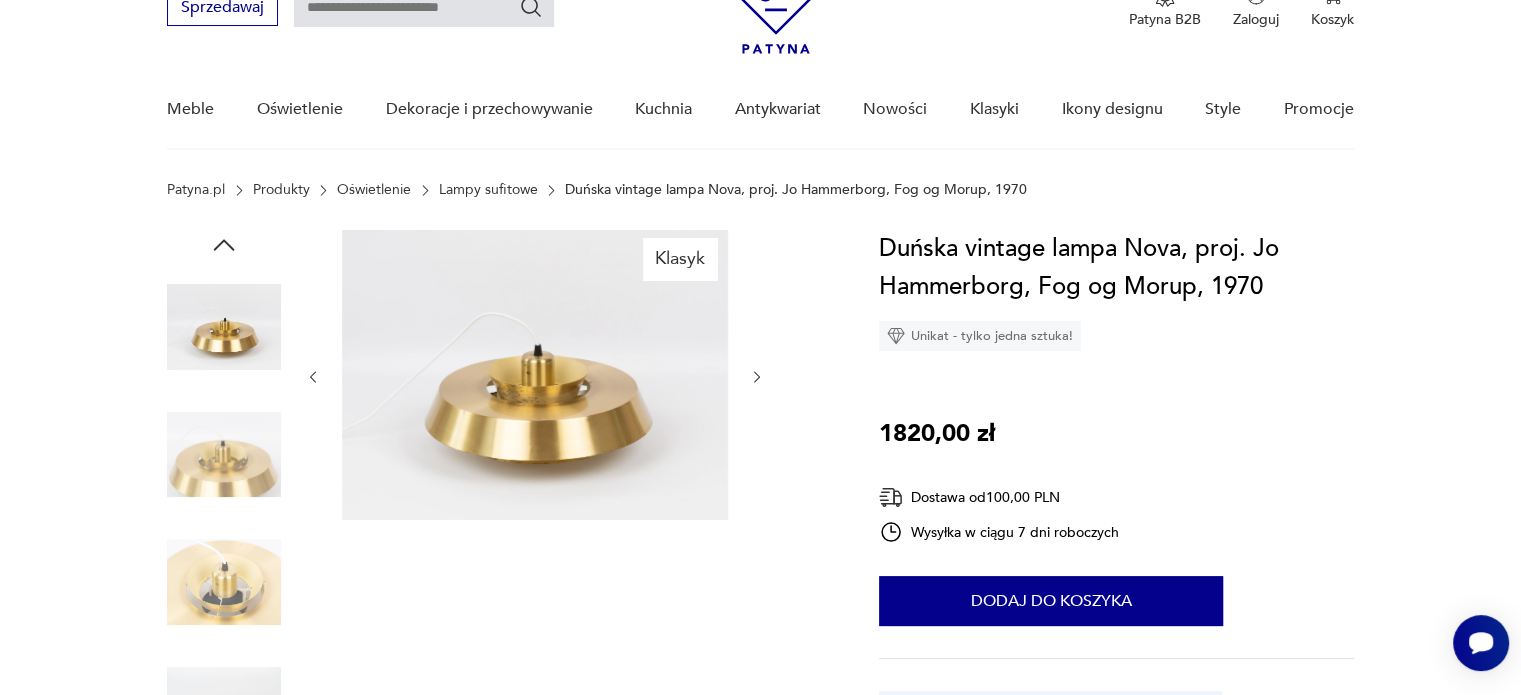 click 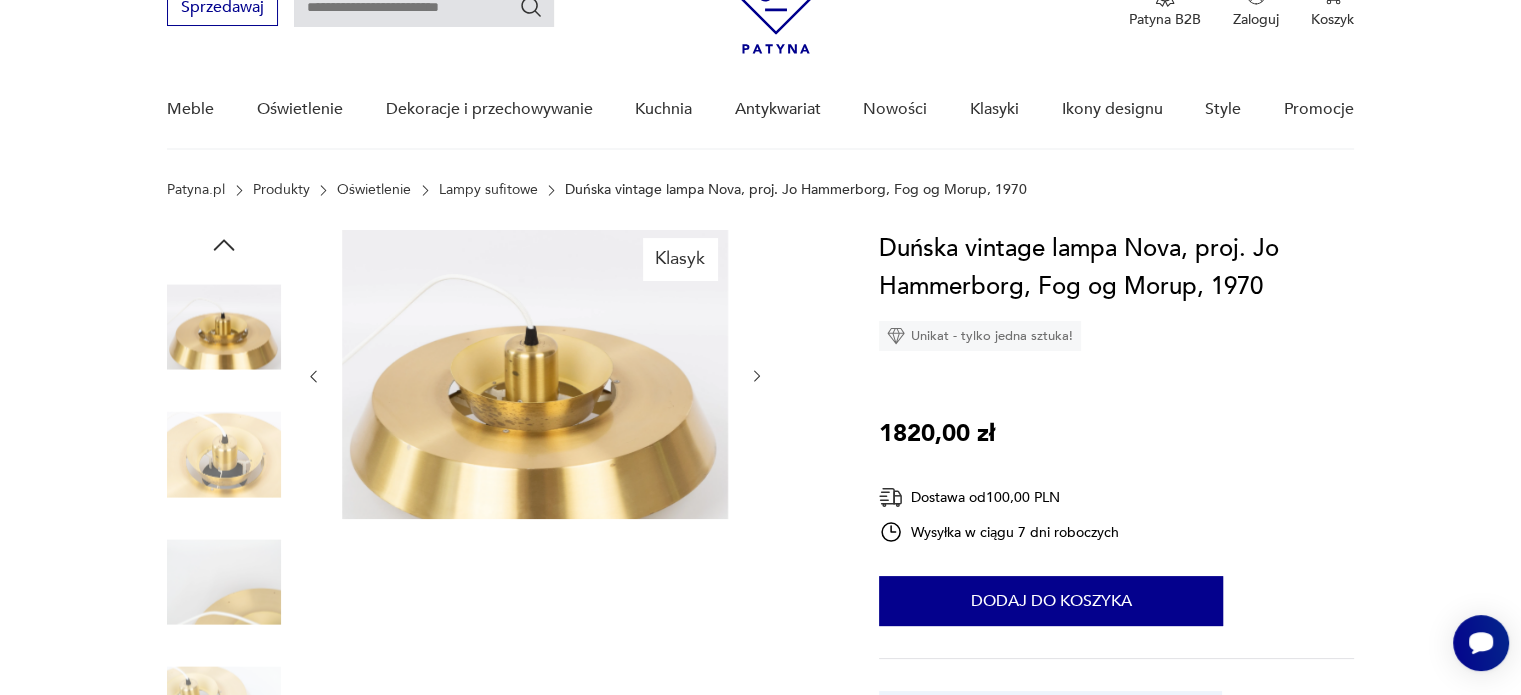 click 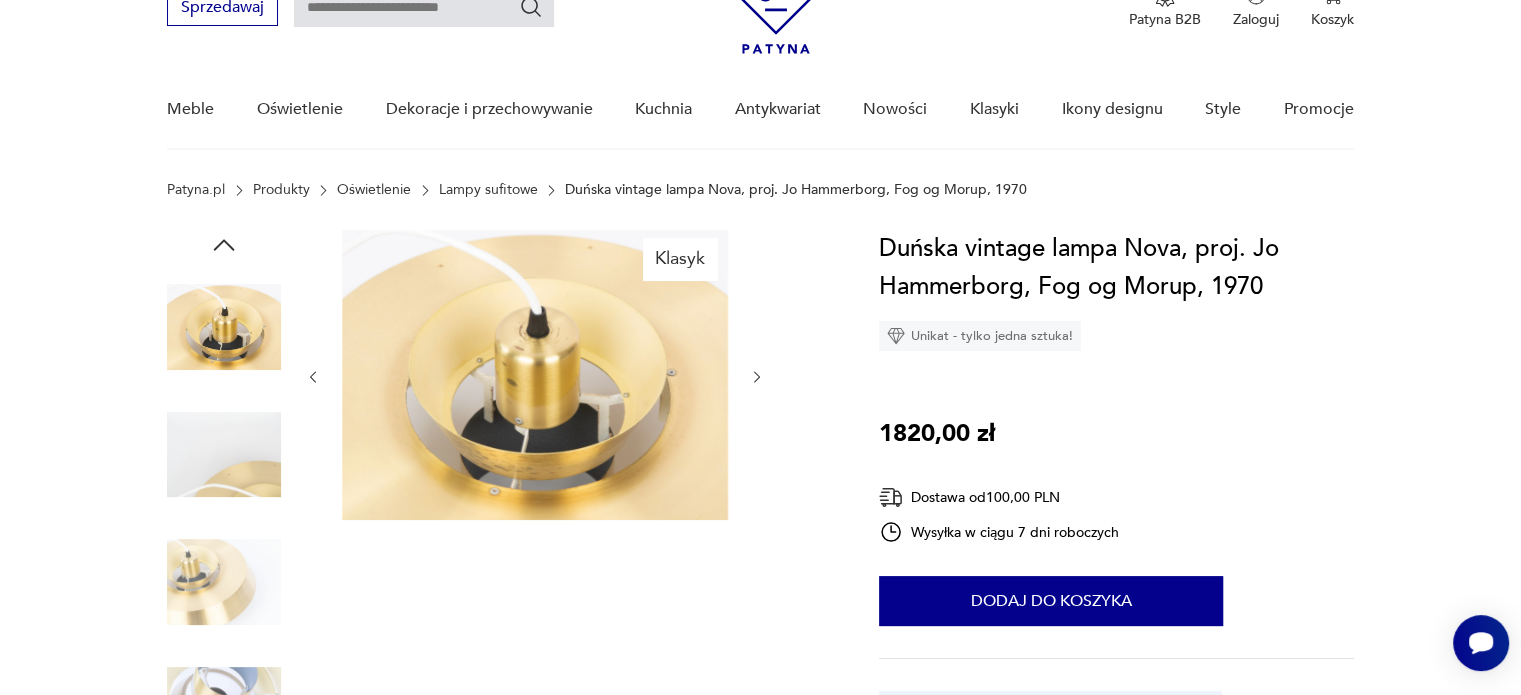 click 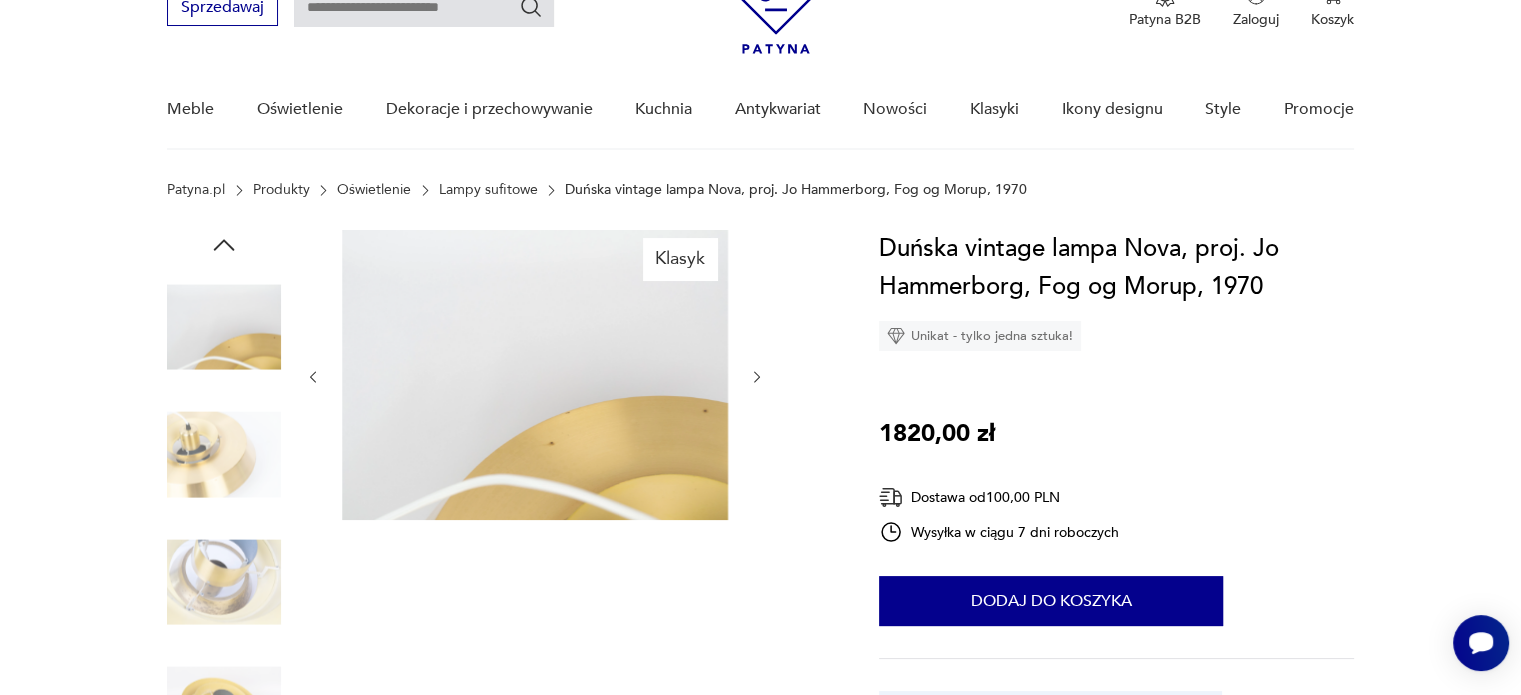 click 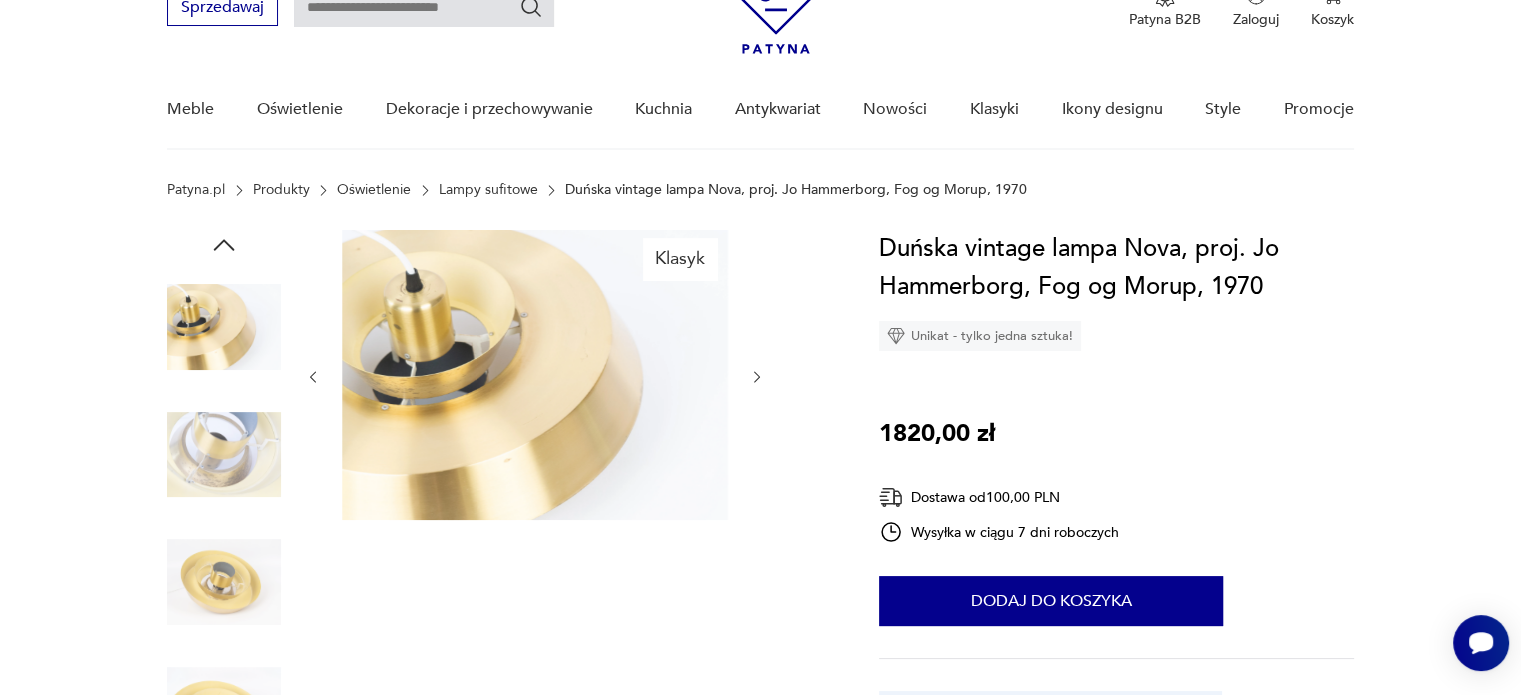 click 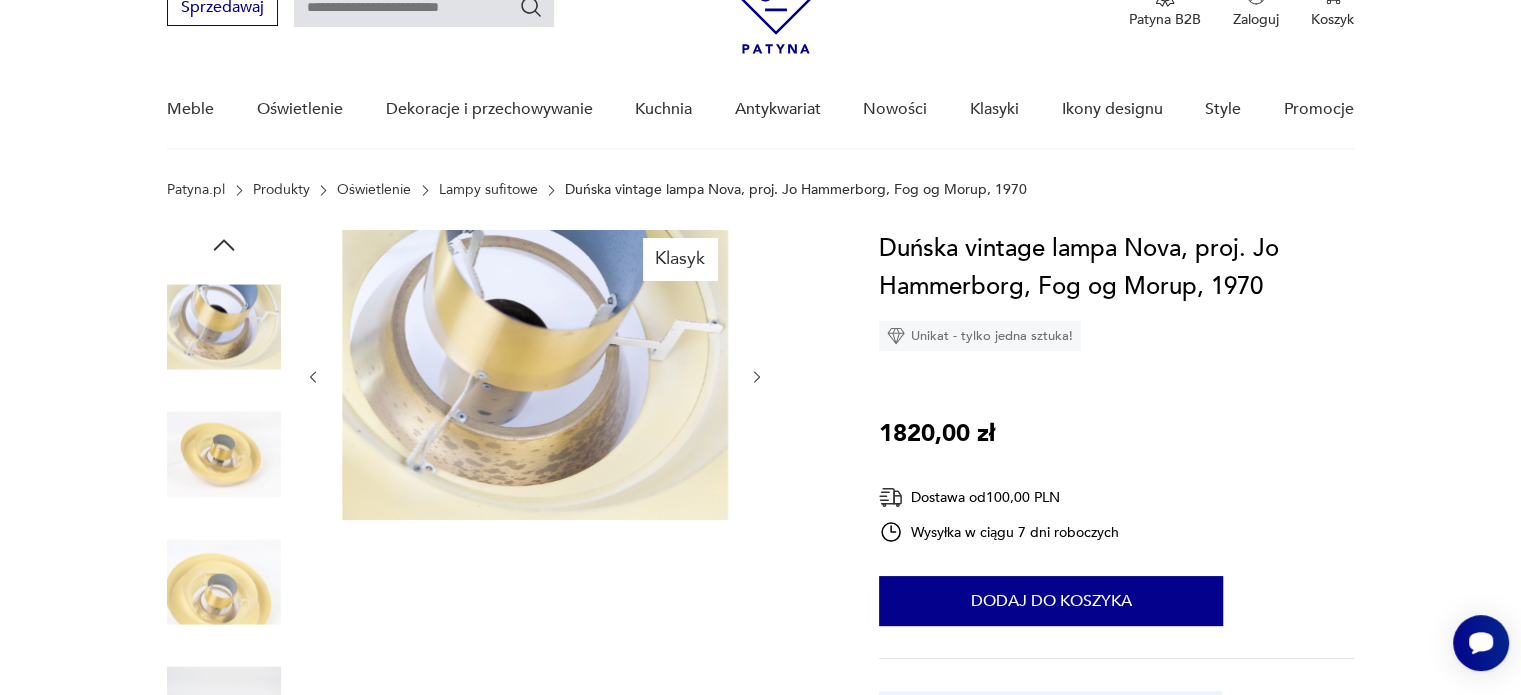 click 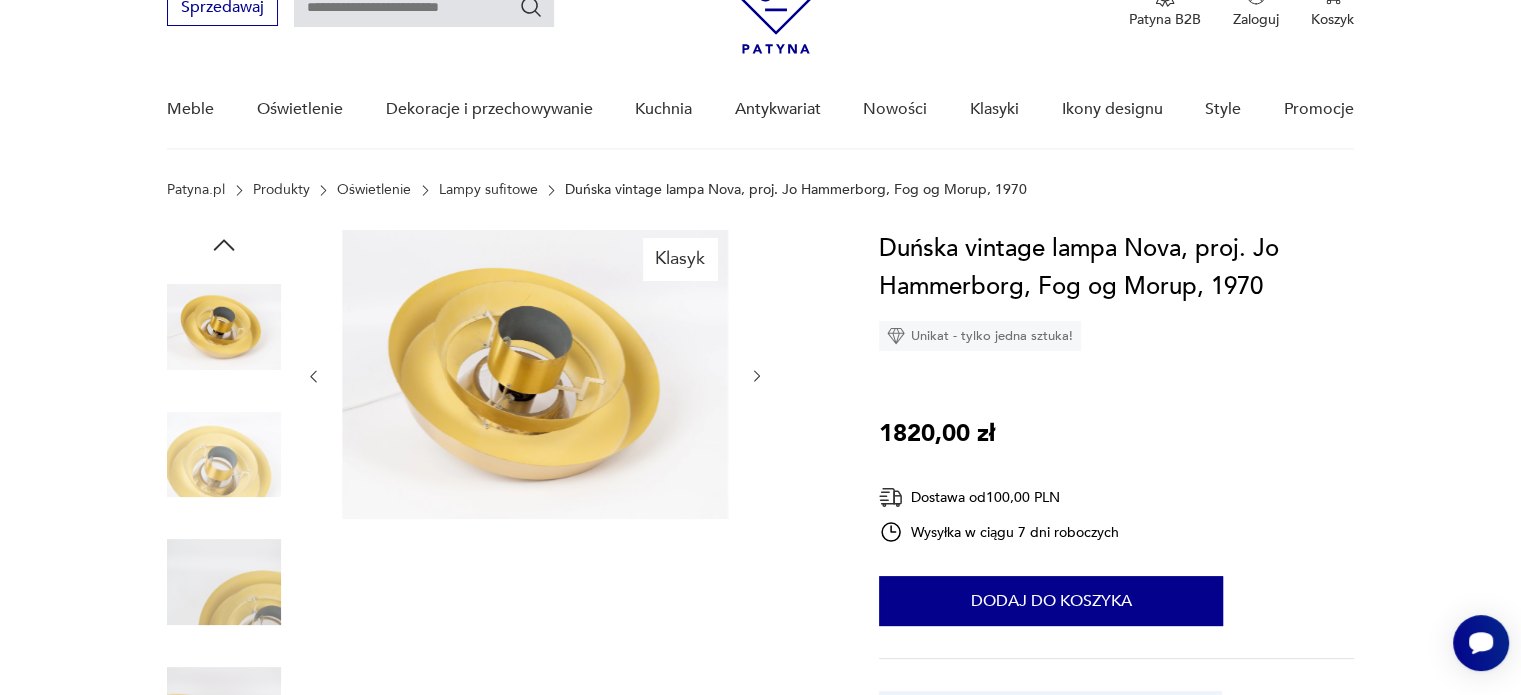 click 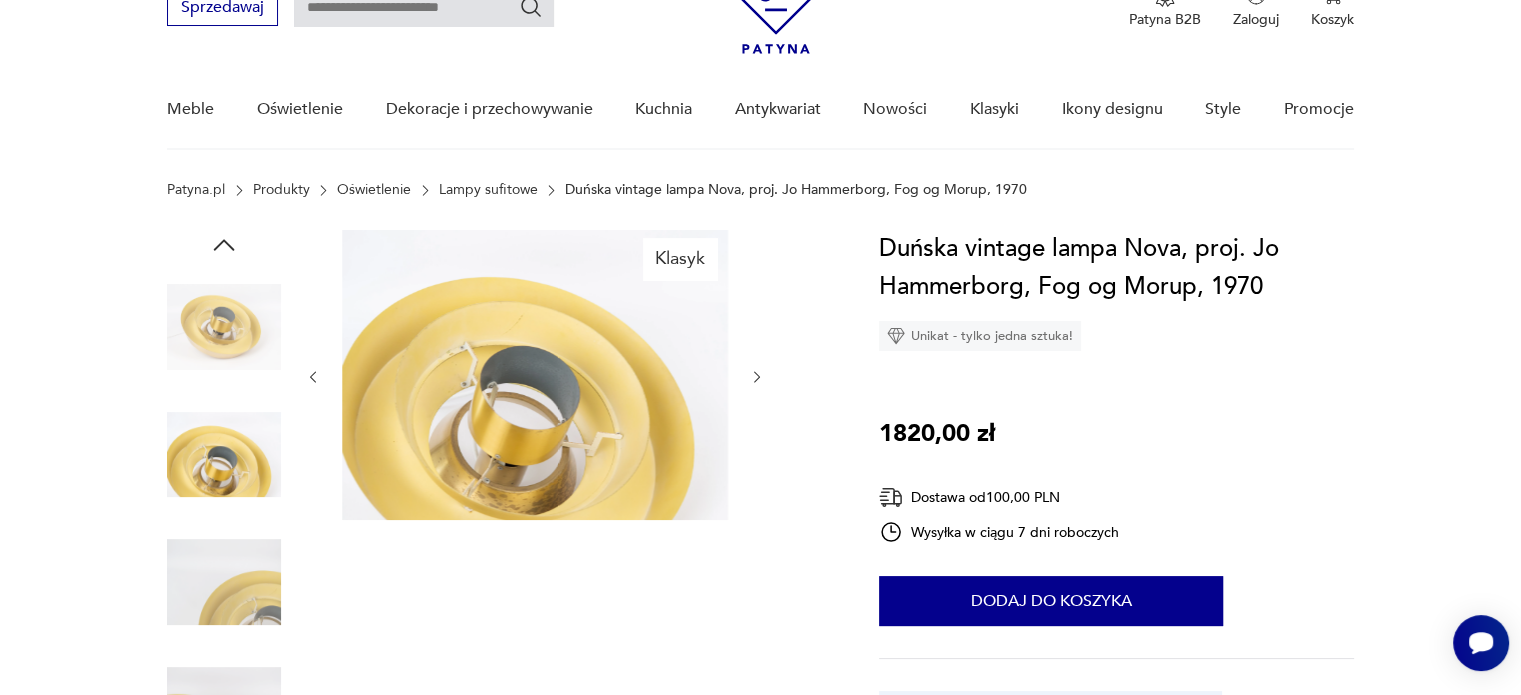 click 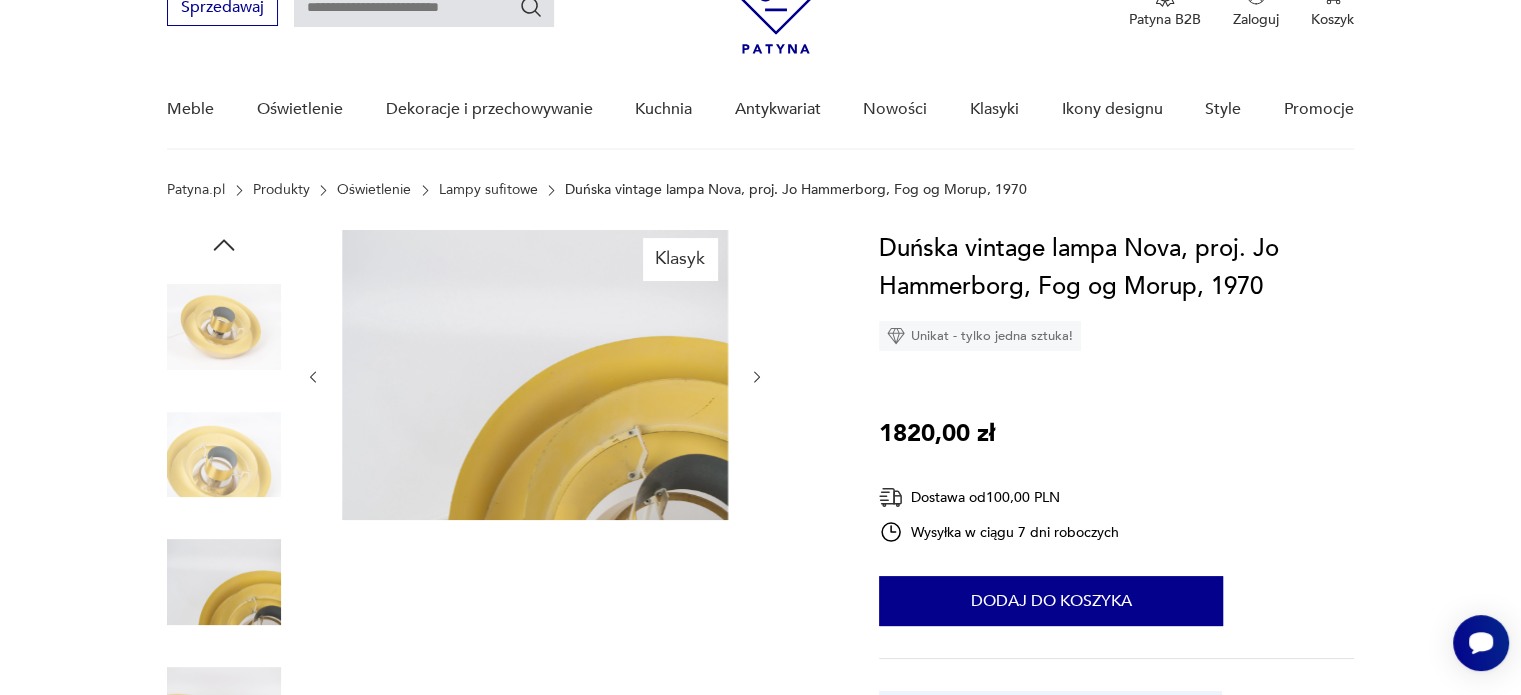 click 